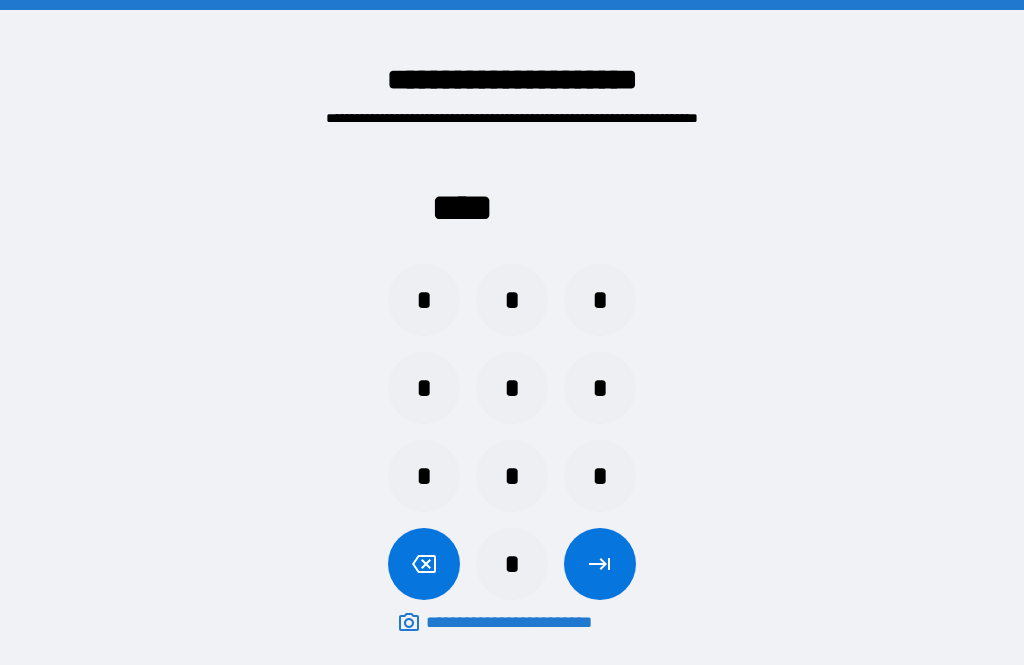 scroll, scrollTop: 64, scrollLeft: 0, axis: vertical 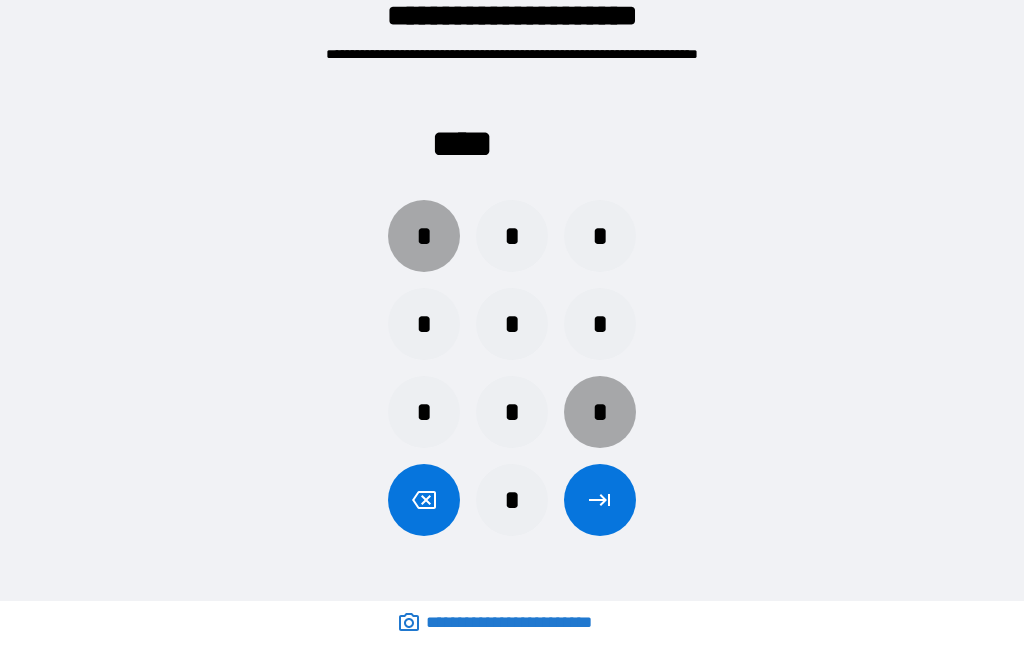 click on "*" at bounding box center (424, 236) 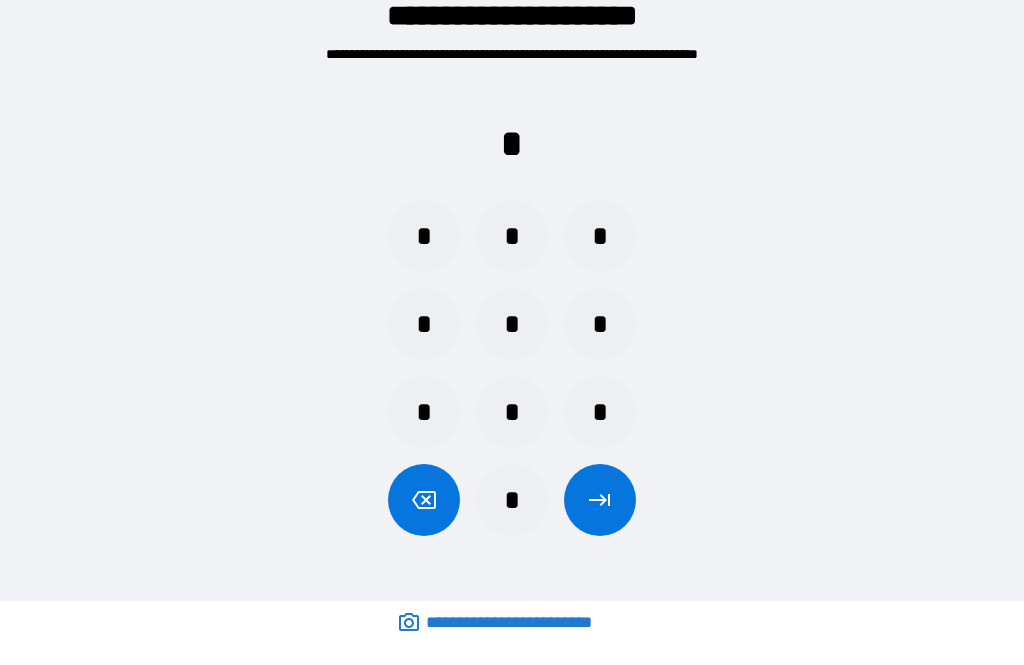 click on "*" at bounding box center (600, 412) 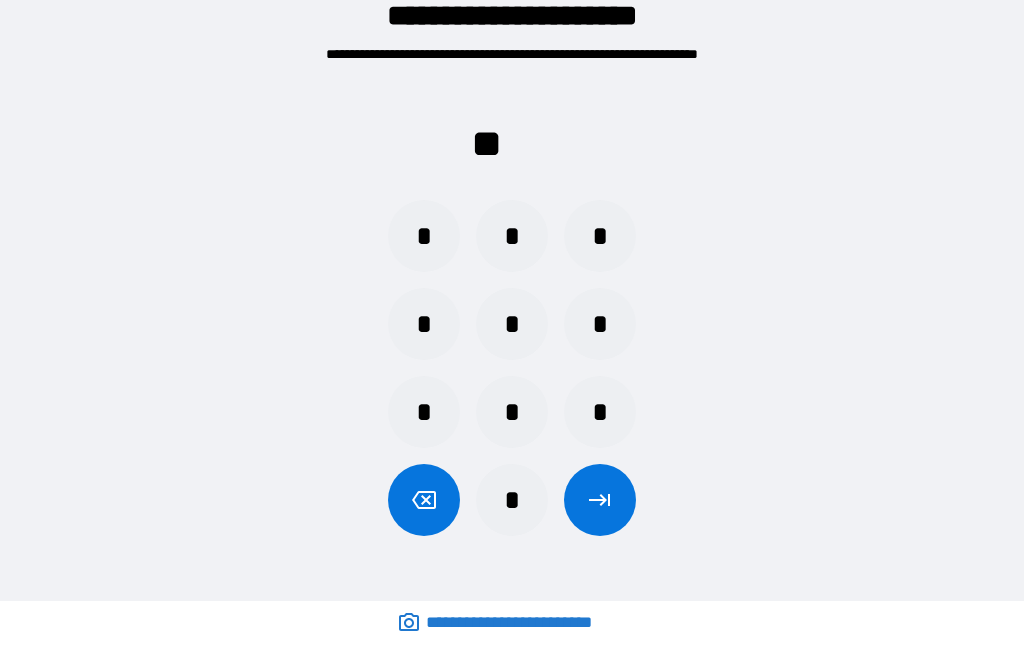 click on "*" at bounding box center [512, 412] 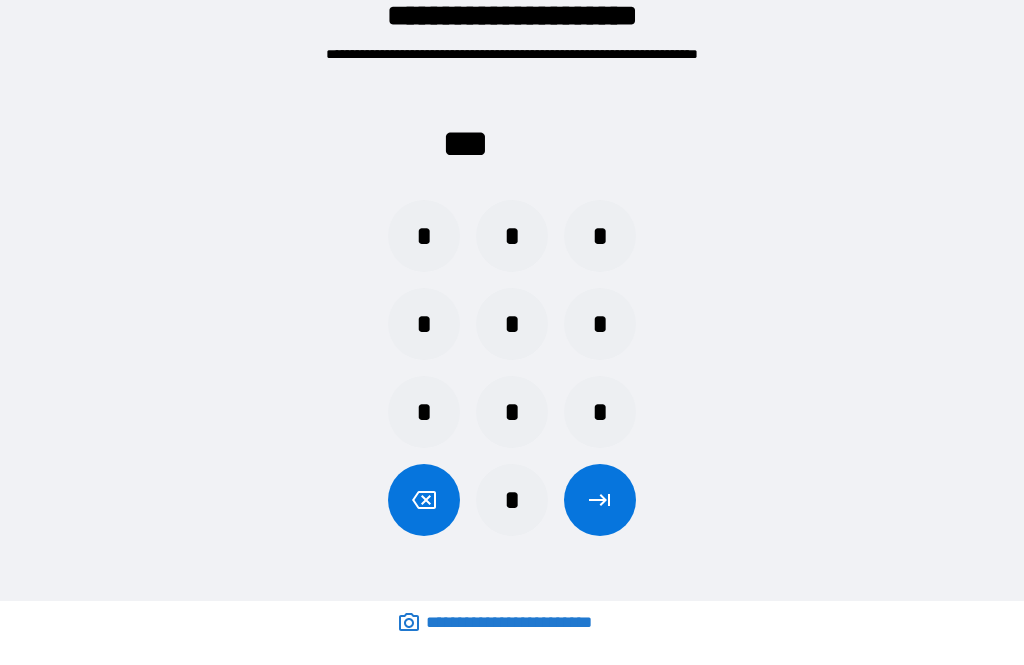 click on "*" at bounding box center (600, 324) 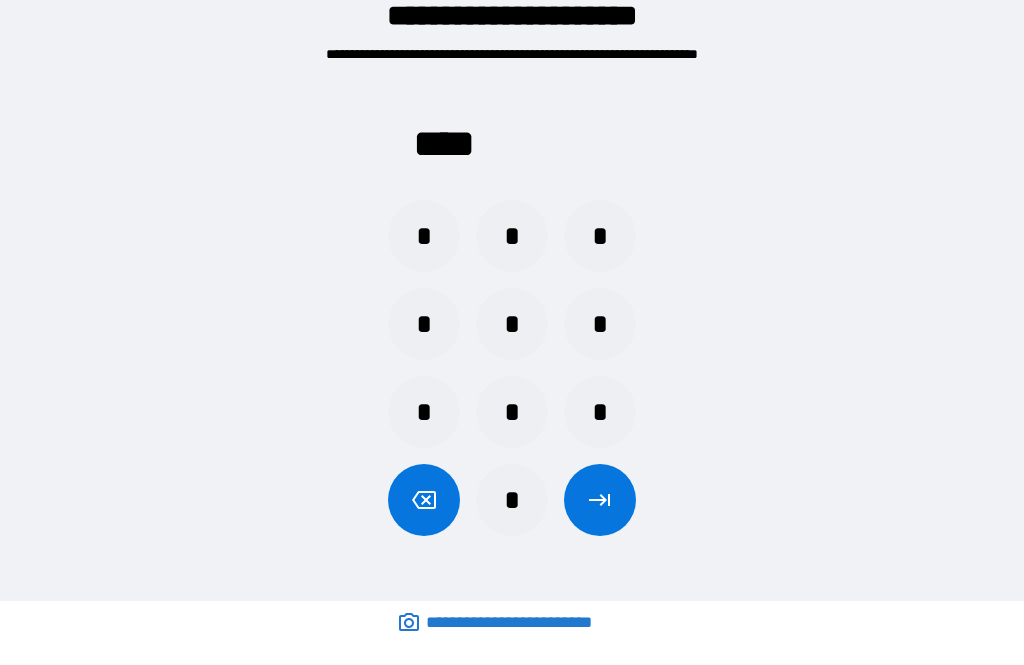 click at bounding box center [600, 500] 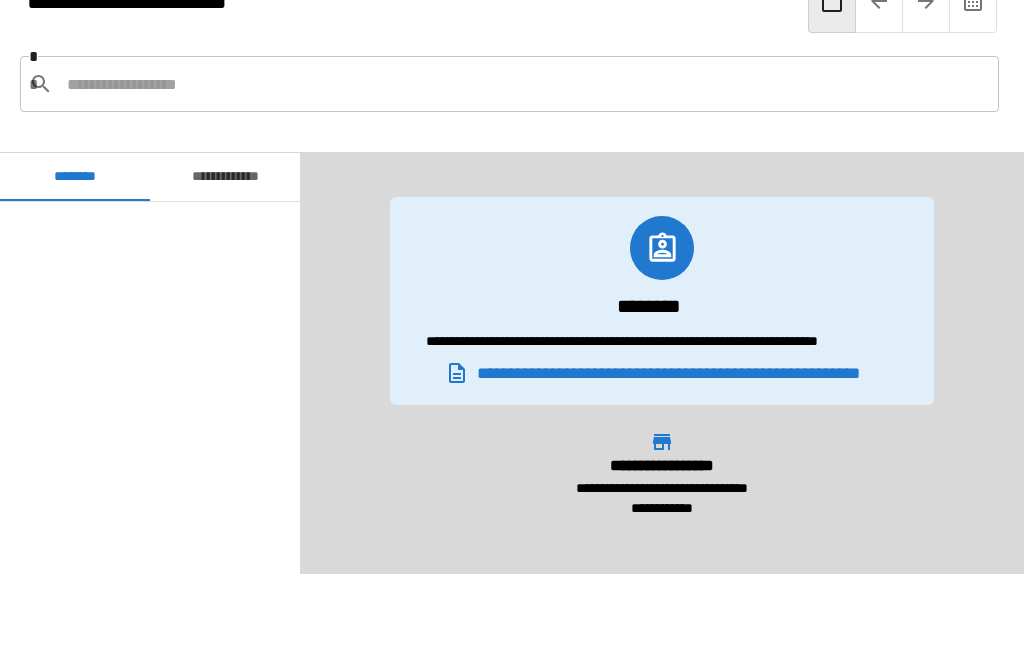 scroll, scrollTop: 180, scrollLeft: 0, axis: vertical 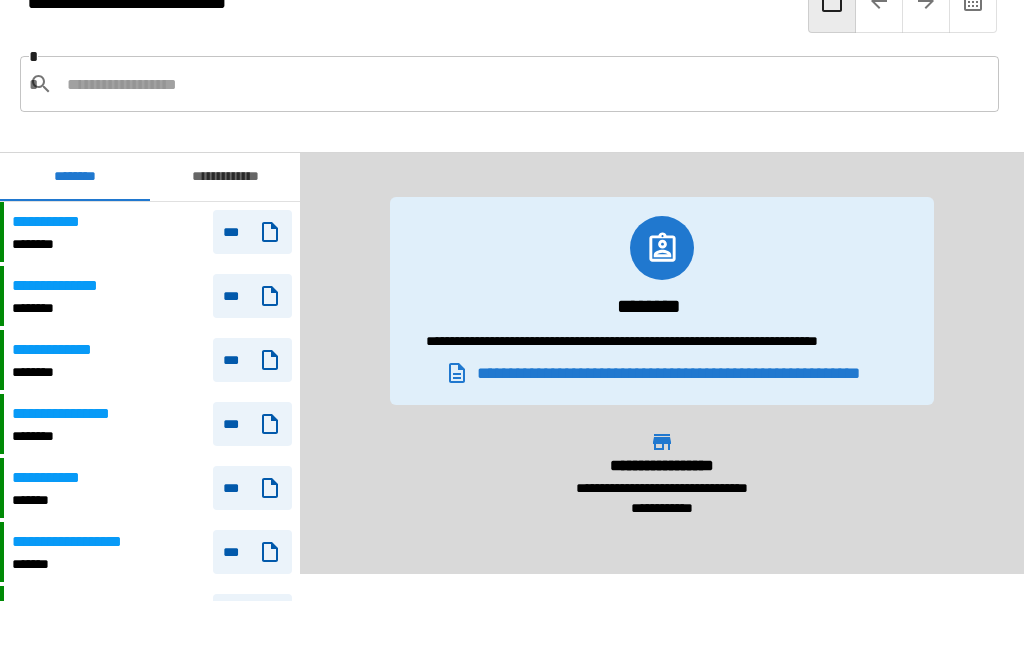 click at bounding box center (525, 84) 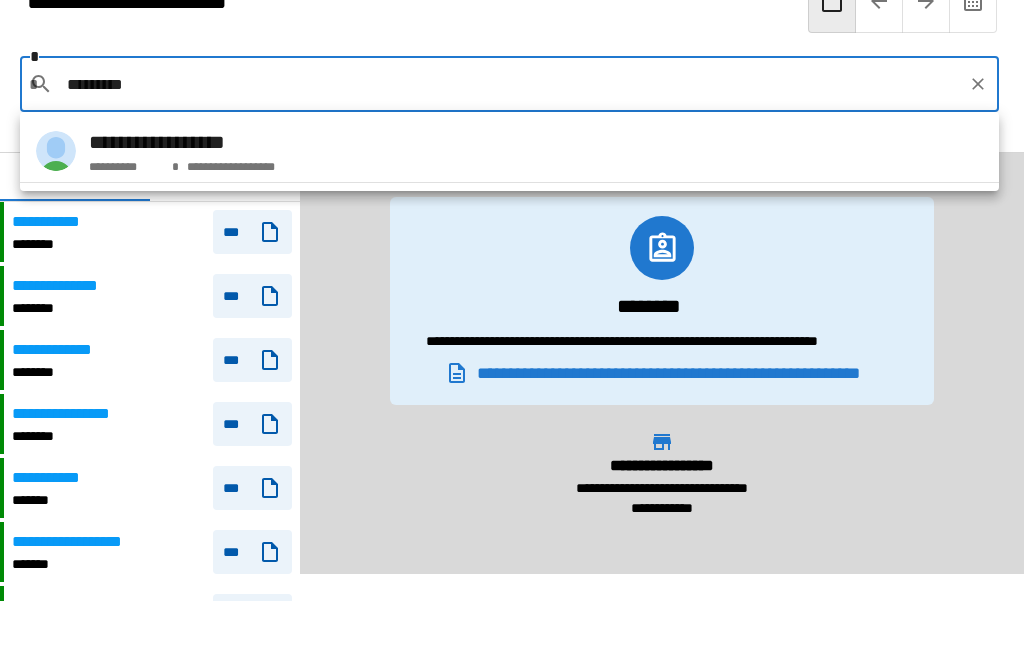 click on "**********" at bounding box center [509, 151] 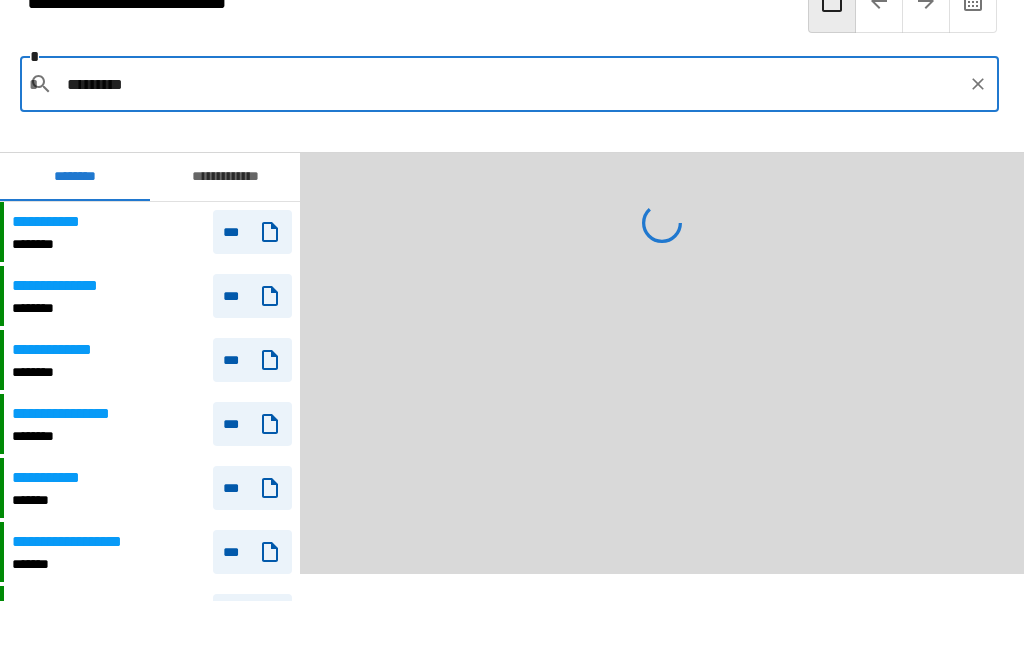 type on "**********" 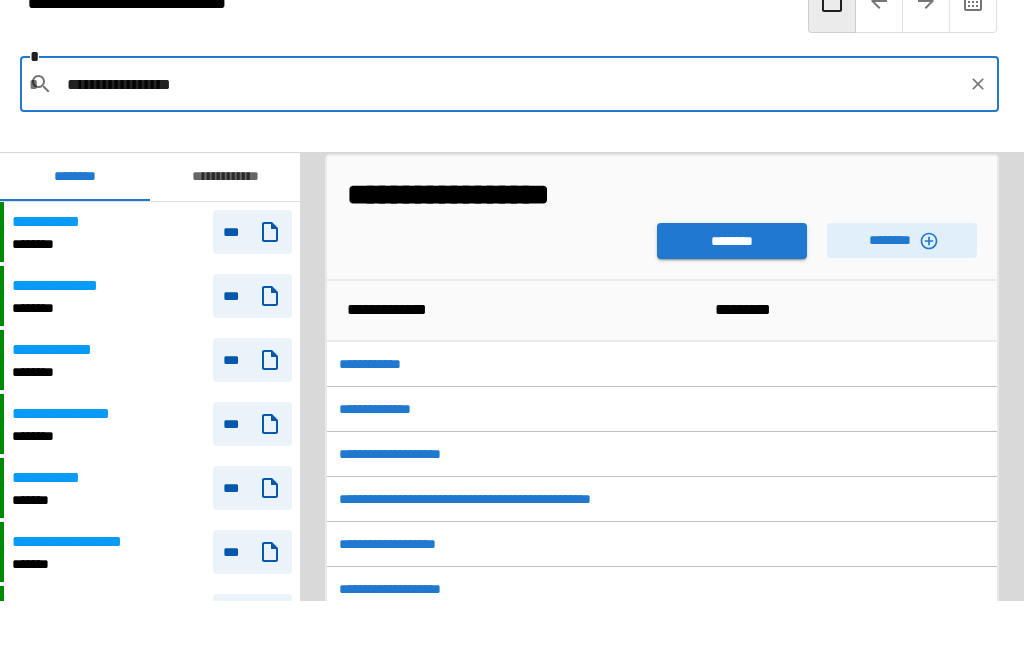 scroll, scrollTop: 24, scrollLeft: 0, axis: vertical 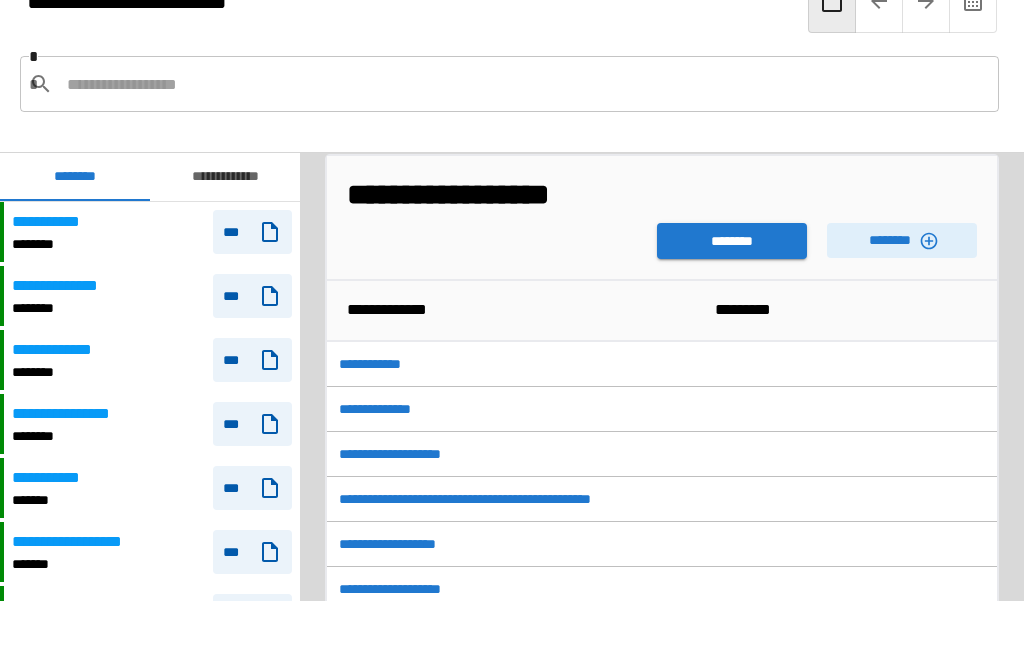 click on "********" at bounding box center (732, 241) 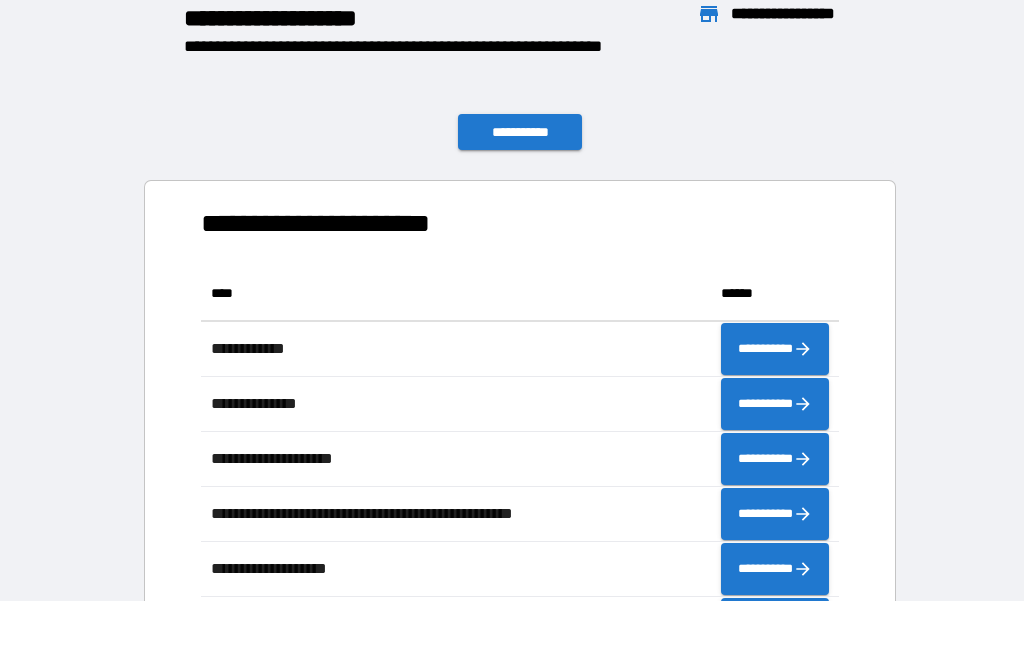 scroll, scrollTop: 386, scrollLeft: 638, axis: both 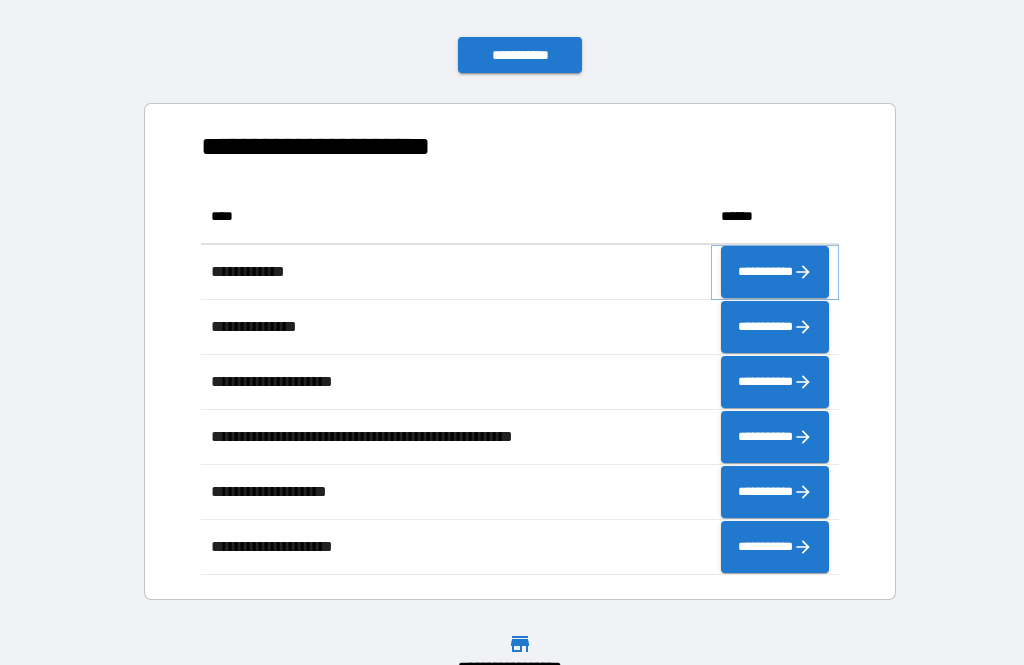 click on "**********" at bounding box center (775, 272) 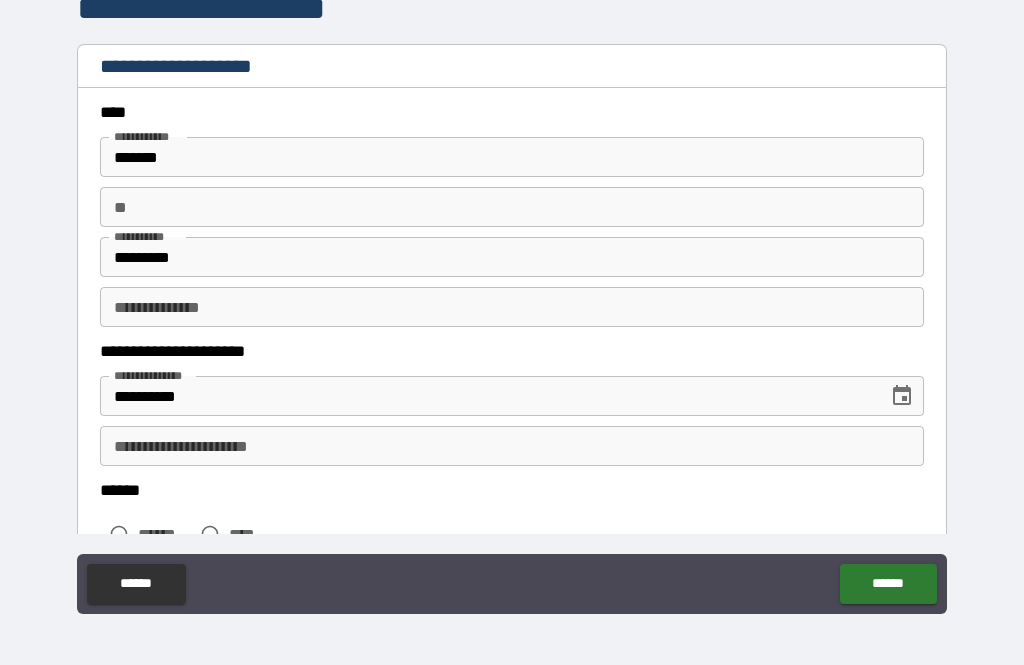 click on "**" at bounding box center (512, 207) 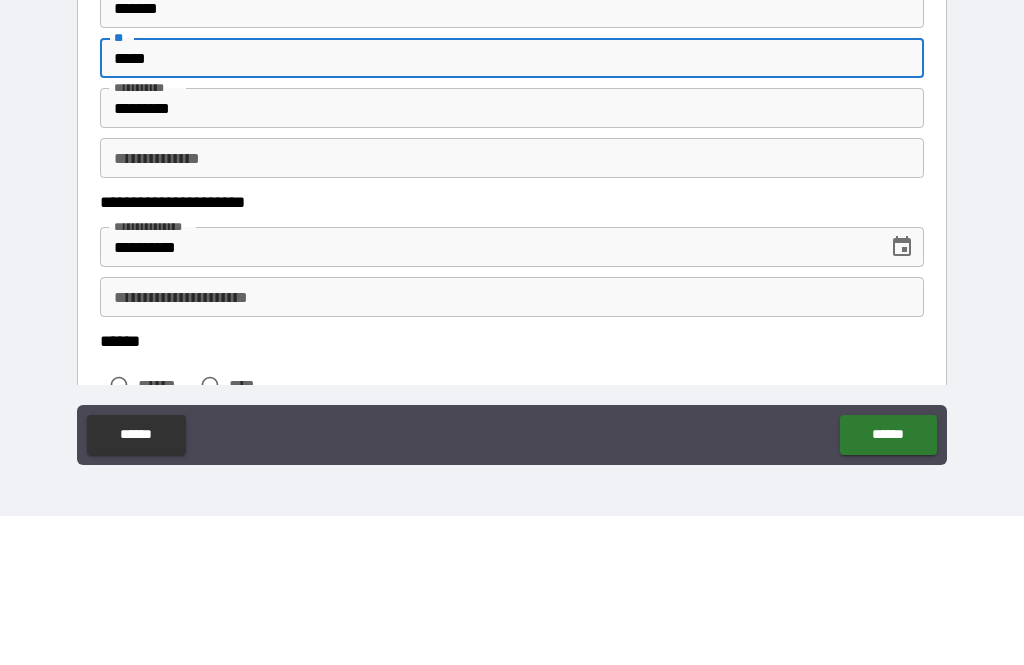 type on "*****" 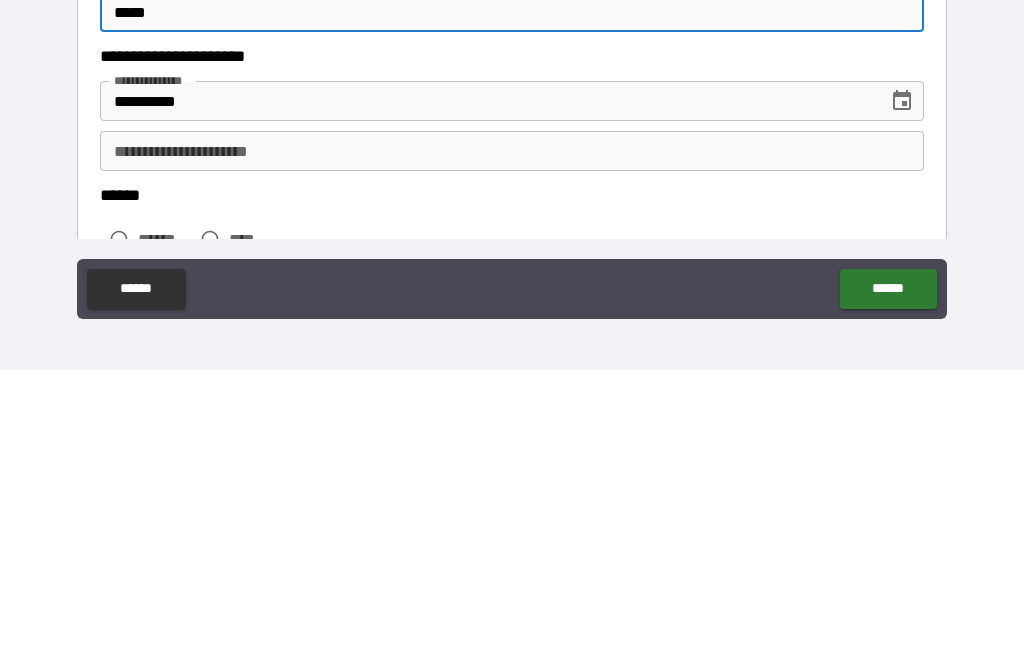 type on "*****" 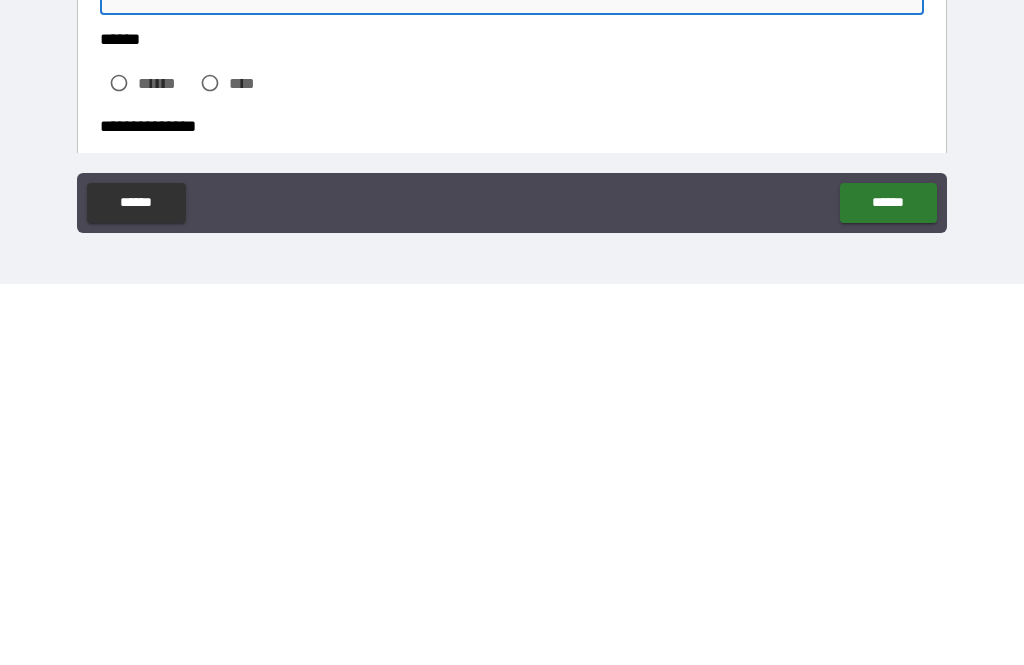 scroll, scrollTop: 71, scrollLeft: 0, axis: vertical 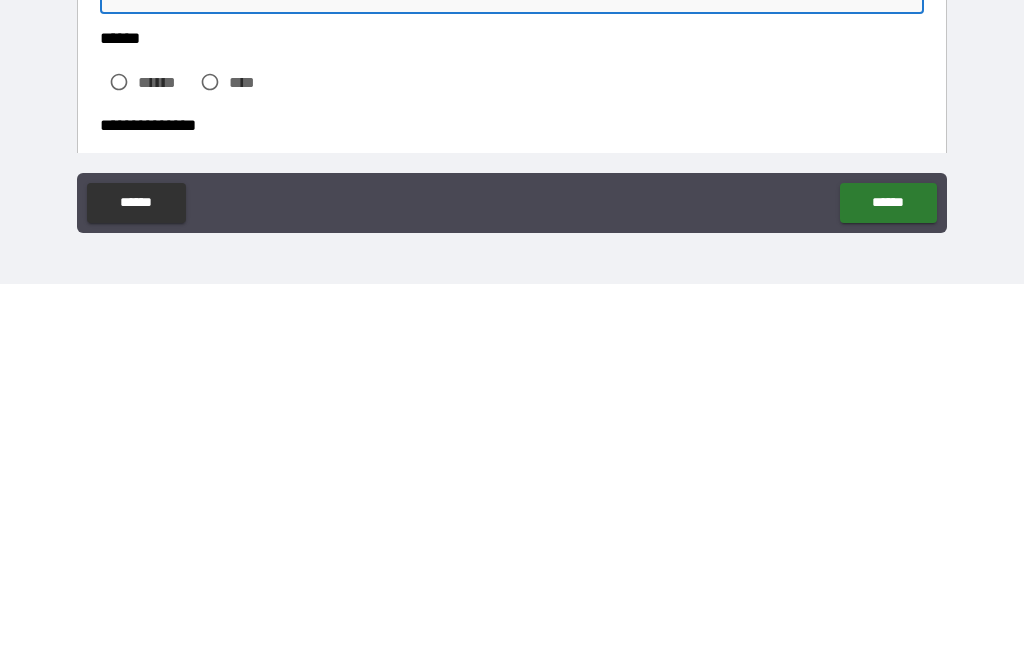 type on "**********" 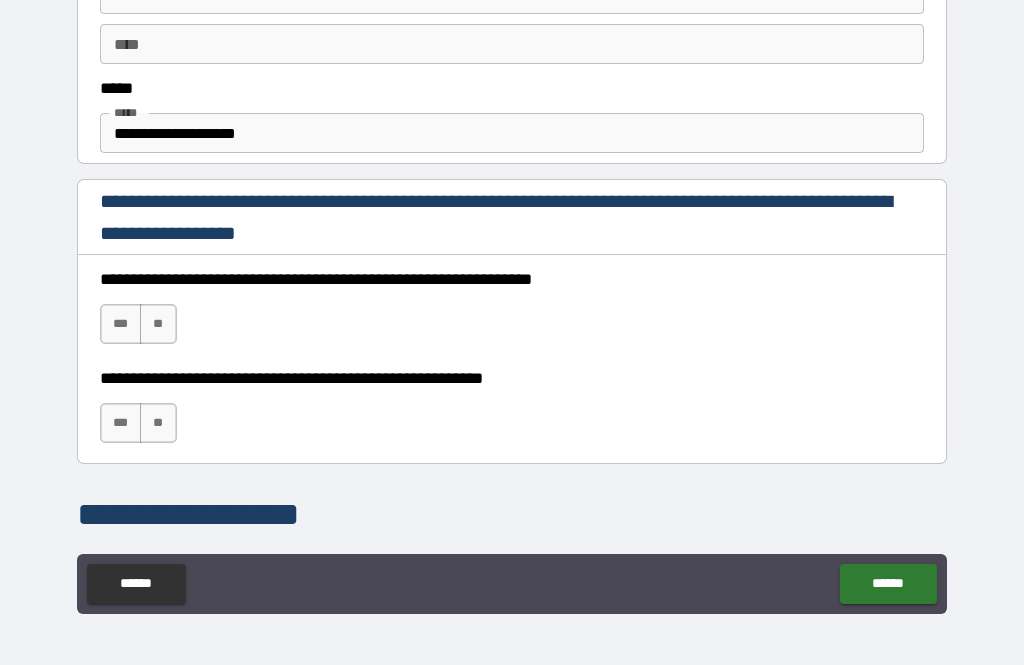 scroll, scrollTop: 1121, scrollLeft: 0, axis: vertical 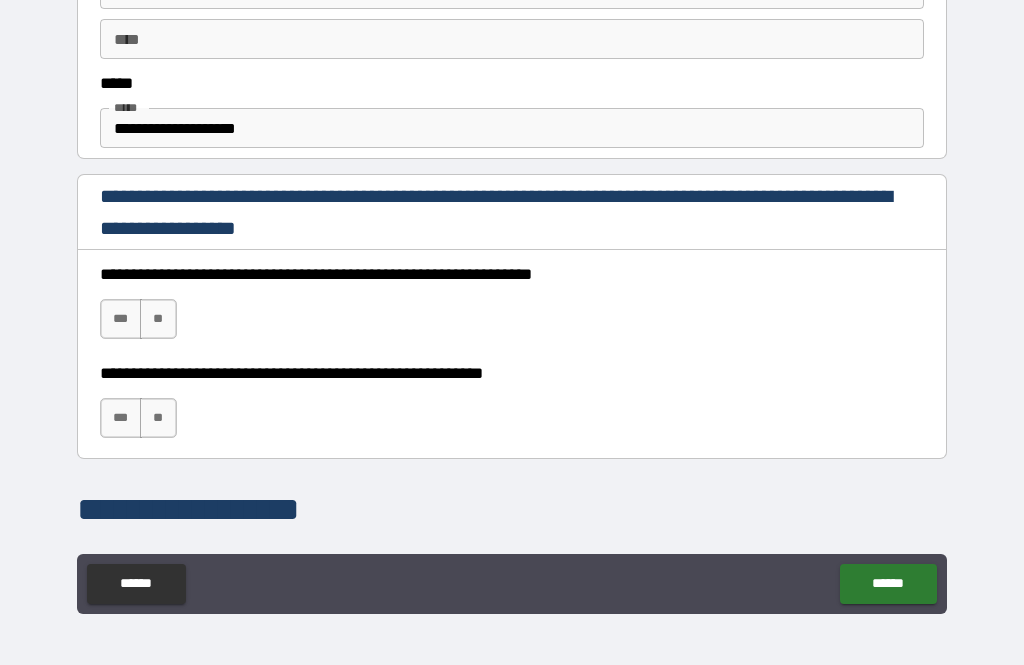 click on "***" at bounding box center [121, 319] 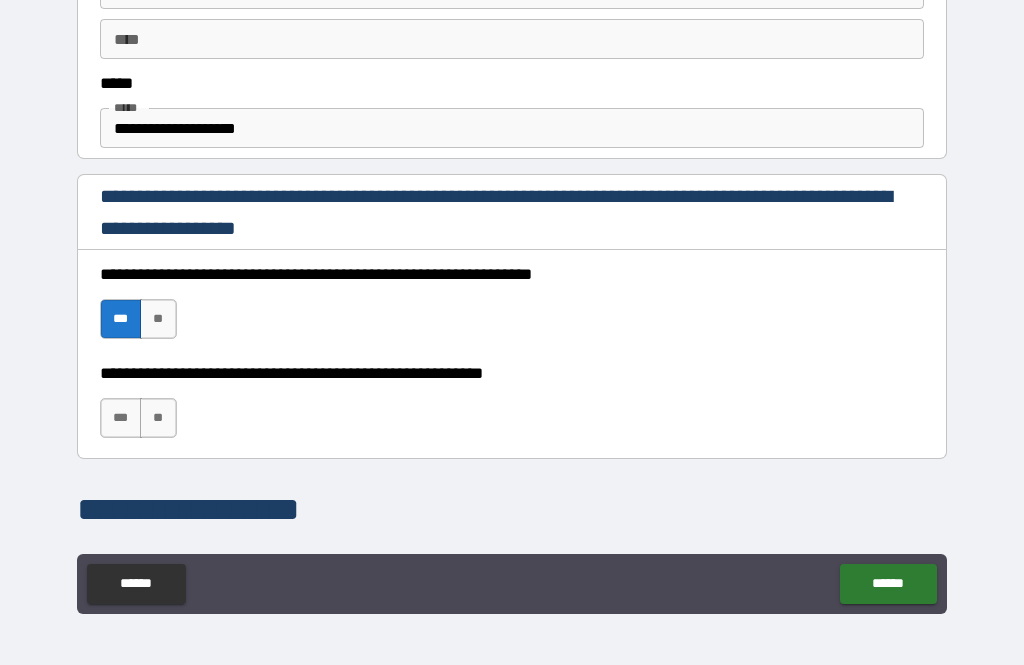 click on "***" at bounding box center [121, 418] 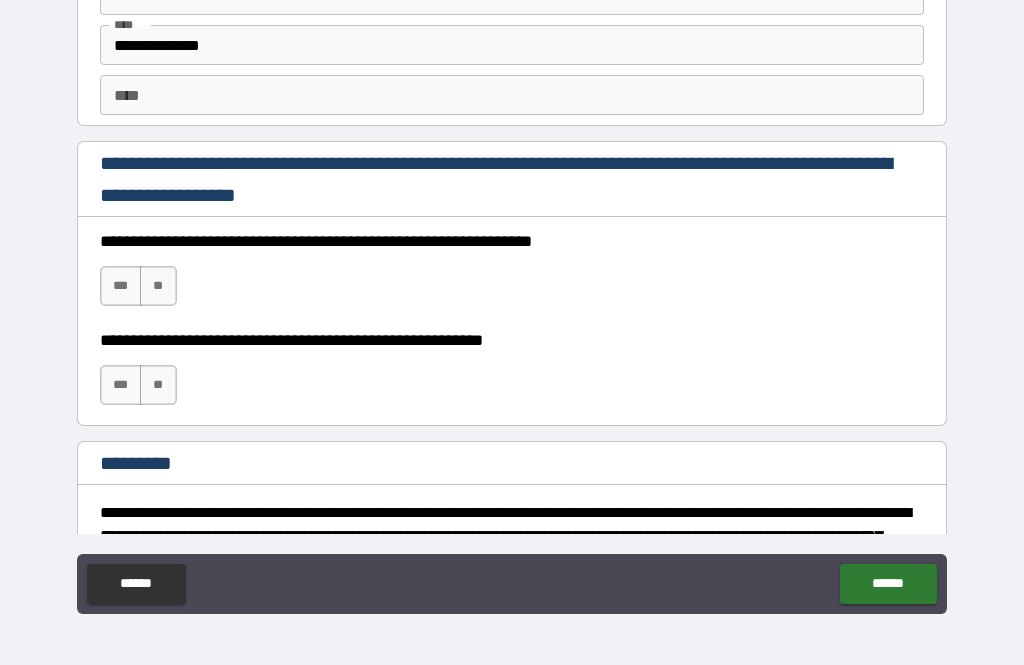 click on "***" at bounding box center (121, 286) 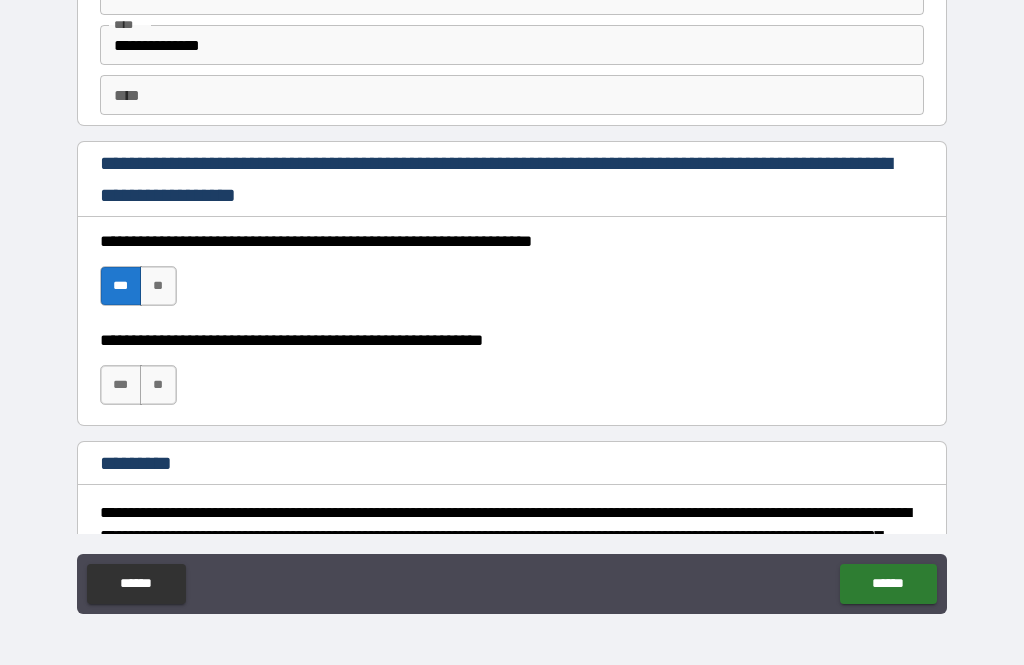 click on "***" at bounding box center (121, 385) 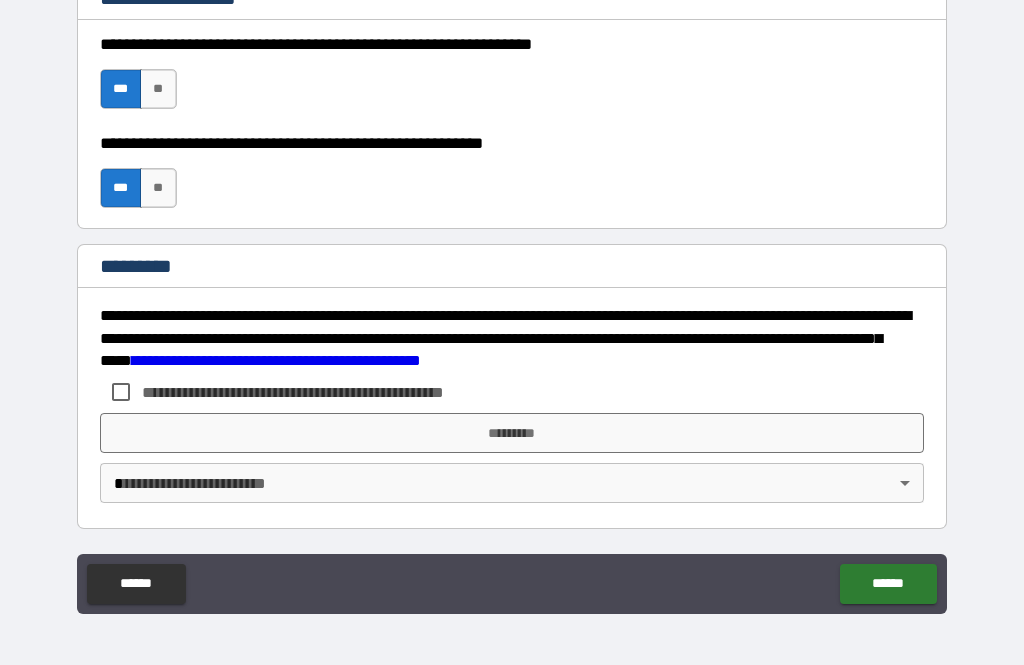 scroll, scrollTop: 2938, scrollLeft: 0, axis: vertical 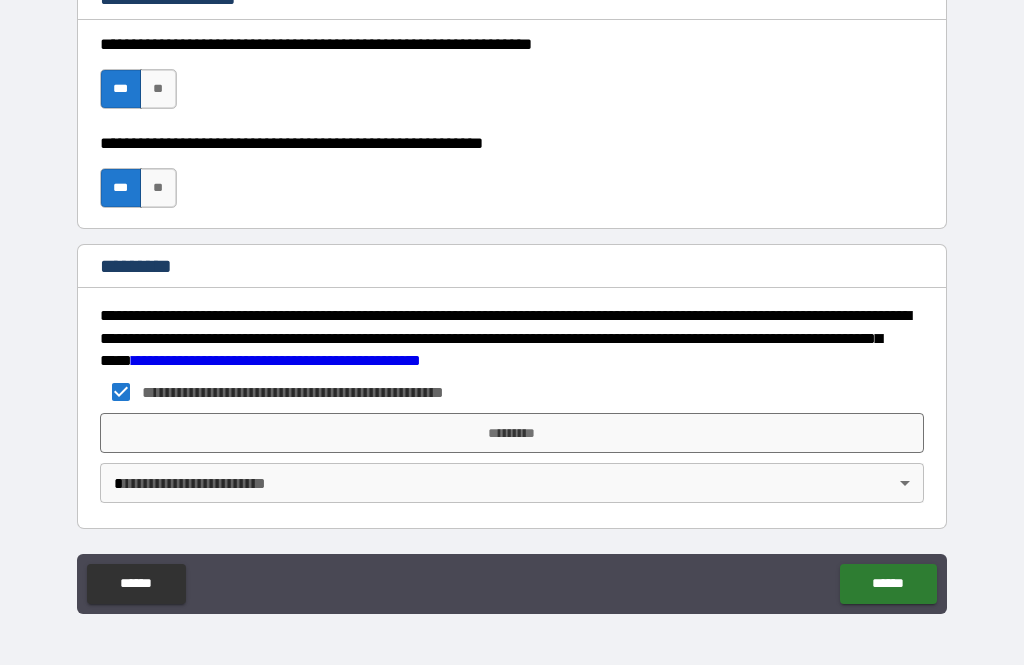 click on "*********" at bounding box center (512, 433) 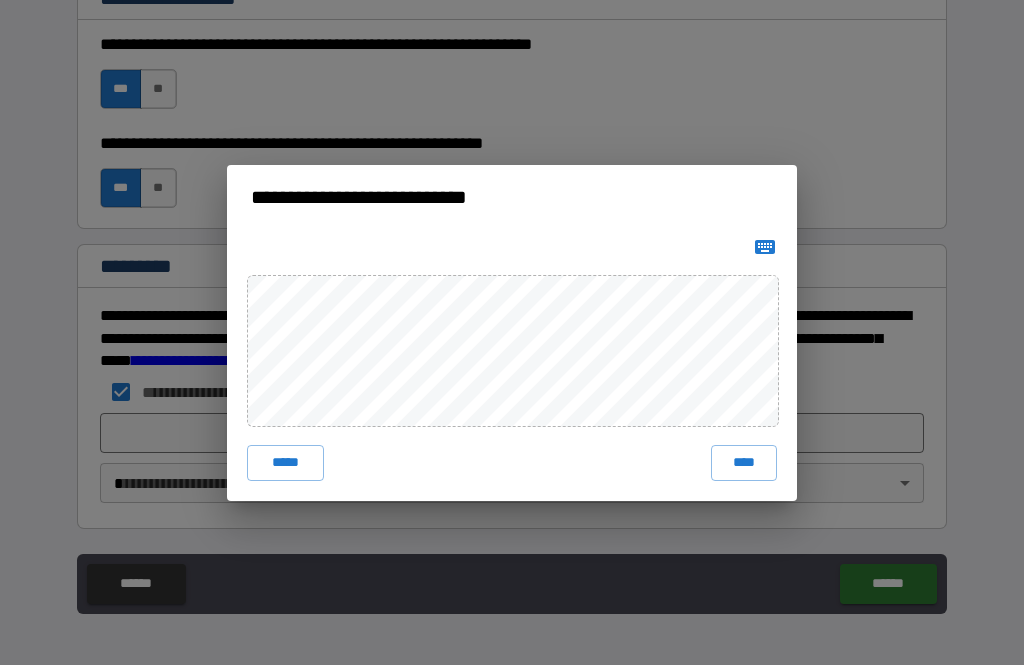 click on "****" at bounding box center [744, 463] 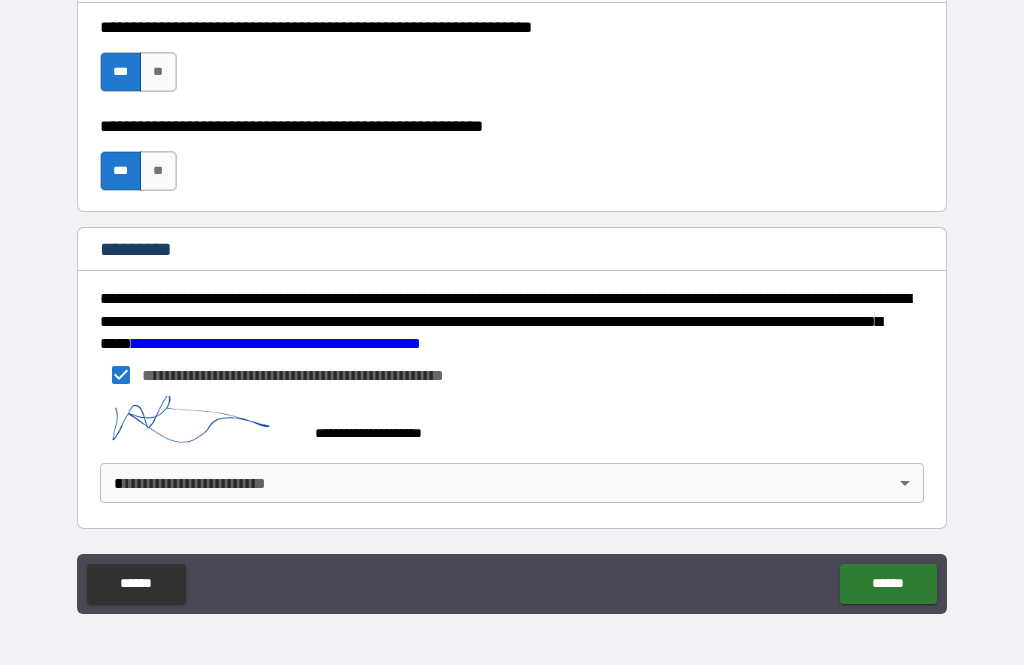 scroll, scrollTop: 2955, scrollLeft: 0, axis: vertical 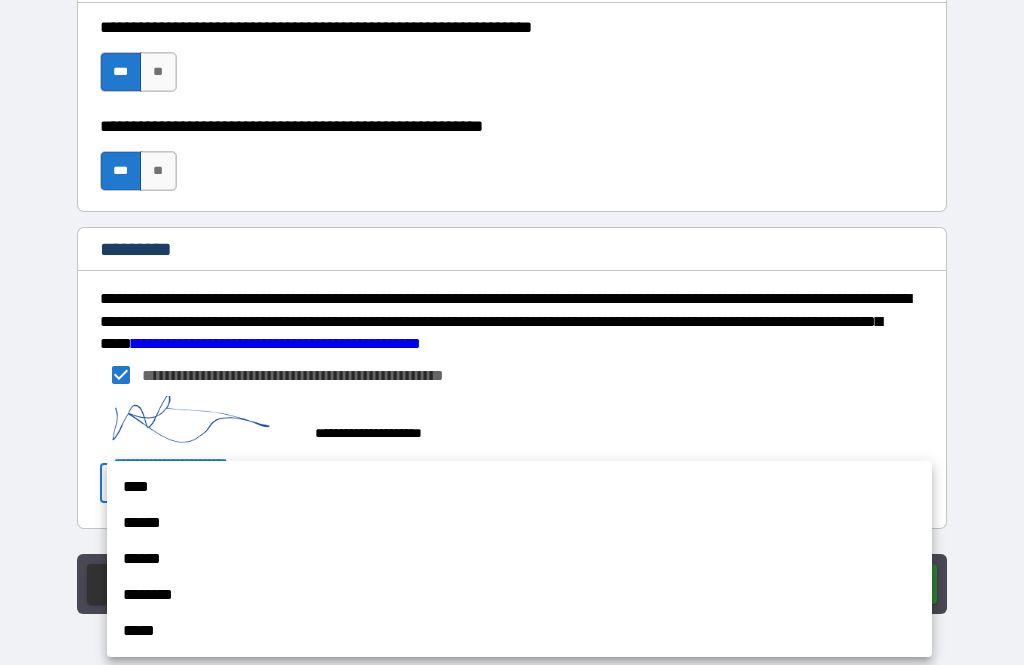 click on "****" at bounding box center (519, 487) 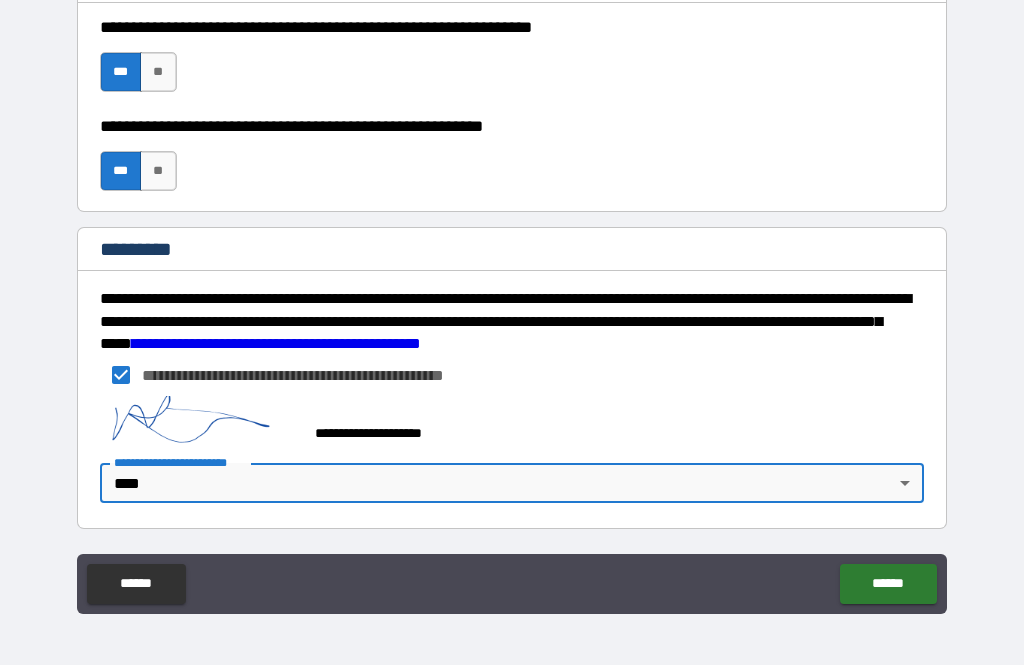type on "*" 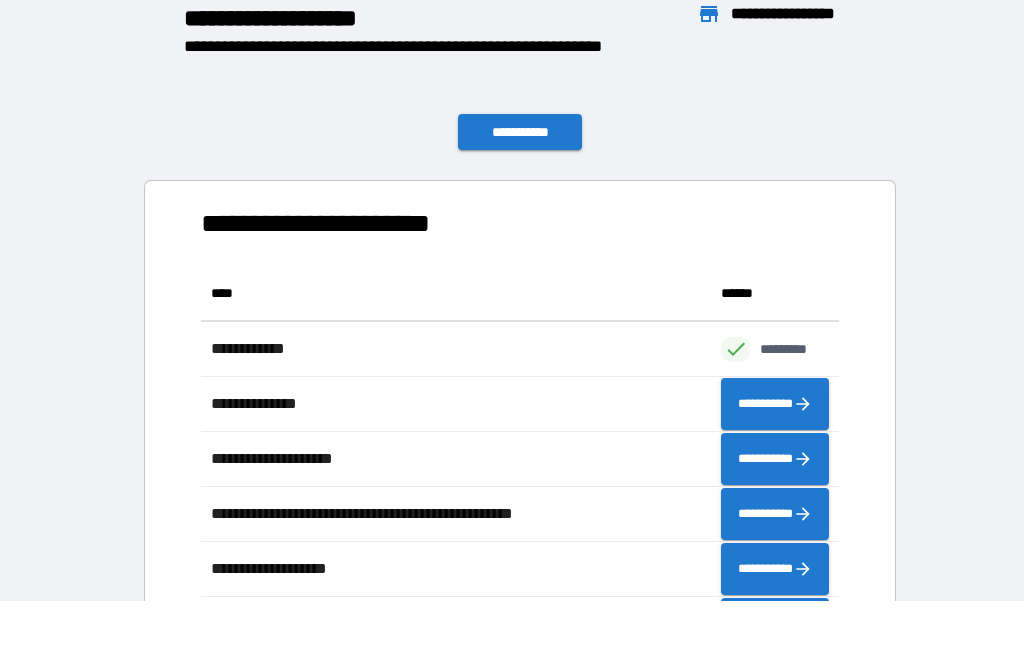 scroll, scrollTop: 1, scrollLeft: 1, axis: both 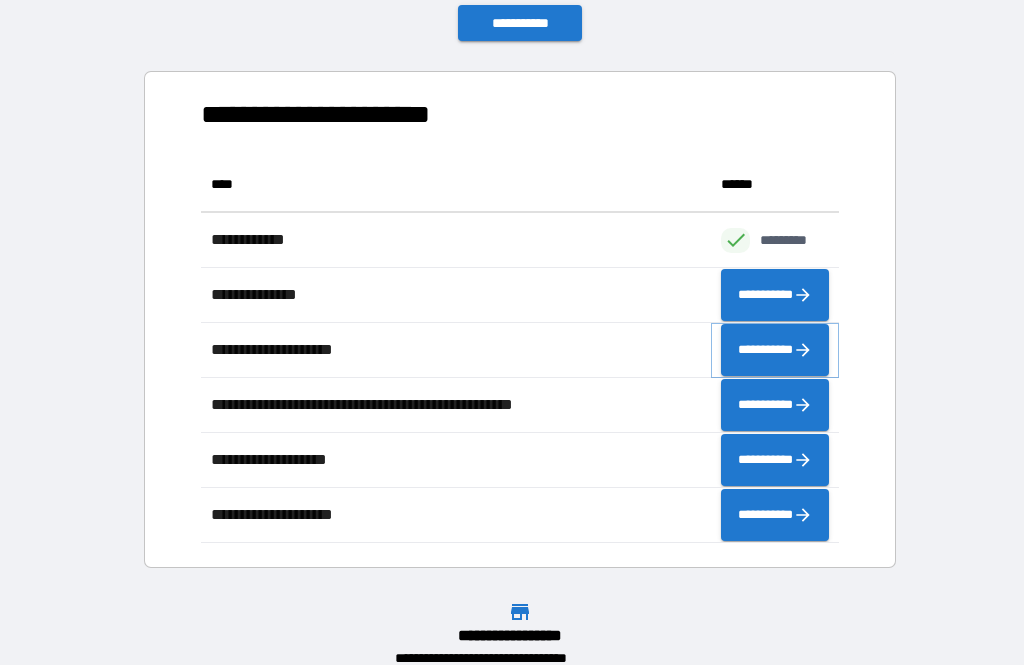 click on "**********" at bounding box center [775, 350] 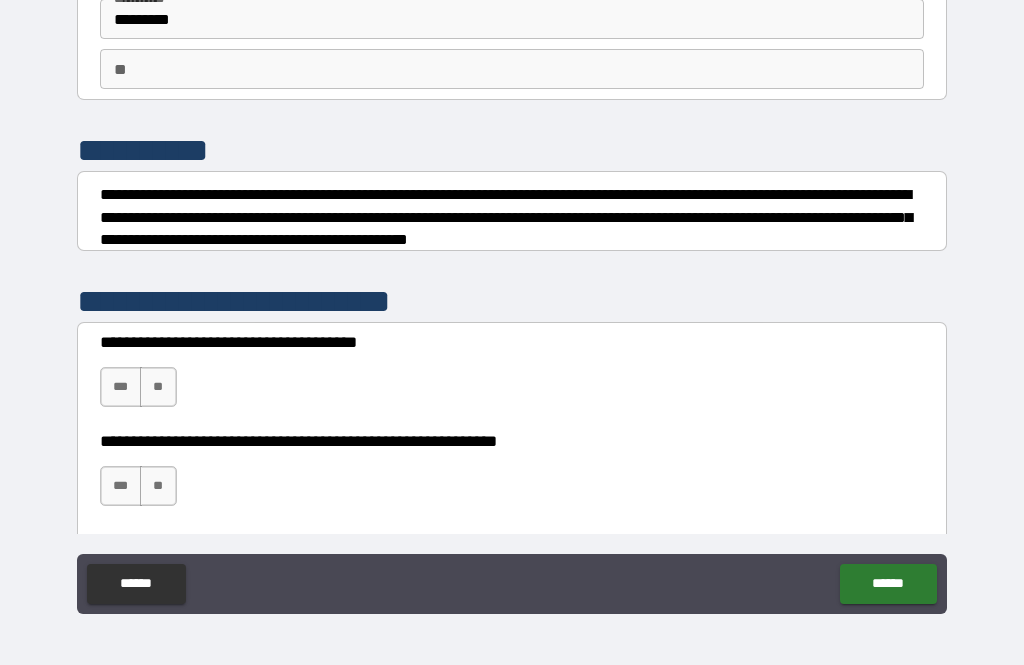 scroll, scrollTop: 138, scrollLeft: 0, axis: vertical 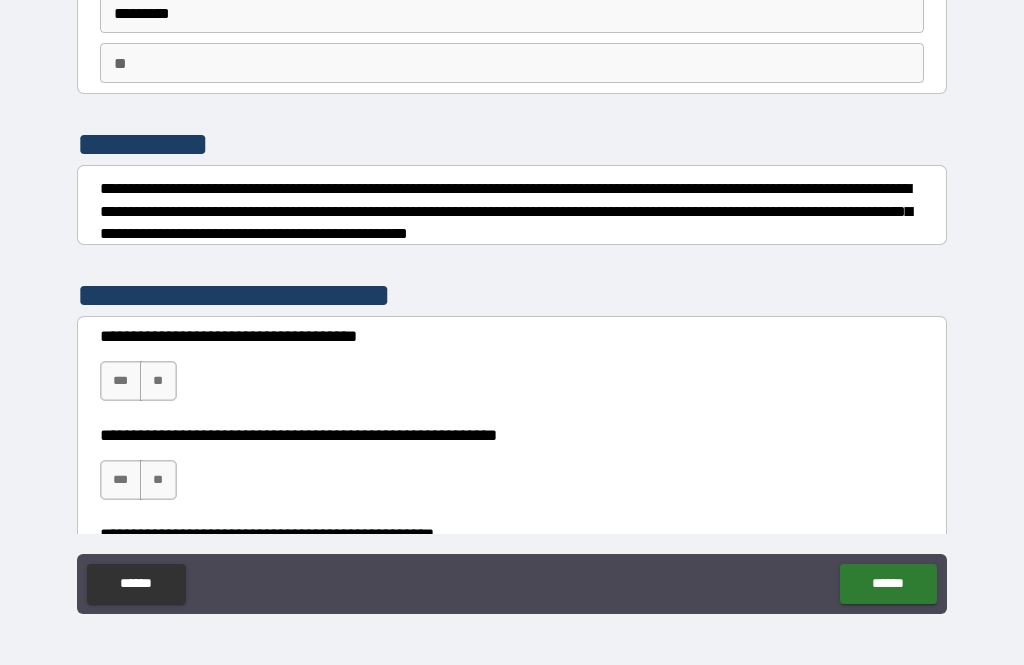 click on "***" at bounding box center (121, 381) 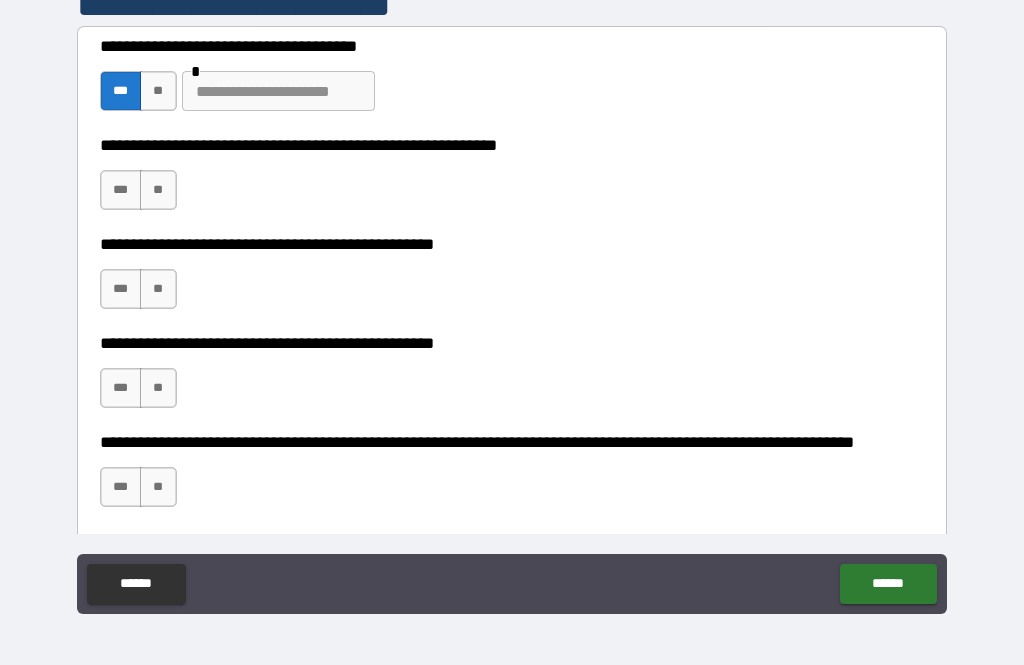 scroll, scrollTop: 430, scrollLeft: 0, axis: vertical 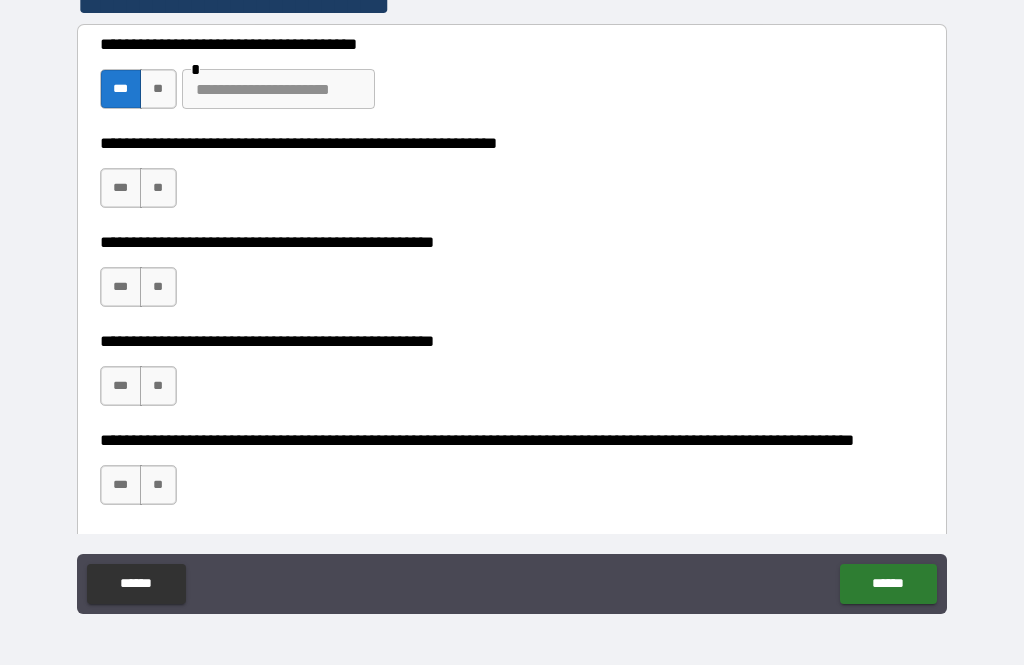 click on "**" at bounding box center [158, 188] 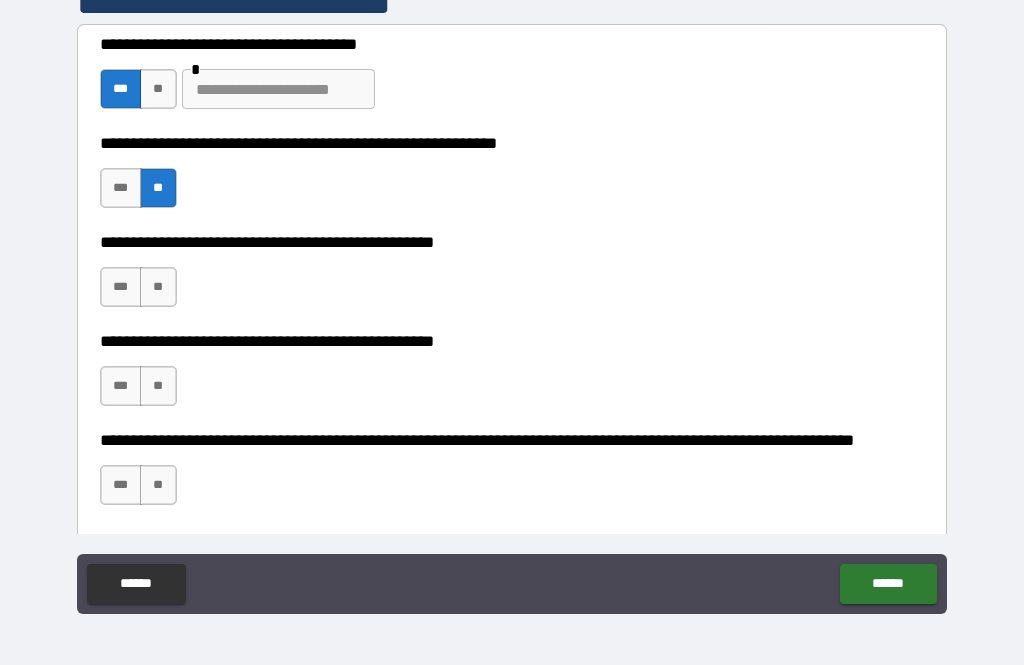 click on "**" at bounding box center (158, 287) 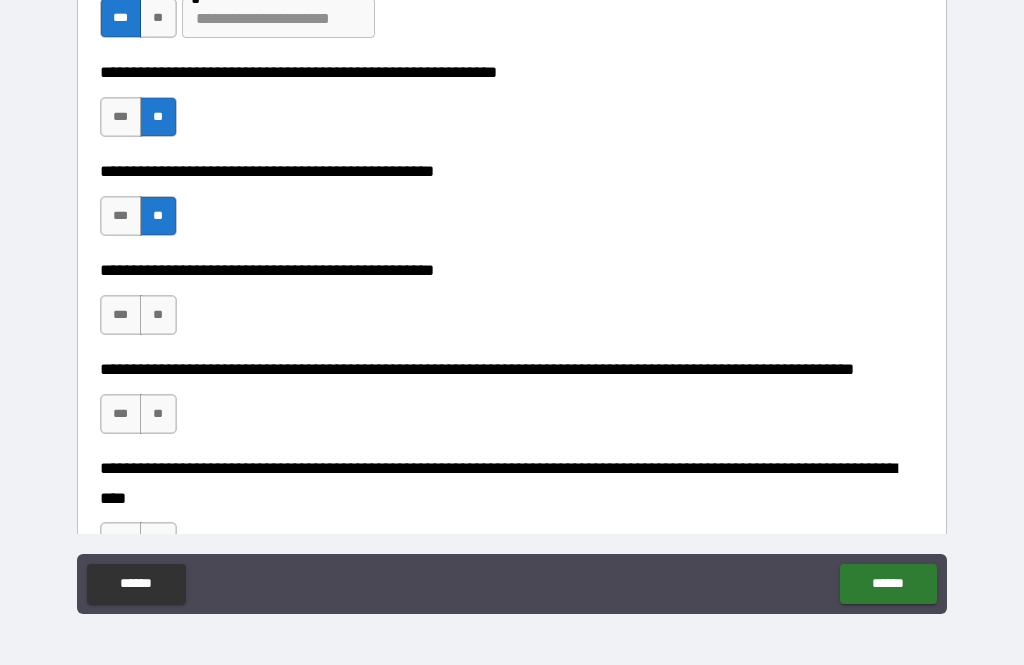 scroll, scrollTop: 502, scrollLeft: 0, axis: vertical 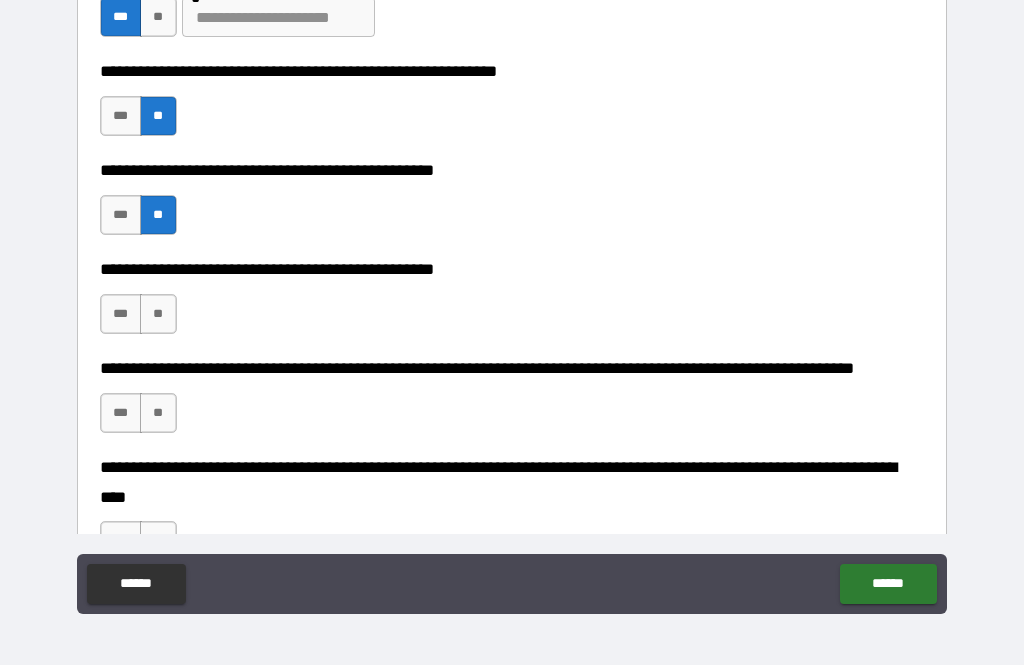 click on "**" at bounding box center (158, 314) 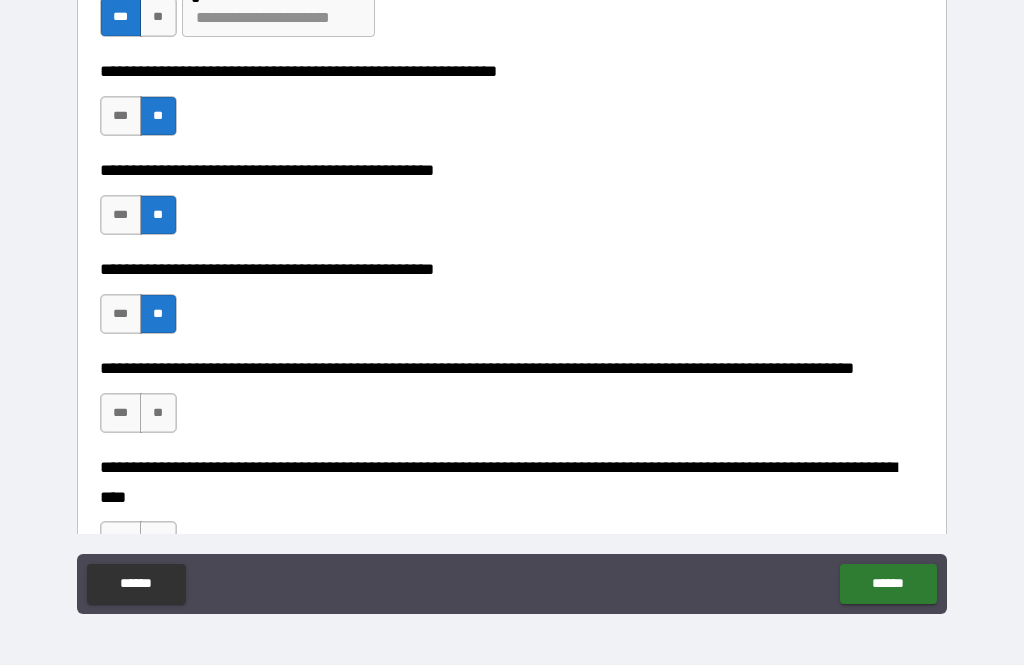 click on "**" at bounding box center [158, 413] 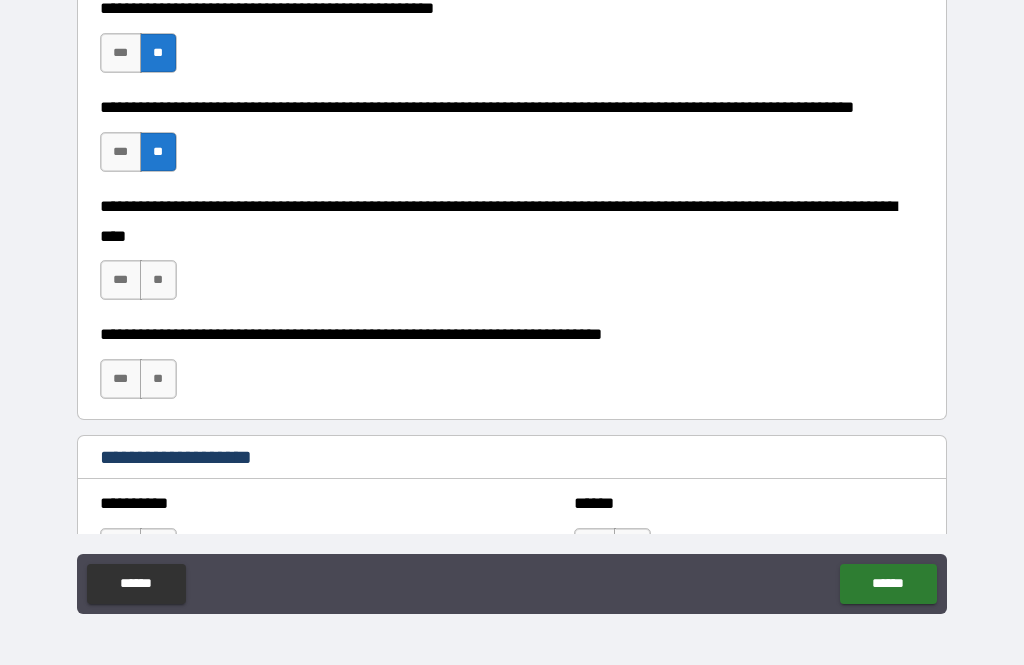scroll, scrollTop: 767, scrollLeft: 0, axis: vertical 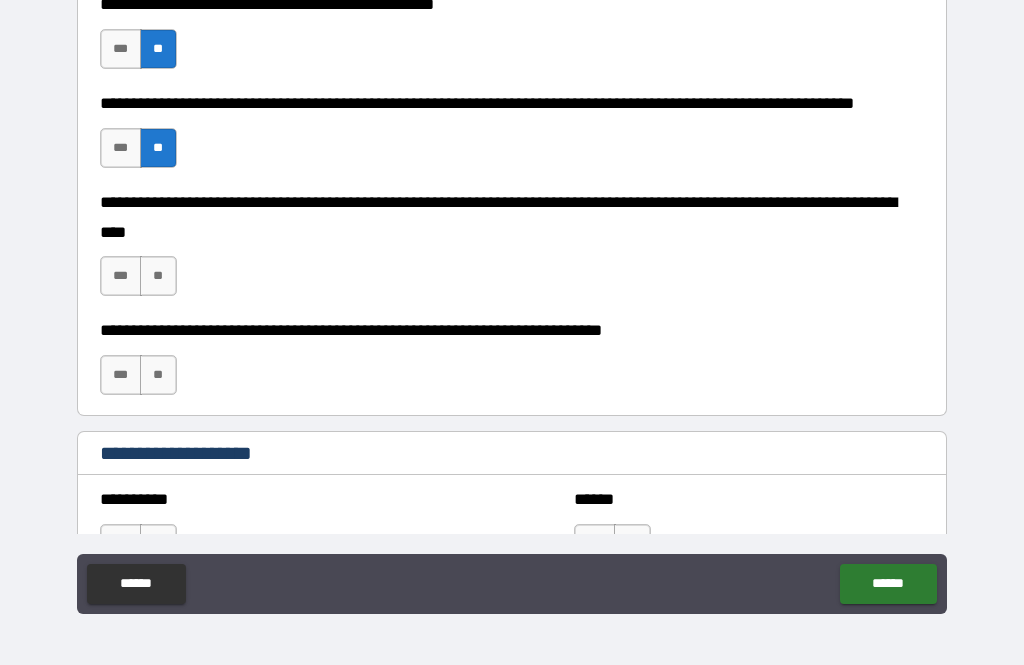 click on "**" at bounding box center [158, 276] 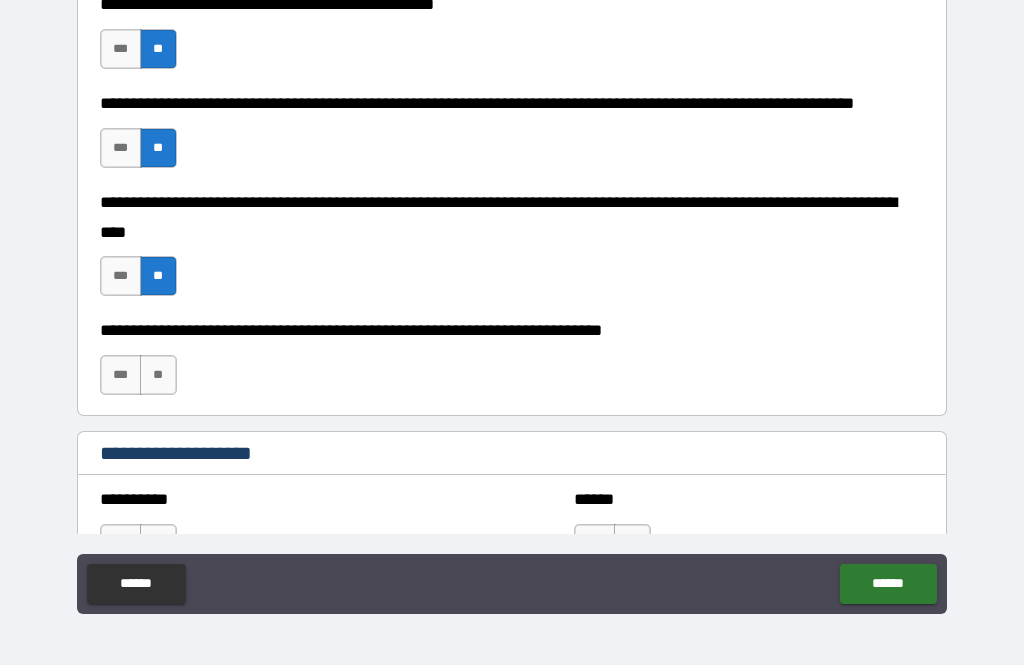 click on "**" at bounding box center (158, 375) 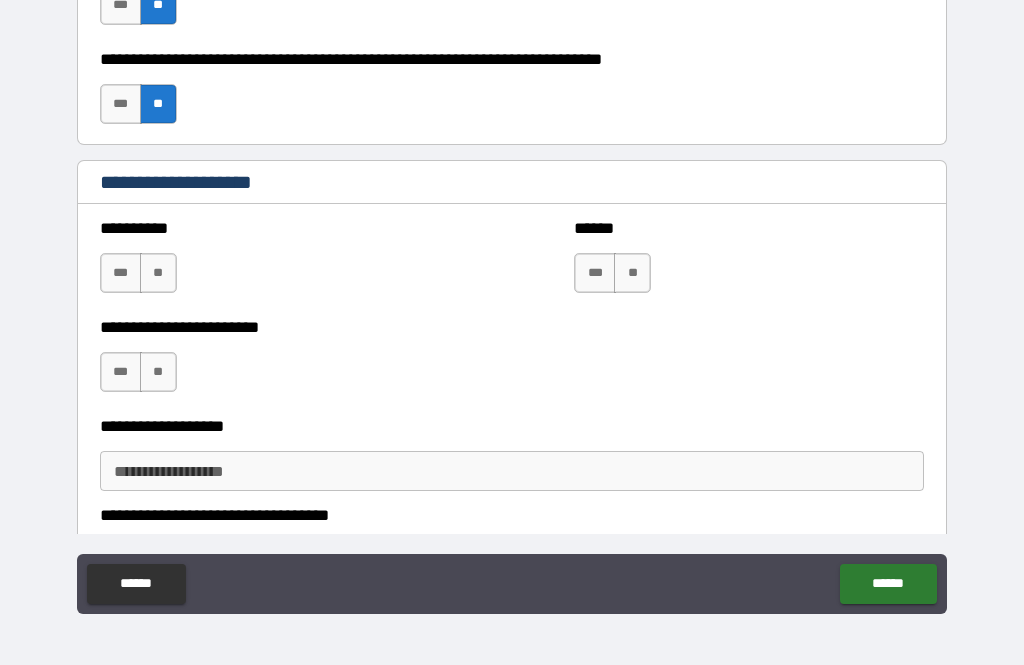 scroll, scrollTop: 1039, scrollLeft: 0, axis: vertical 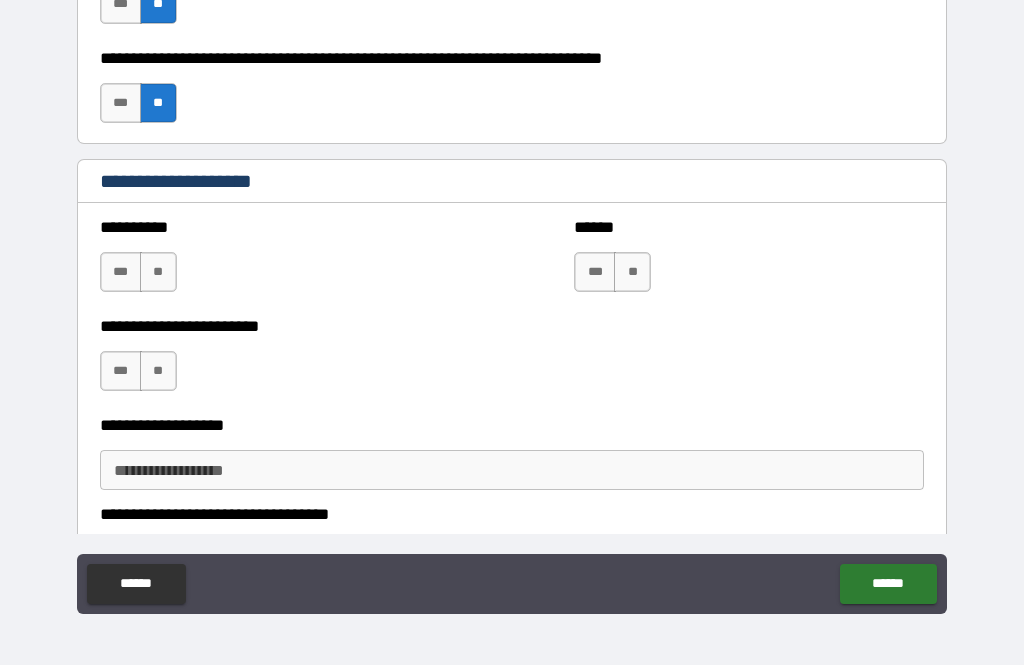 click on "**" at bounding box center (632, 272) 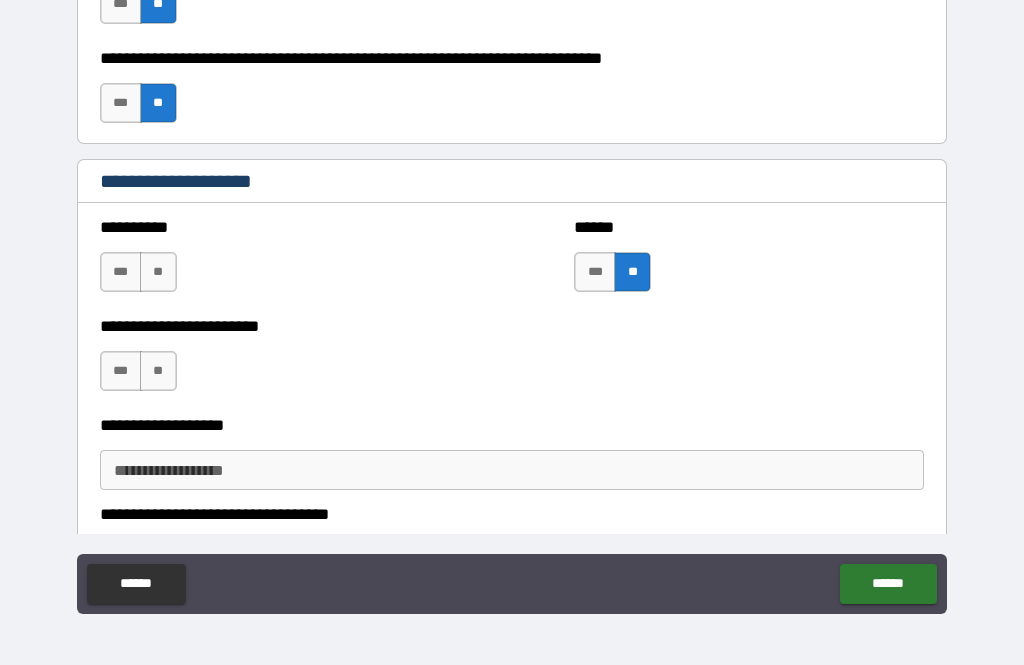 click on "***" at bounding box center (121, 272) 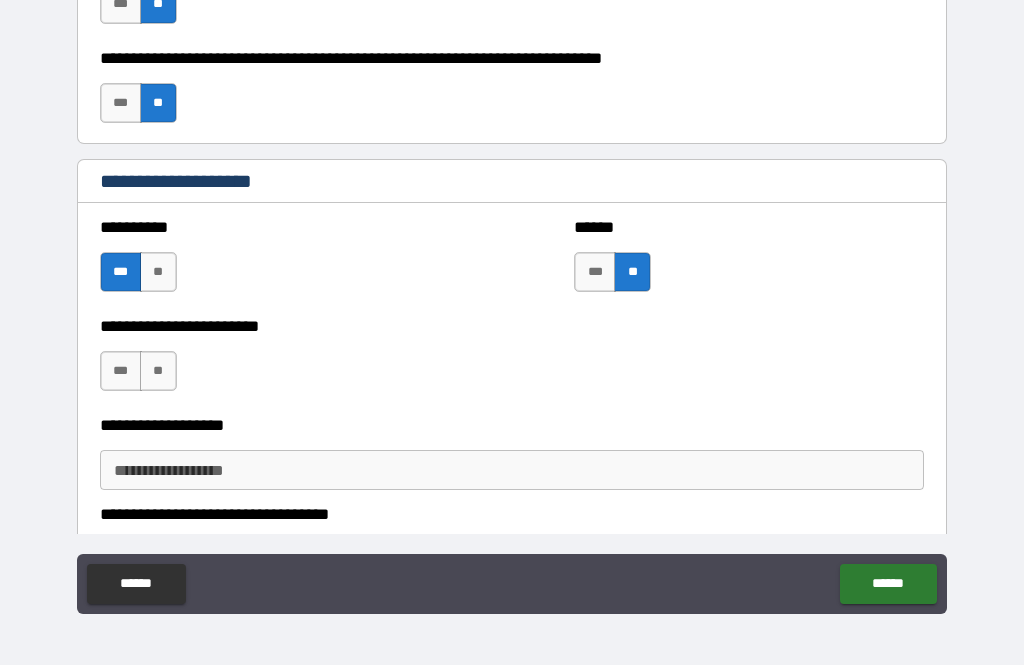 click on "***" at bounding box center [121, 371] 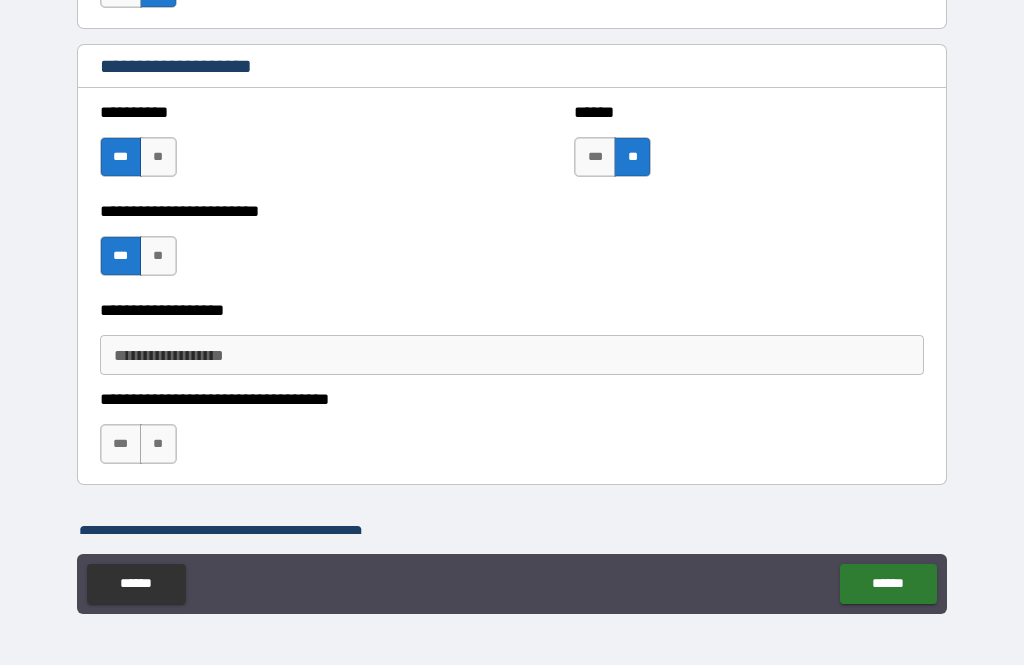 scroll, scrollTop: 1162, scrollLeft: 0, axis: vertical 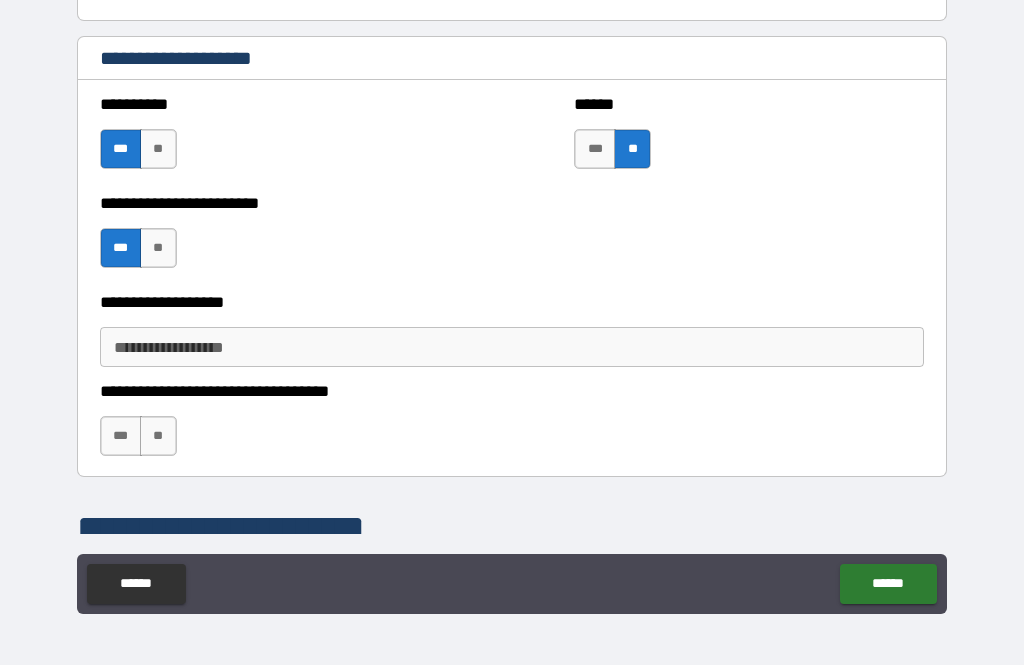 click on "**********" at bounding box center [512, 347] 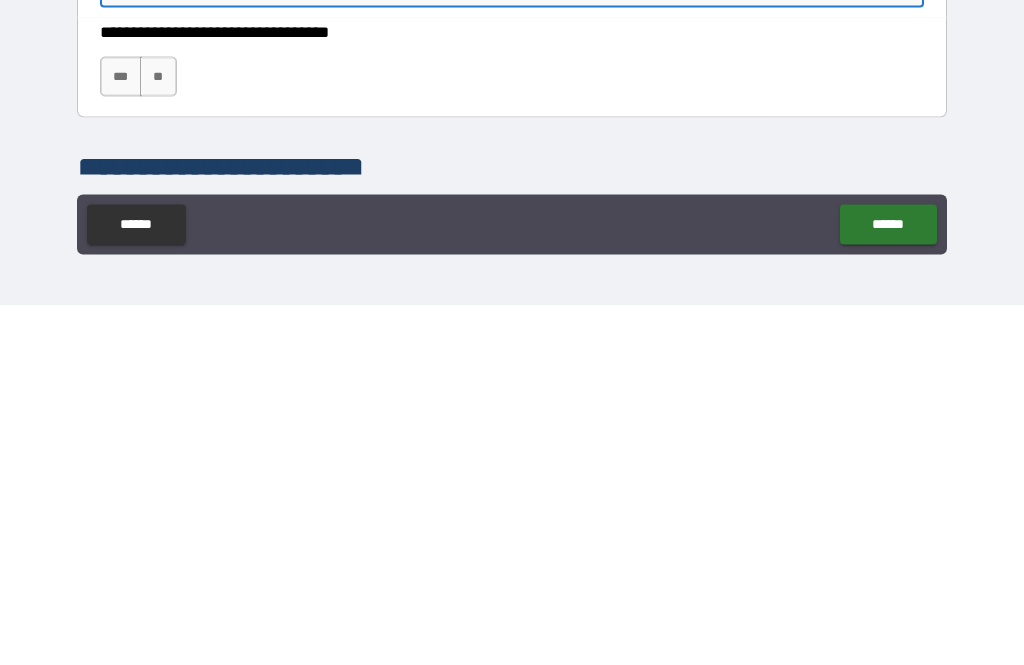 type on "*******" 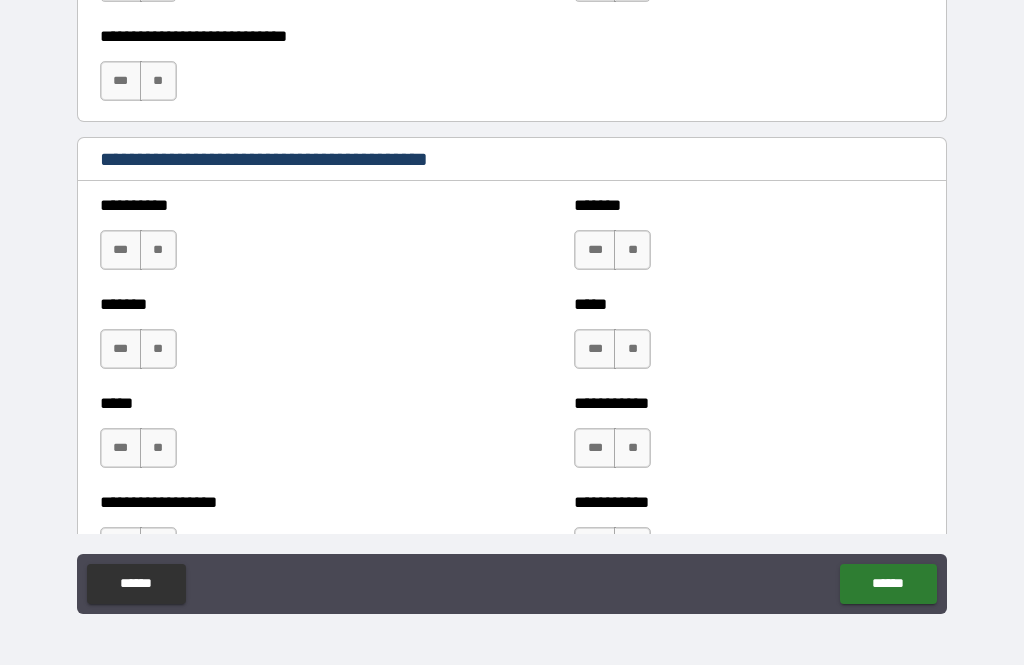 scroll, scrollTop: 1861, scrollLeft: 0, axis: vertical 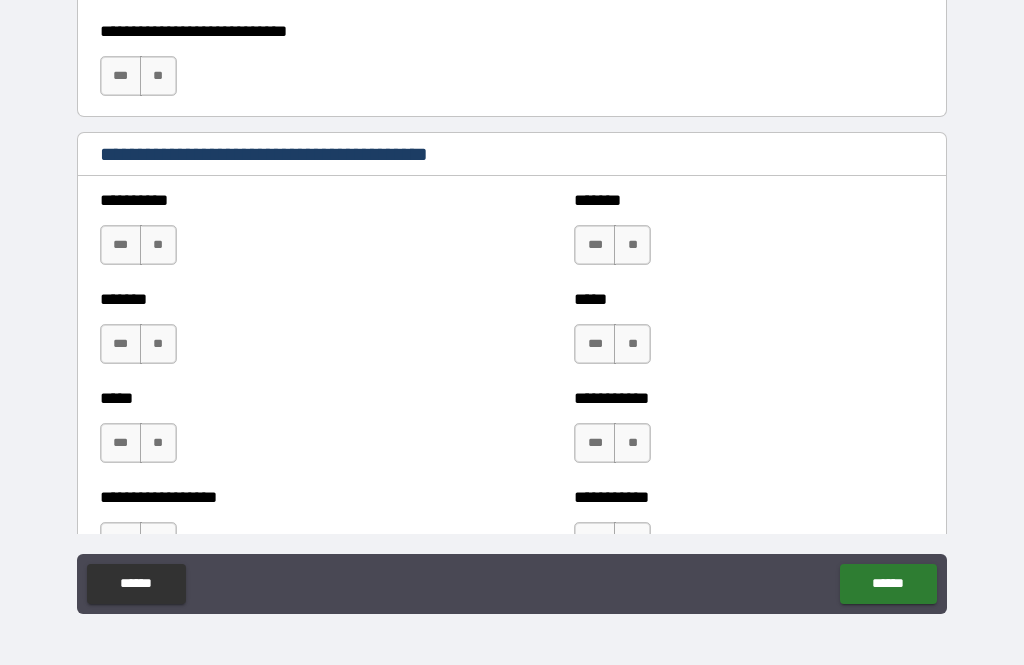 click on "**" at bounding box center [158, 245] 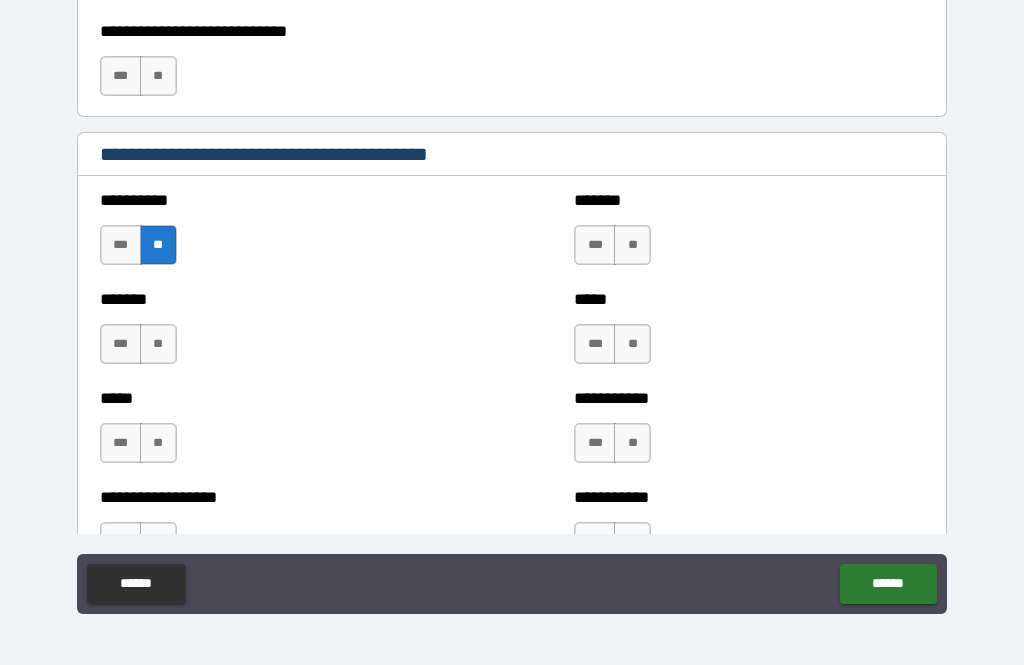 click on "**" at bounding box center (632, 245) 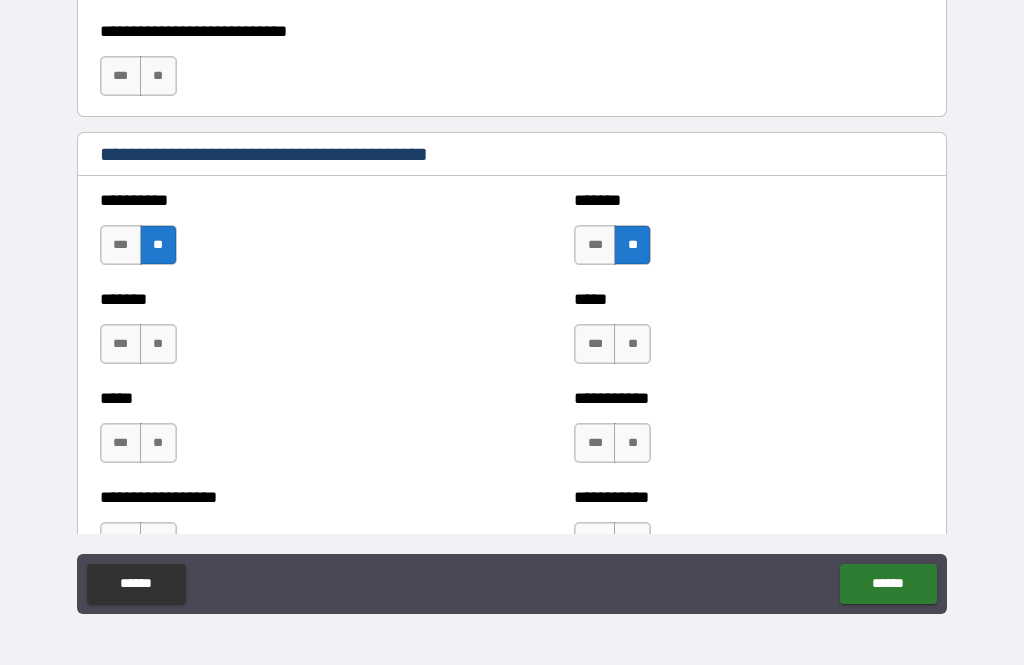 click on "**" at bounding box center (158, 344) 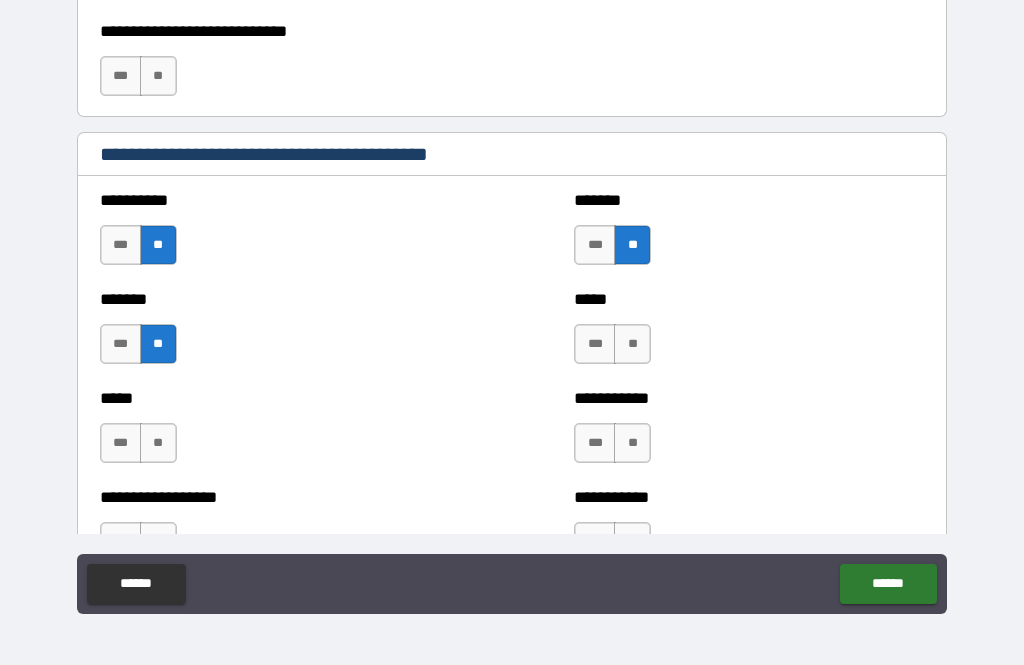 click on "**" at bounding box center [632, 344] 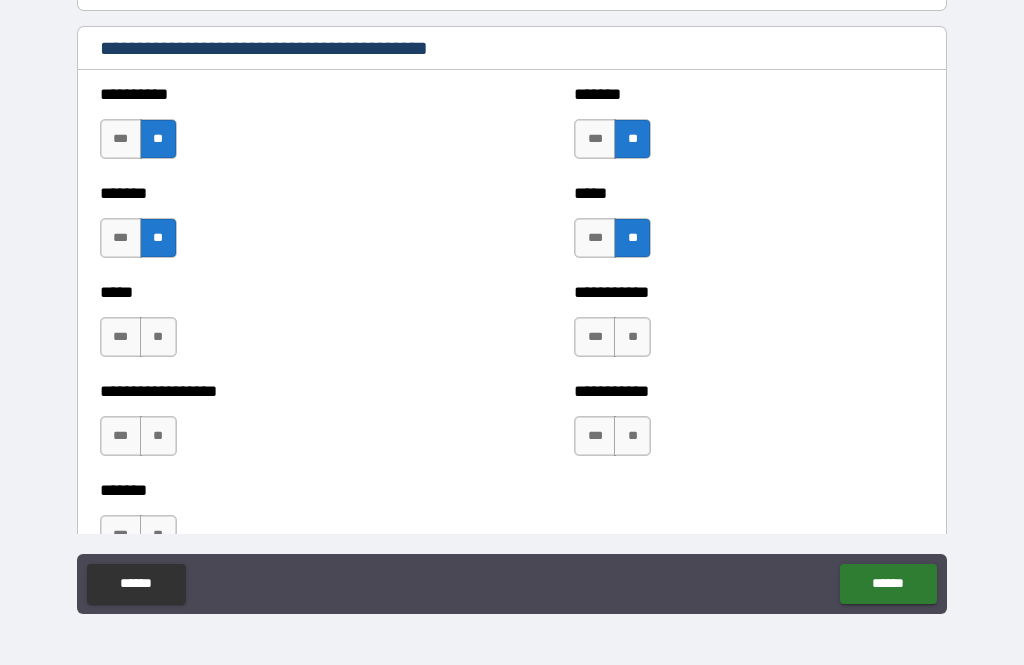 scroll, scrollTop: 1974, scrollLeft: 0, axis: vertical 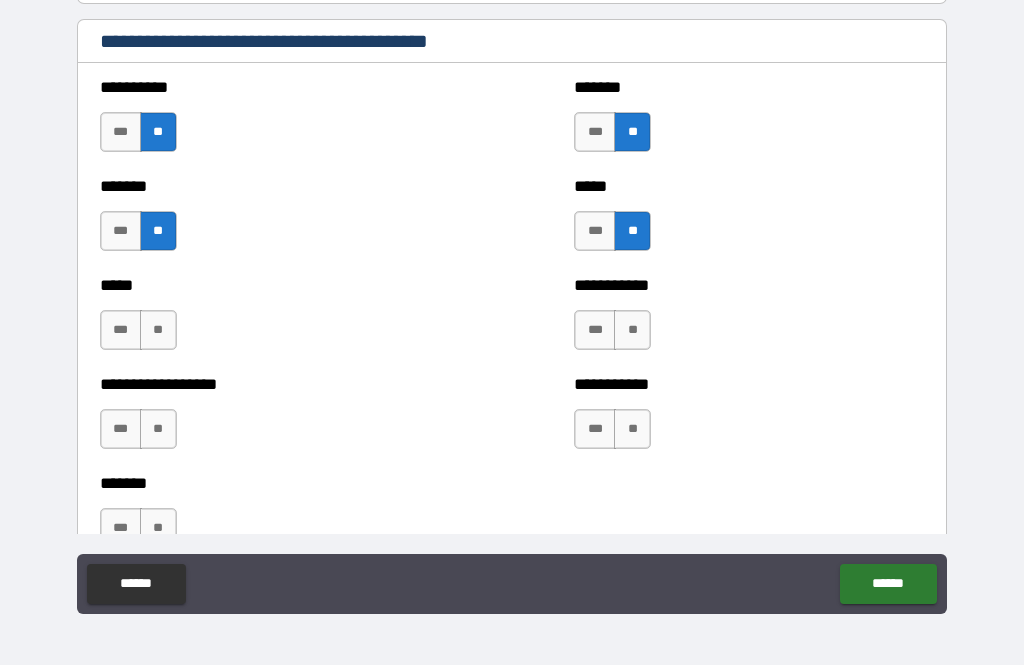 click on "**" at bounding box center [158, 330] 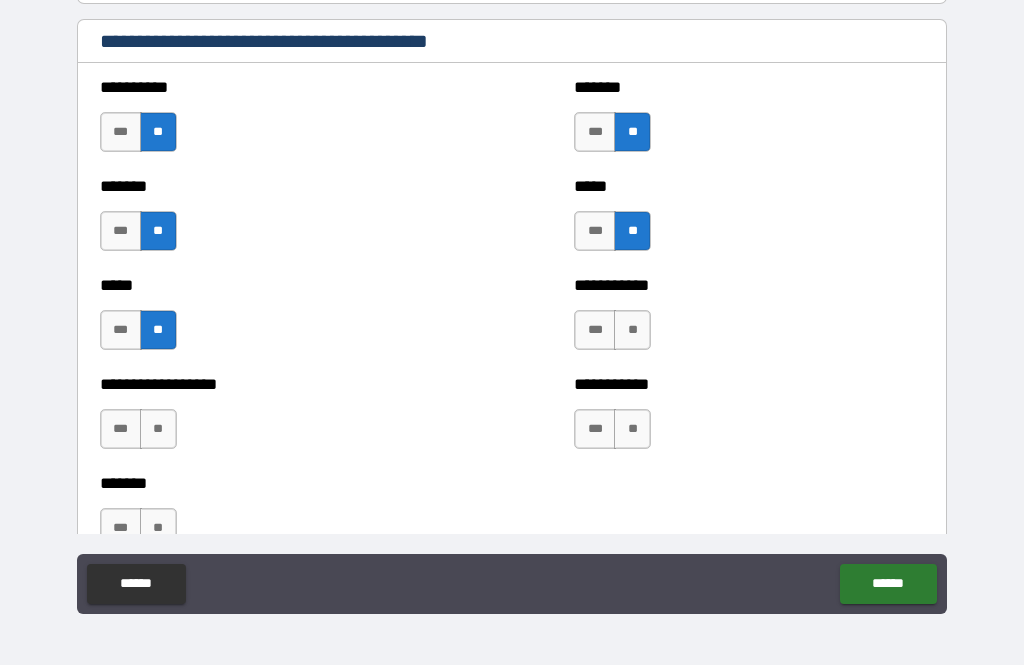 click on "**" at bounding box center (632, 330) 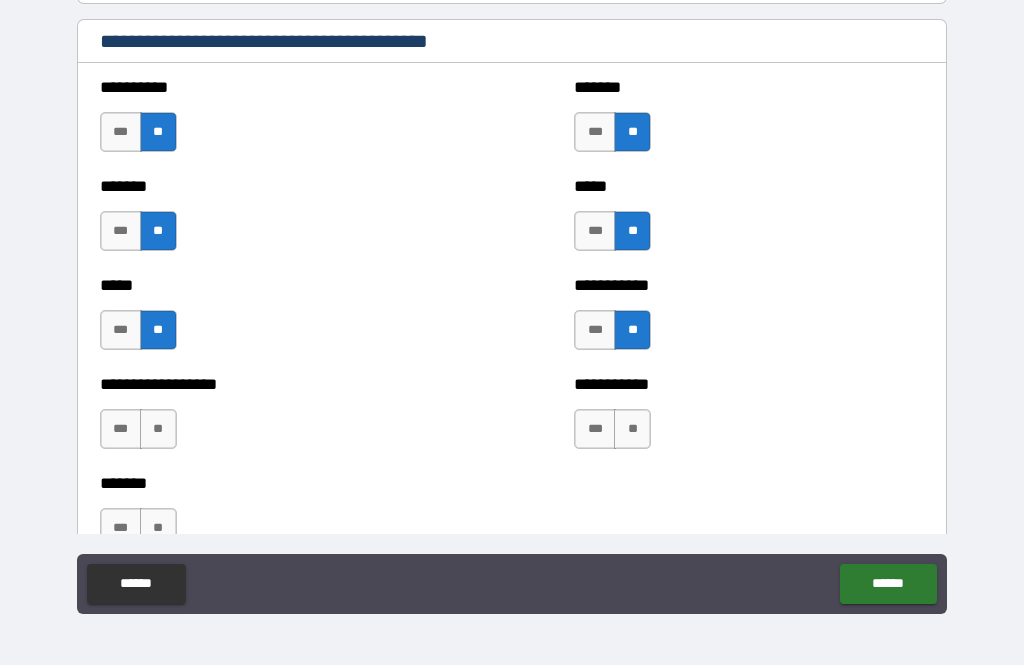 click on "**" at bounding box center (158, 429) 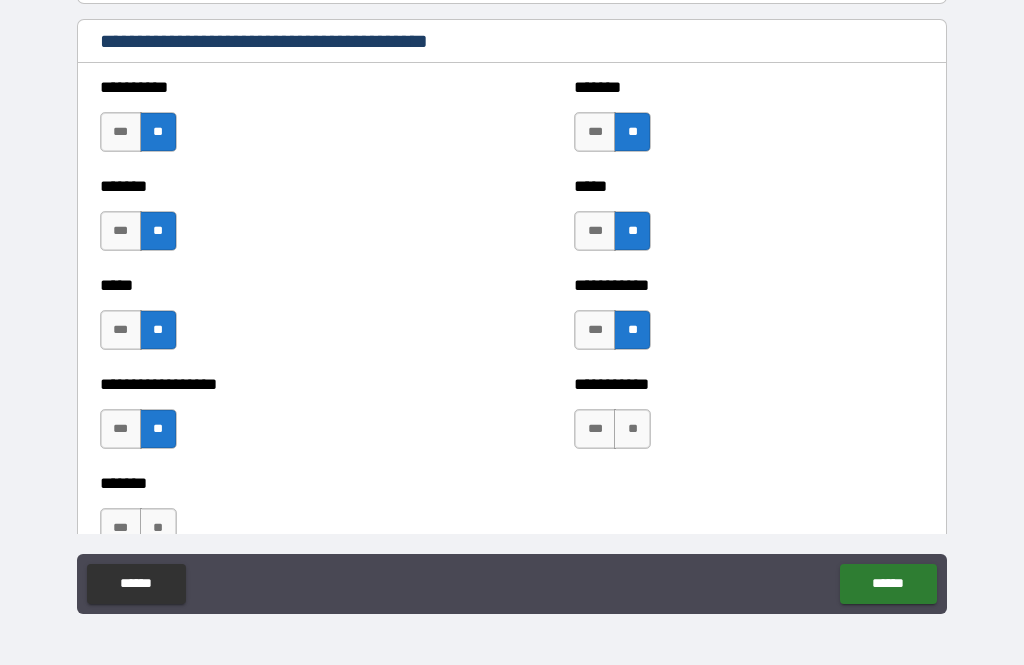 click on "**" at bounding box center [632, 429] 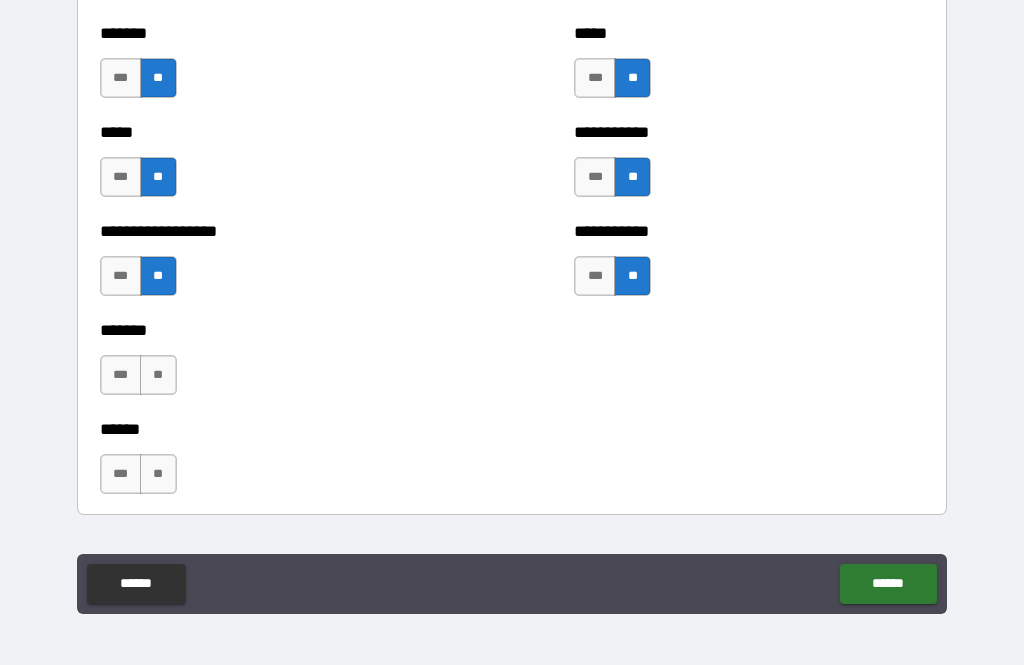 scroll, scrollTop: 2132, scrollLeft: 0, axis: vertical 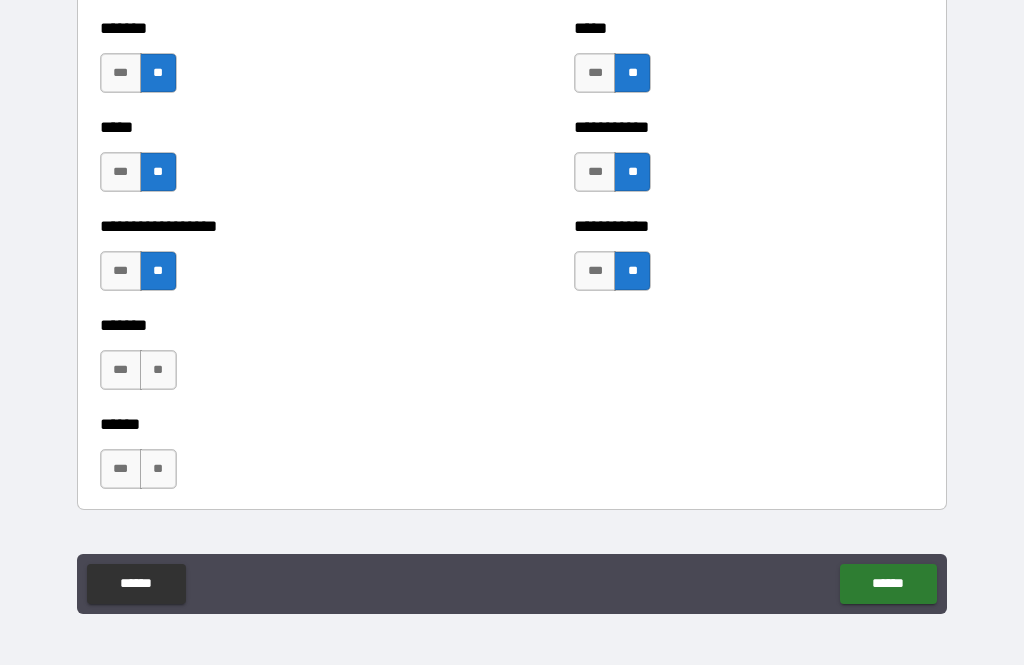 click on "**" at bounding box center [158, 370] 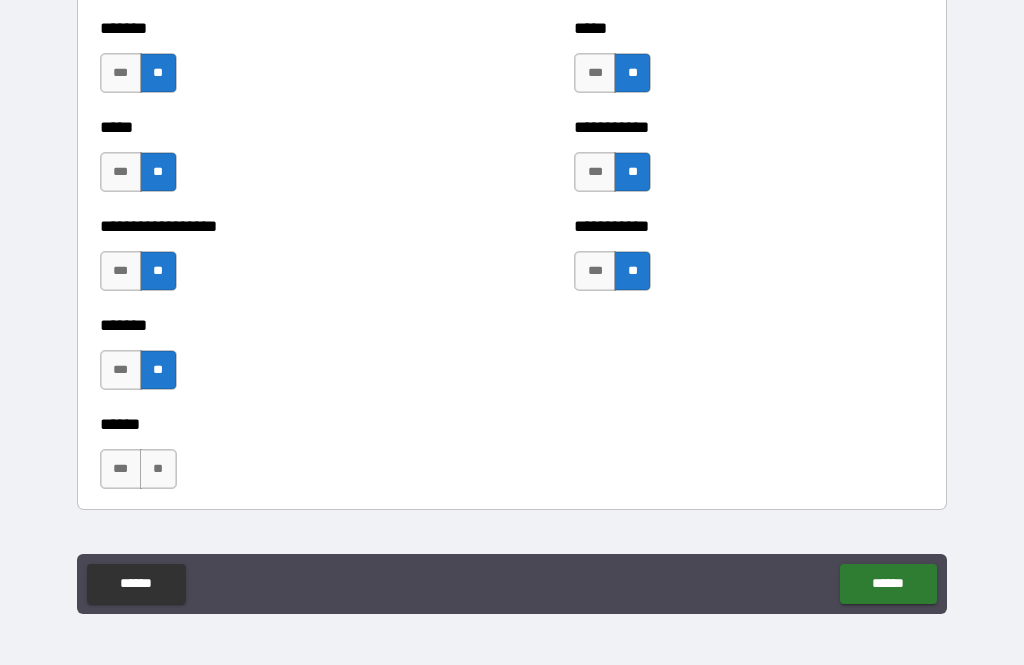 click on "**" at bounding box center [158, 469] 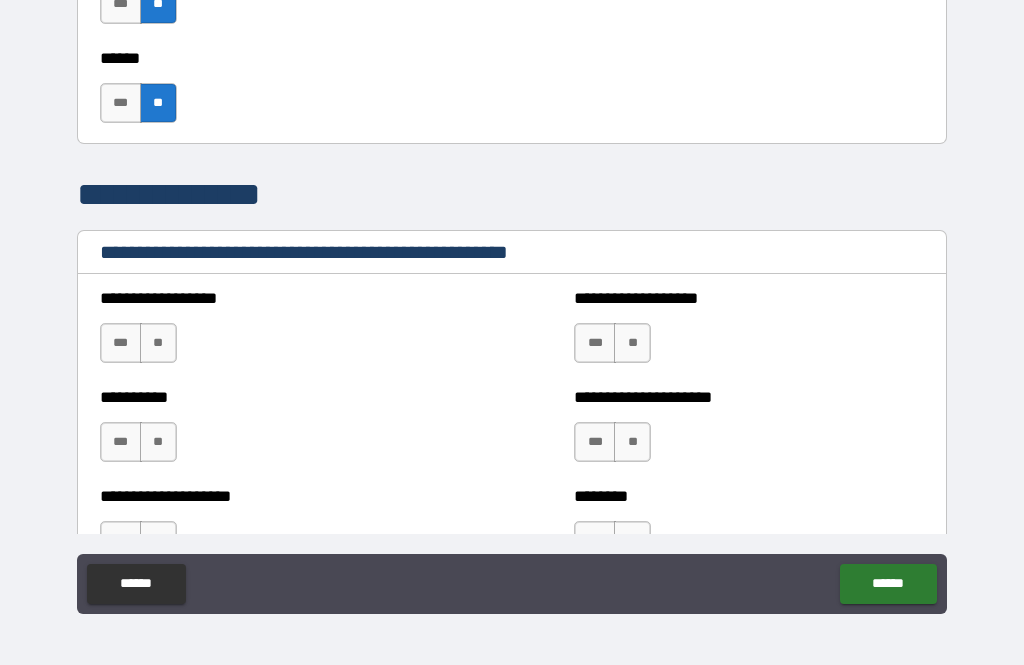 scroll, scrollTop: 2498, scrollLeft: 0, axis: vertical 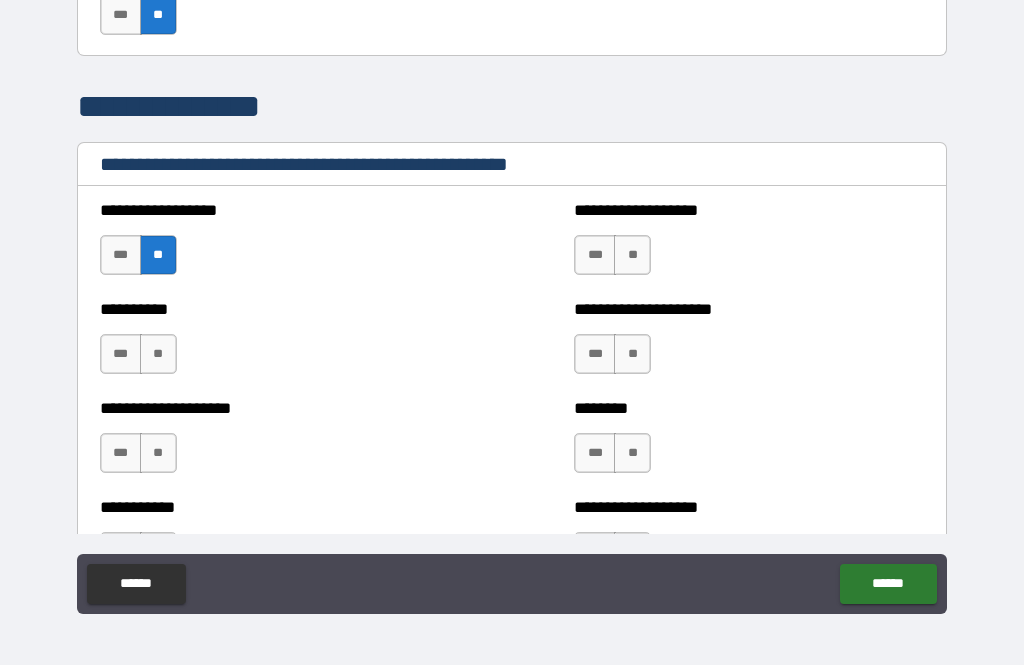 click on "**" at bounding box center [632, 255] 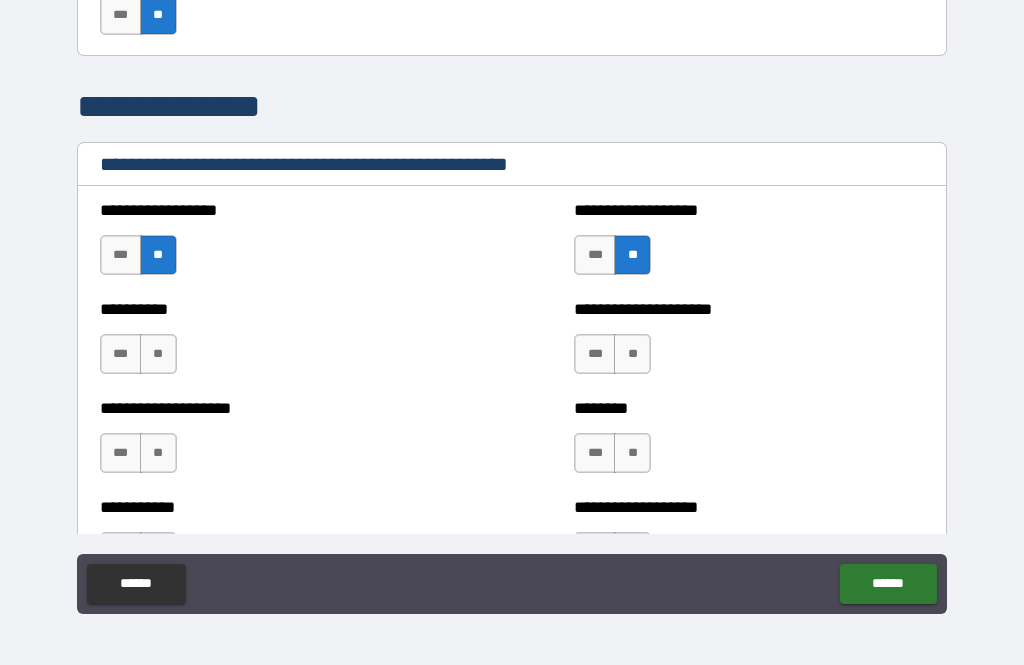 click on "**" at bounding box center [158, 354] 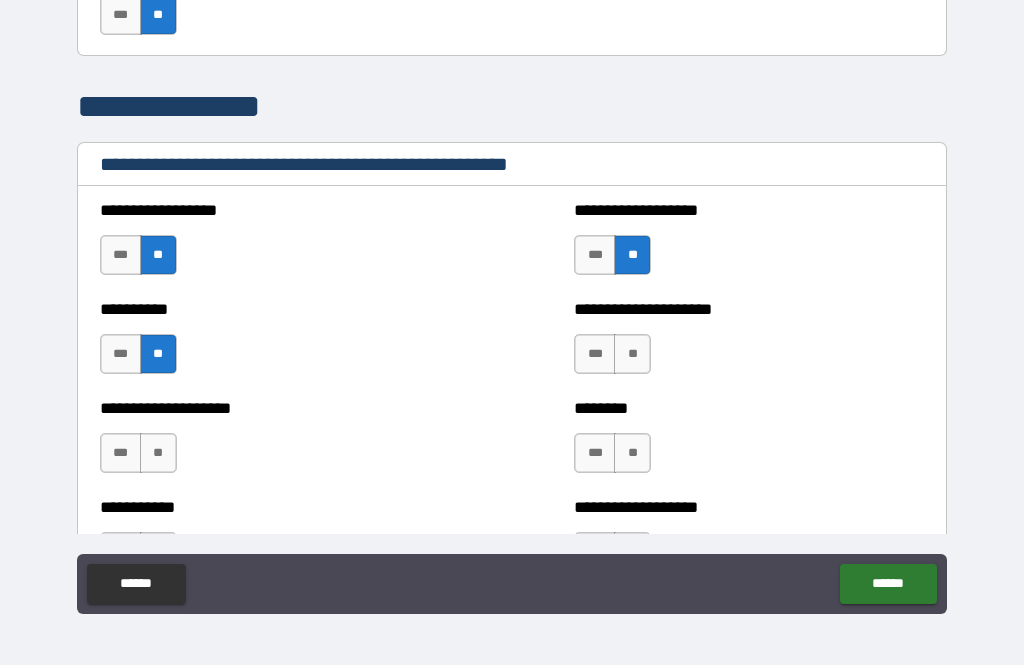 click on "**" at bounding box center (632, 354) 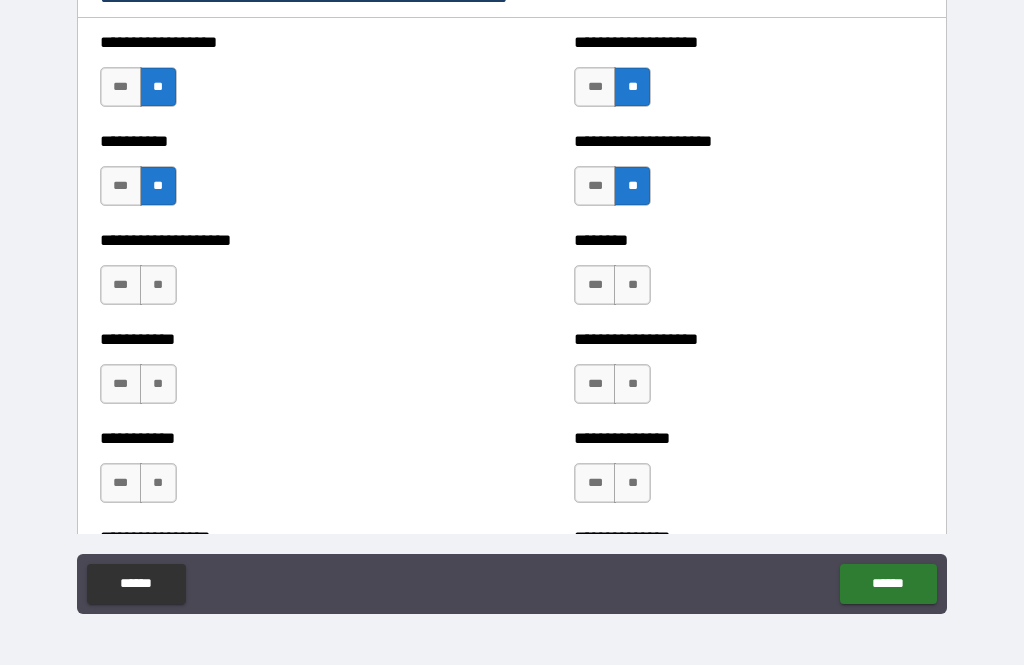 scroll, scrollTop: 2761, scrollLeft: 0, axis: vertical 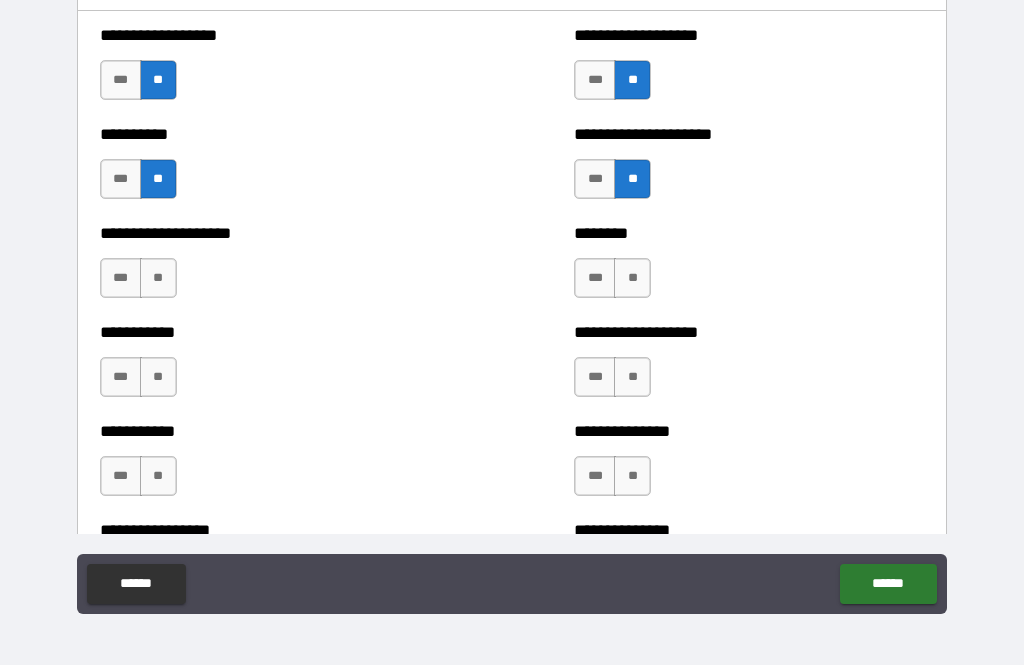 click on "**" at bounding box center [158, 278] 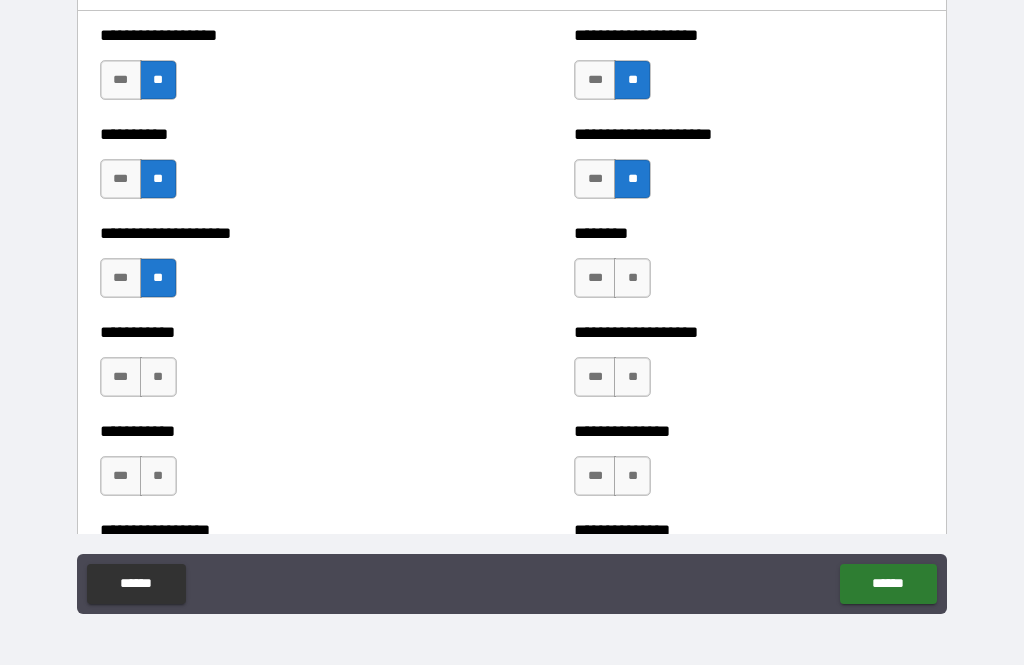 click on "**" at bounding box center [632, 278] 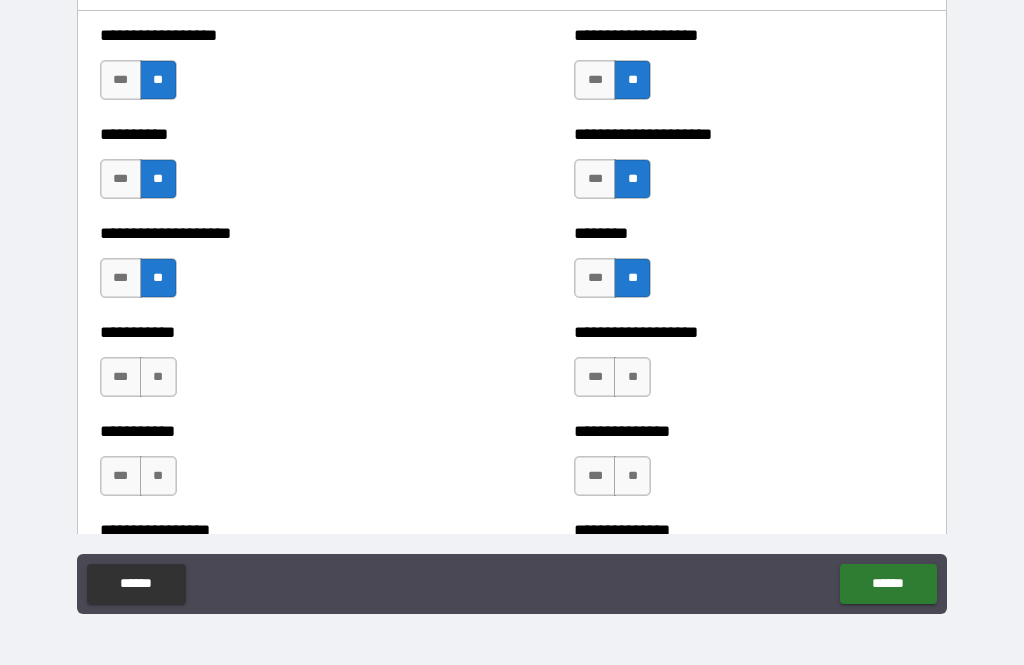 click on "**" at bounding box center (632, 377) 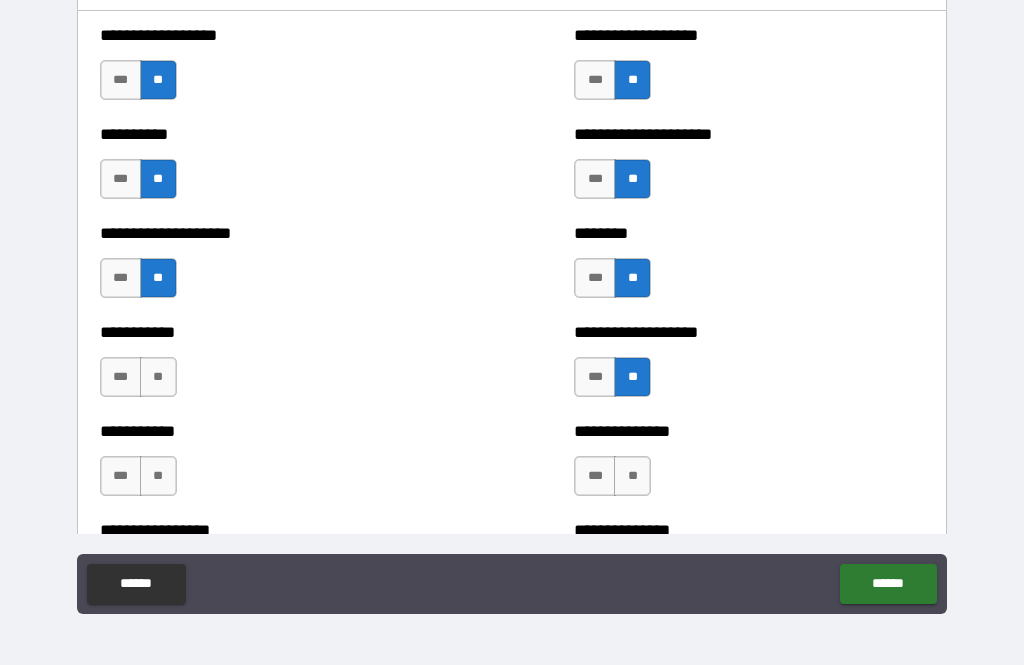 click on "**" at bounding box center [158, 377] 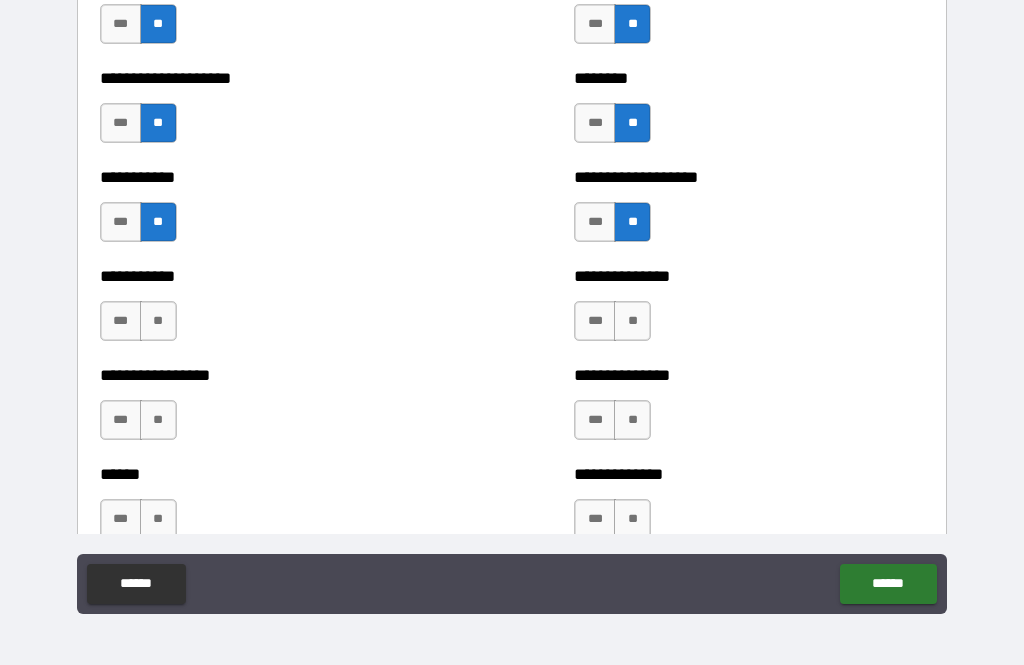 scroll, scrollTop: 2917, scrollLeft: 0, axis: vertical 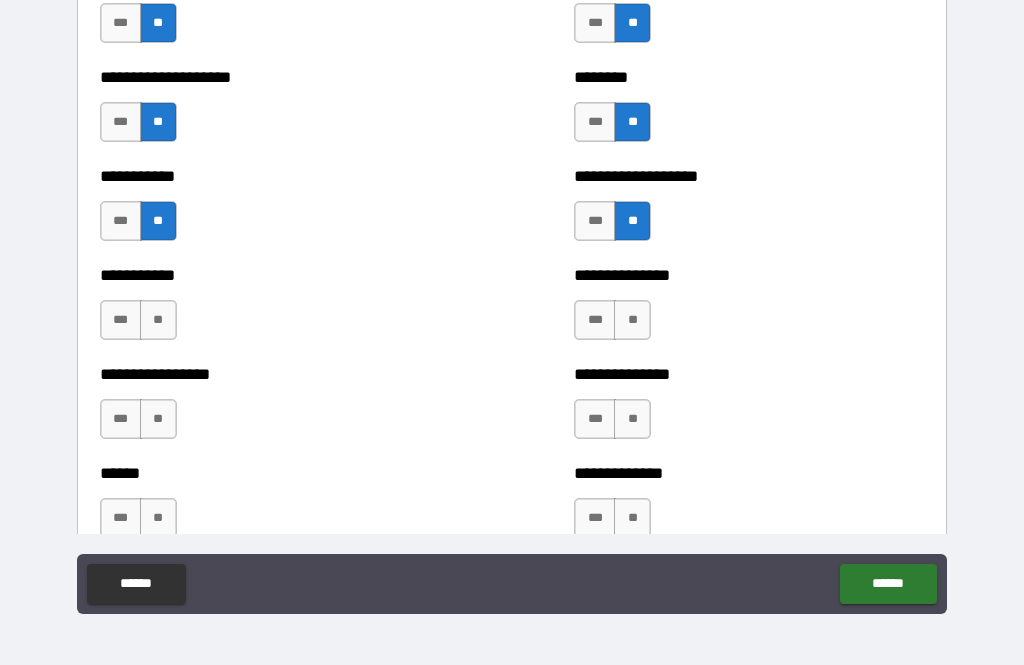 click on "**" at bounding box center (158, 320) 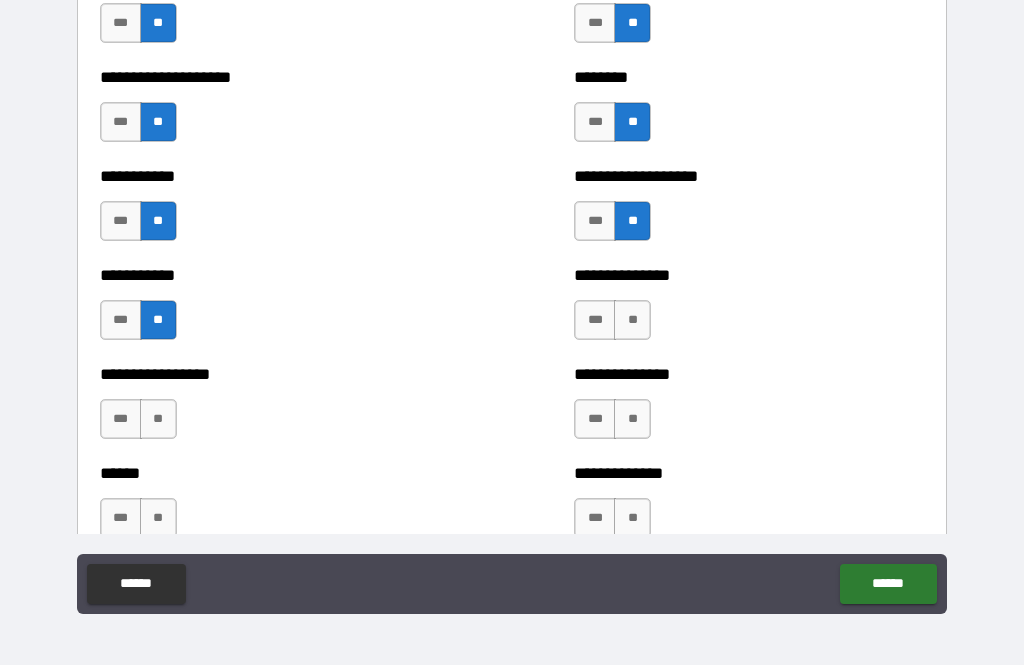 click on "**" at bounding box center (632, 320) 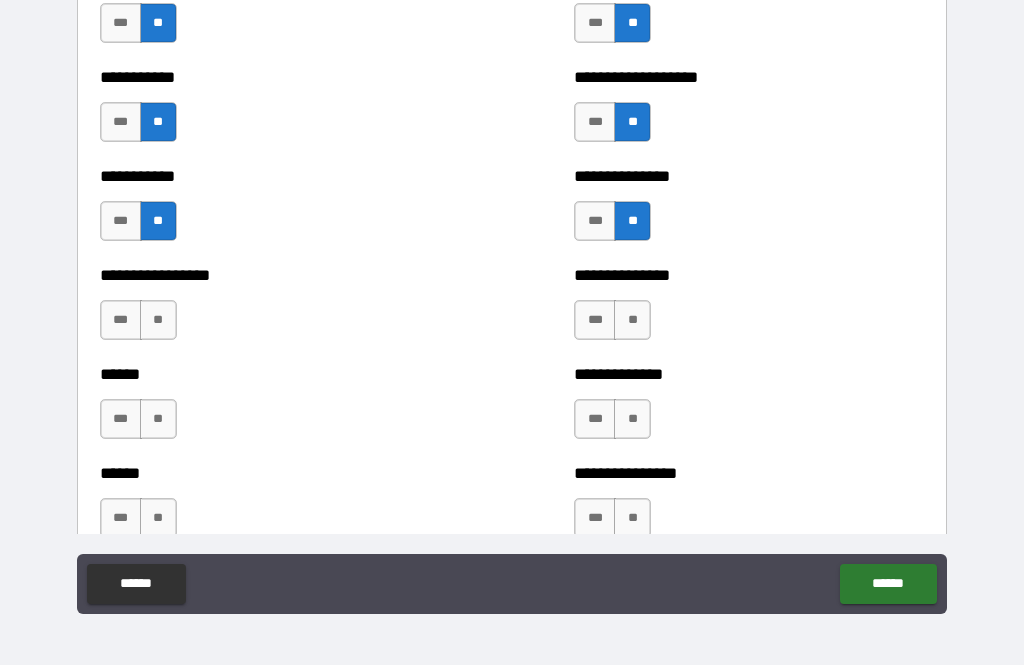 scroll, scrollTop: 3017, scrollLeft: 0, axis: vertical 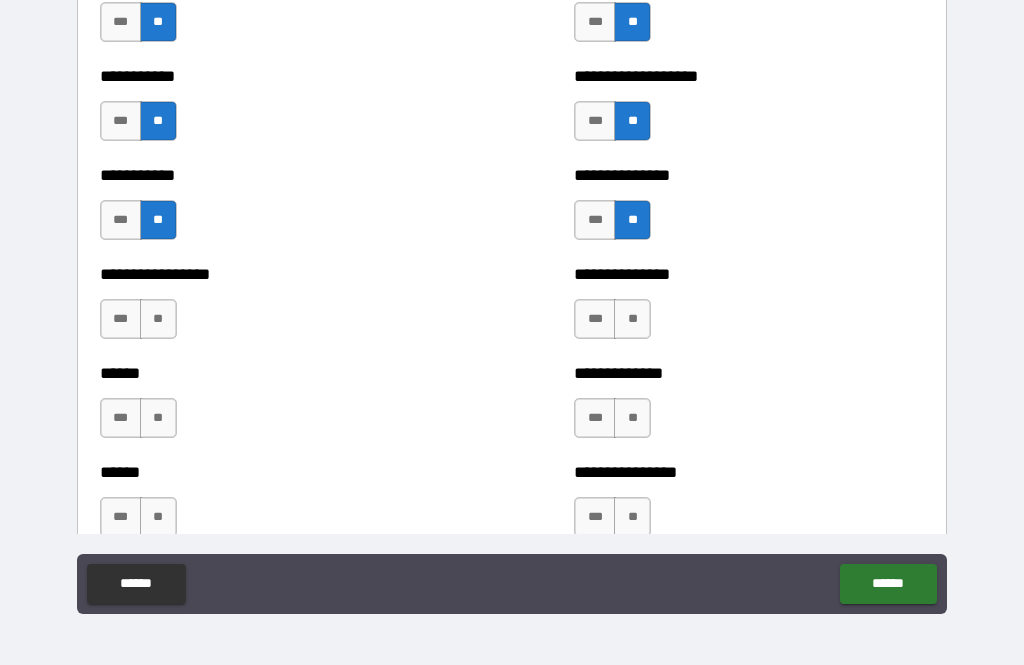 click on "**" at bounding box center [158, 319] 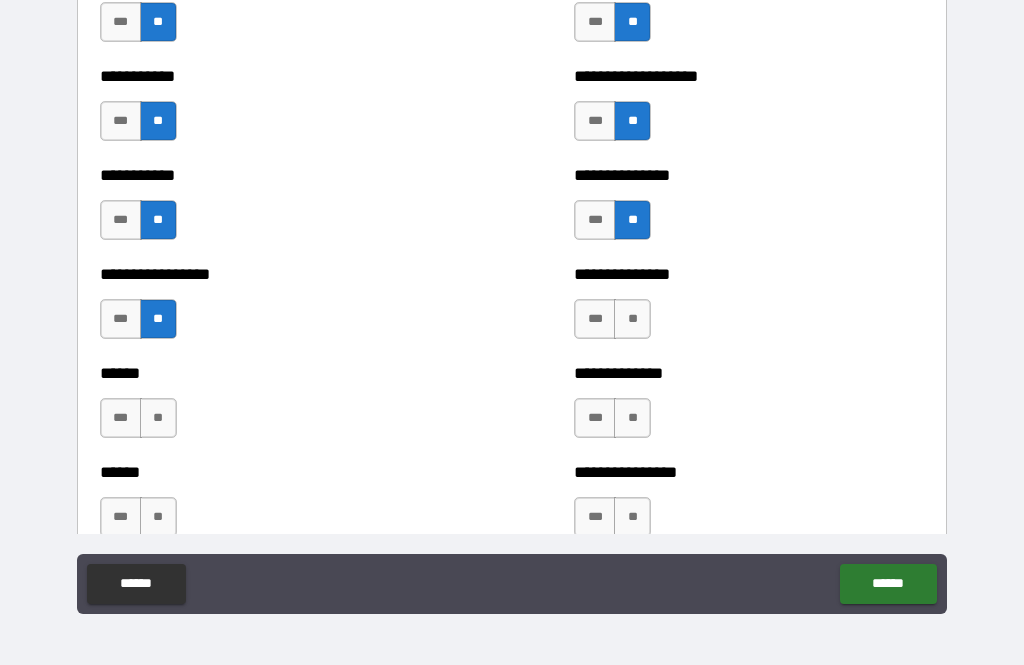 click on "**" at bounding box center [632, 319] 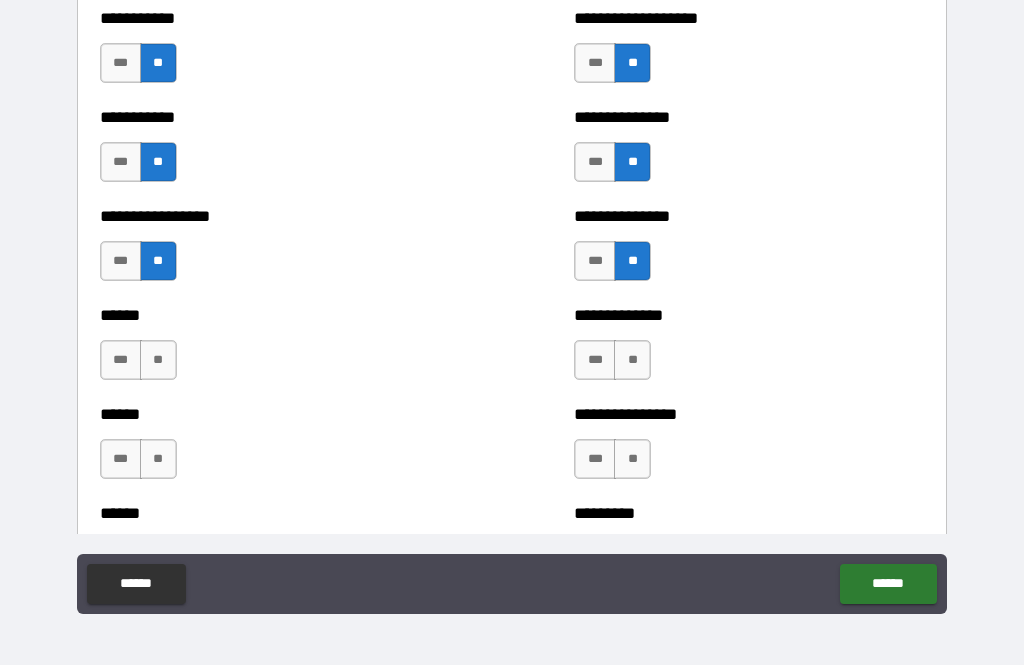 scroll, scrollTop: 3089, scrollLeft: 0, axis: vertical 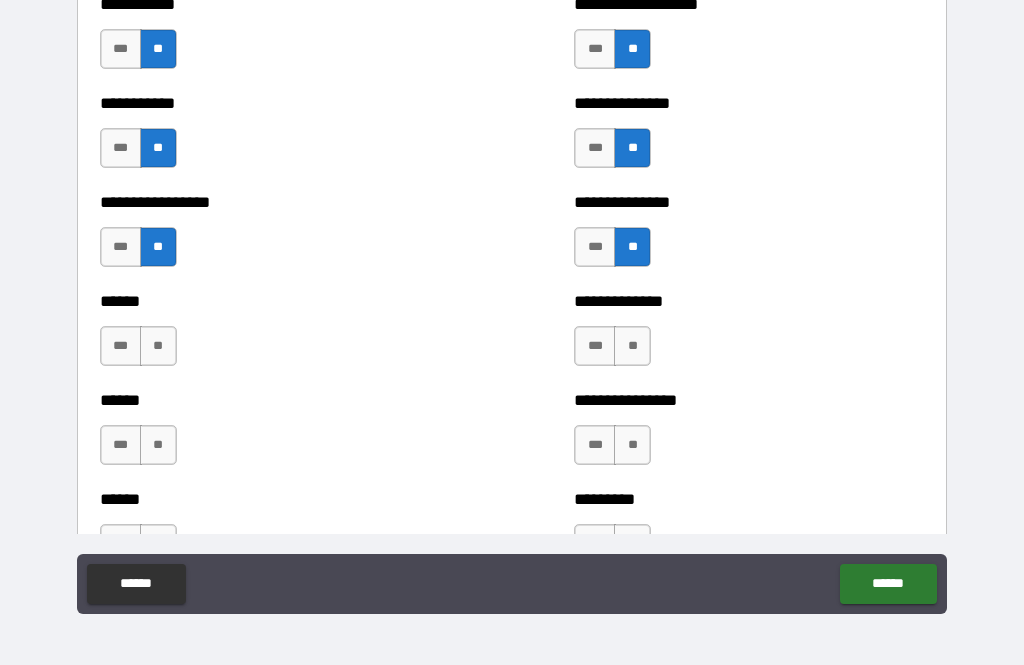 click on "**" at bounding box center (158, 346) 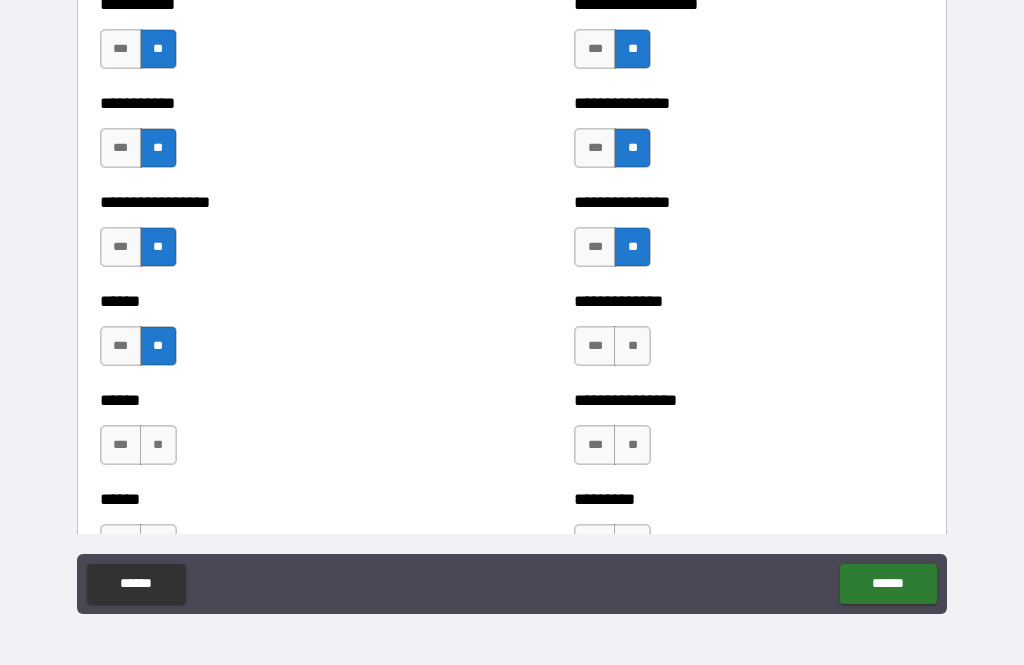 click on "**" at bounding box center [632, 346] 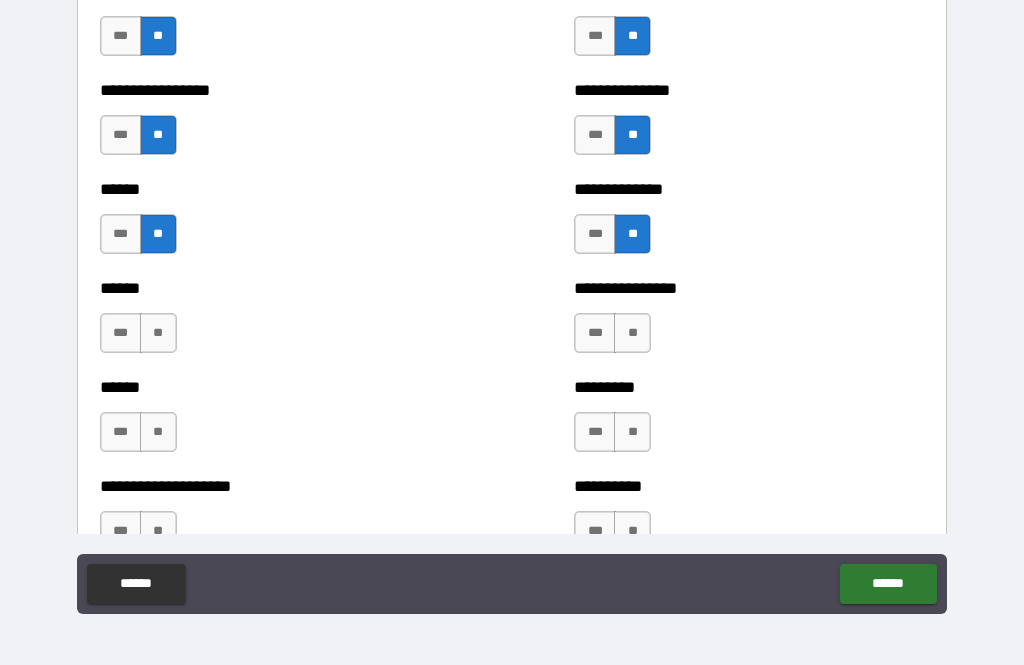 scroll, scrollTop: 3205, scrollLeft: 0, axis: vertical 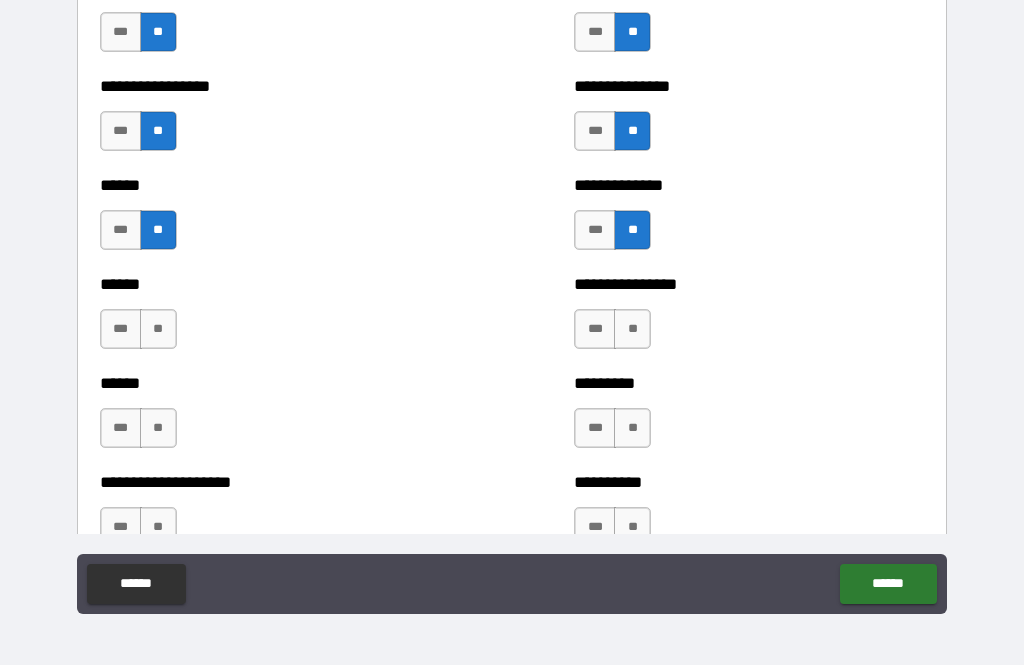 click on "**" at bounding box center (158, 329) 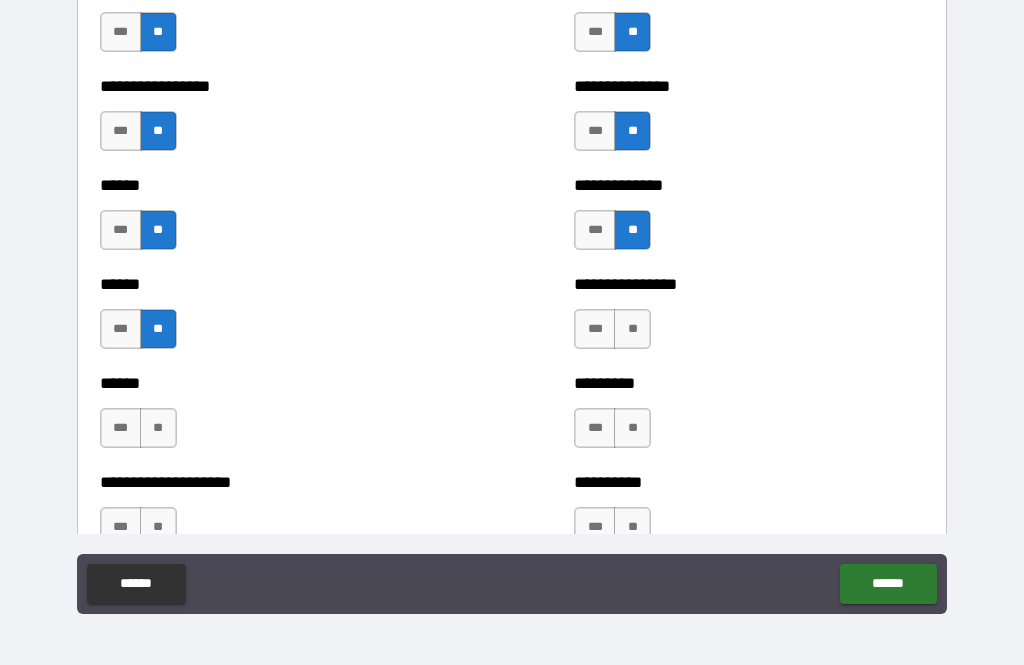 click on "**" at bounding box center [632, 329] 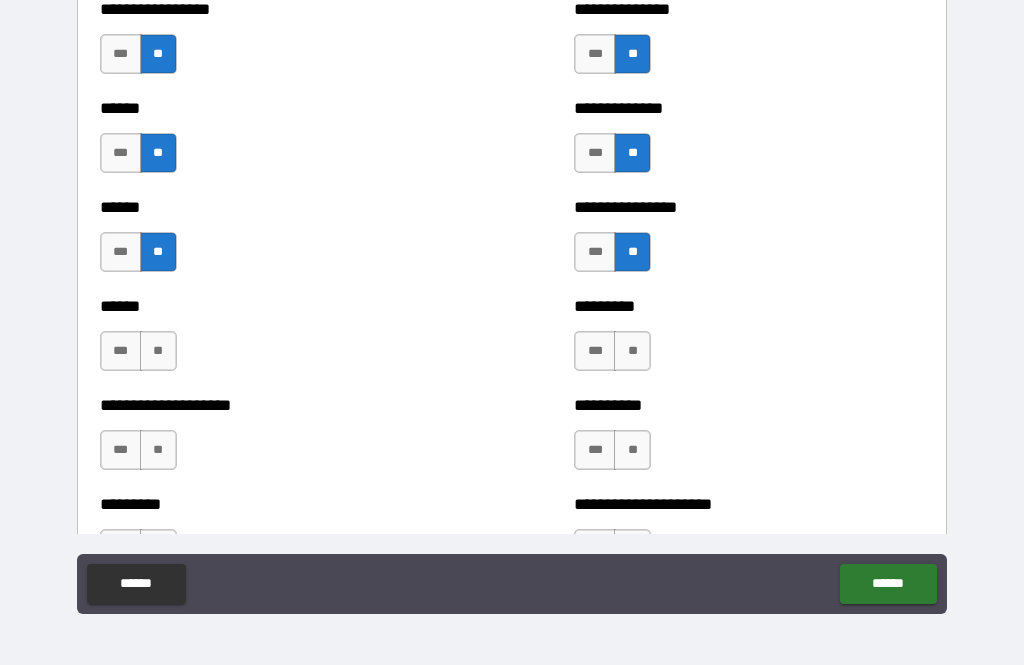 scroll, scrollTop: 3288, scrollLeft: 0, axis: vertical 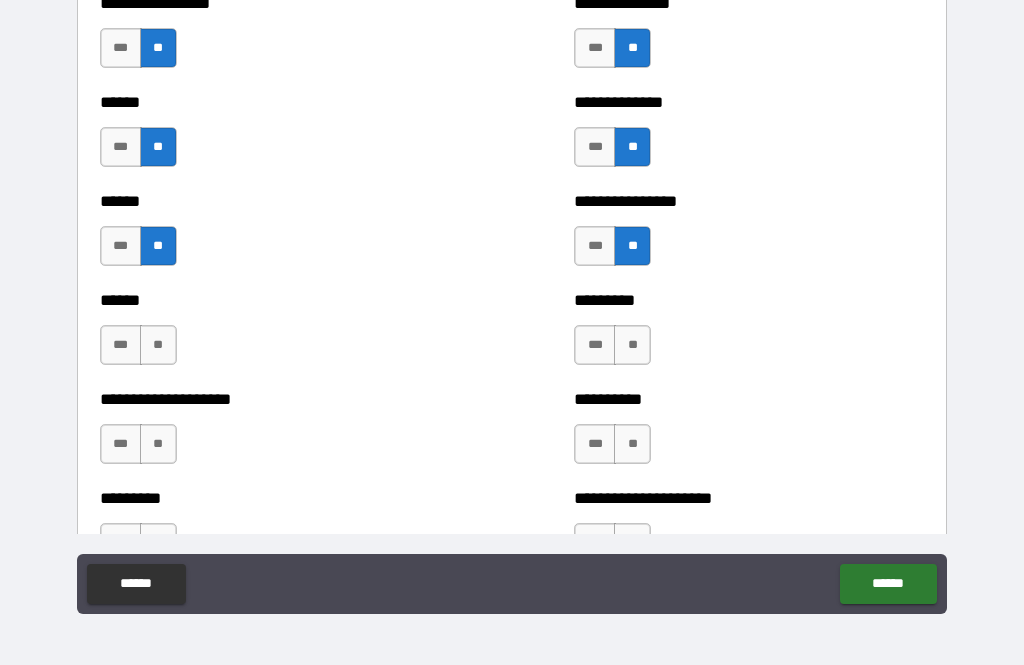 click on "**" at bounding box center [158, 345] 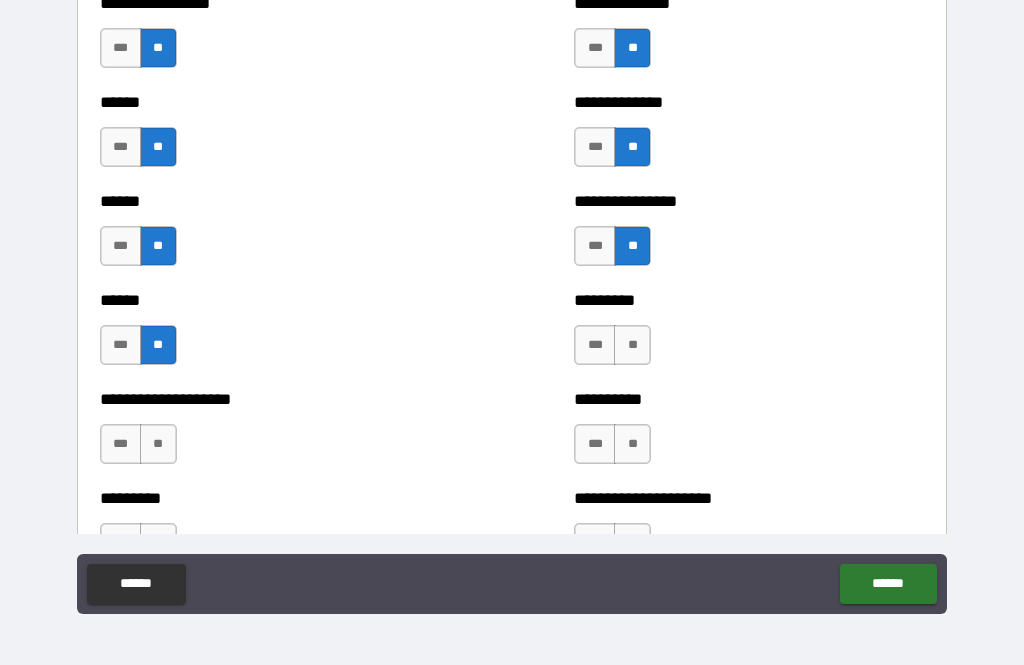 click on "**" at bounding box center [632, 345] 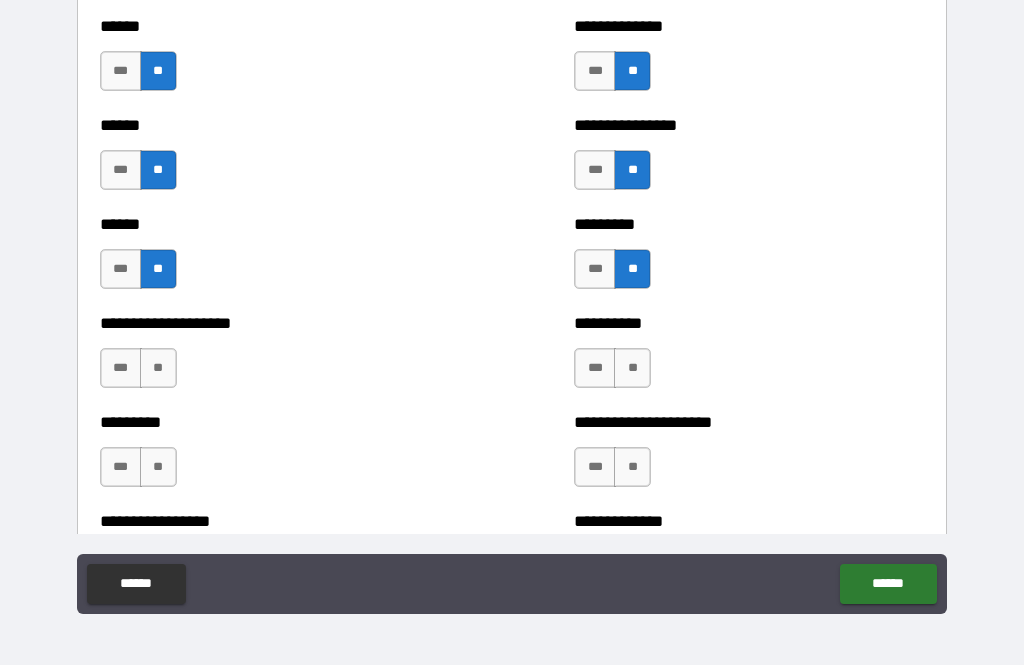 scroll, scrollTop: 3403, scrollLeft: 0, axis: vertical 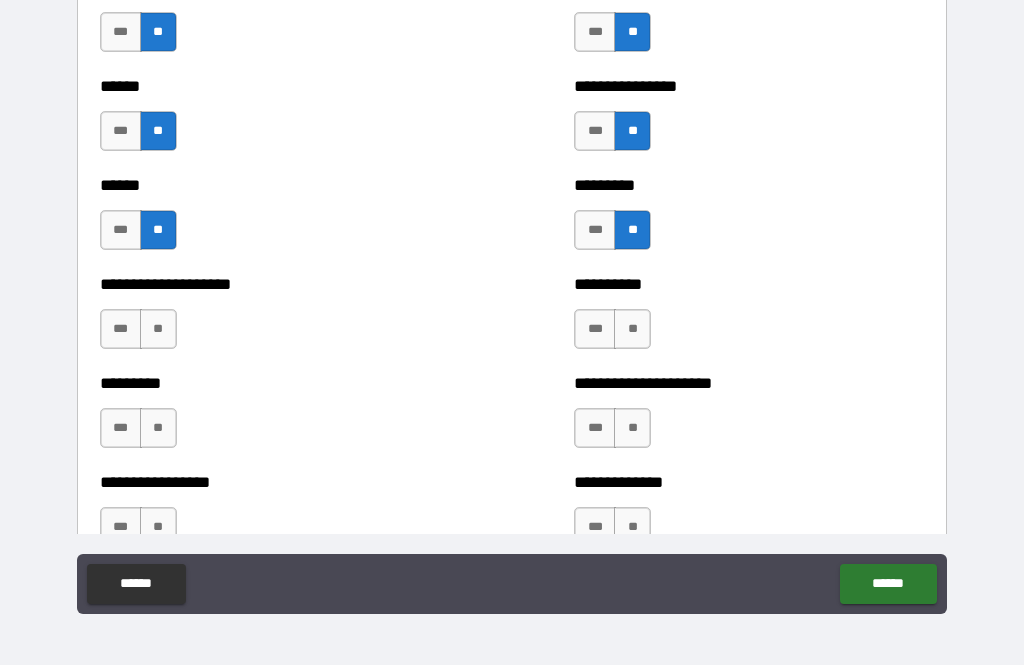 click on "**" at bounding box center (158, 329) 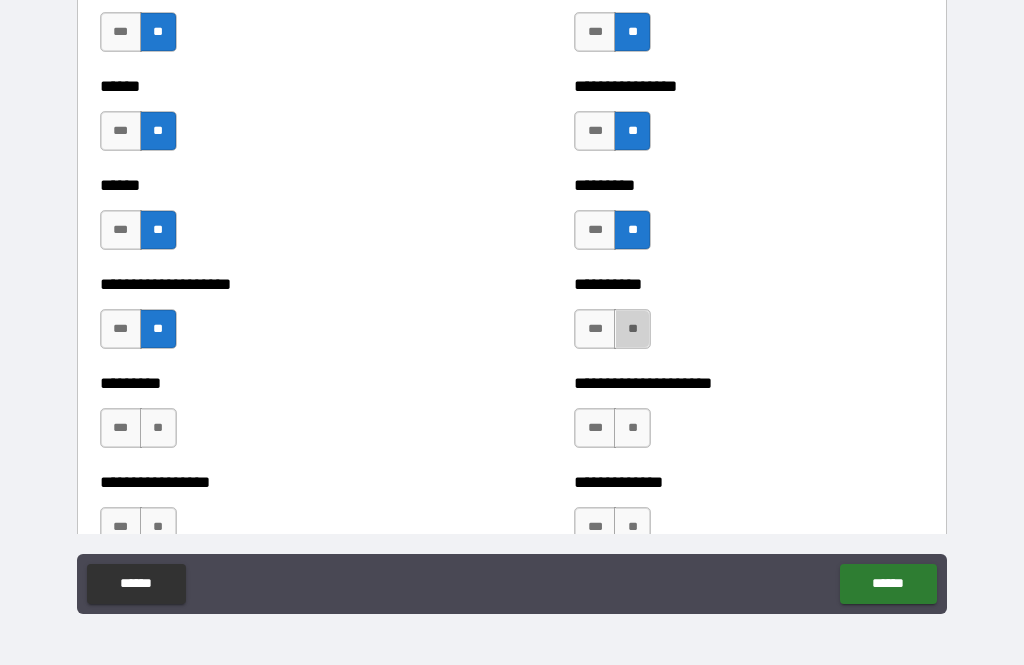 click on "**" at bounding box center [632, 329] 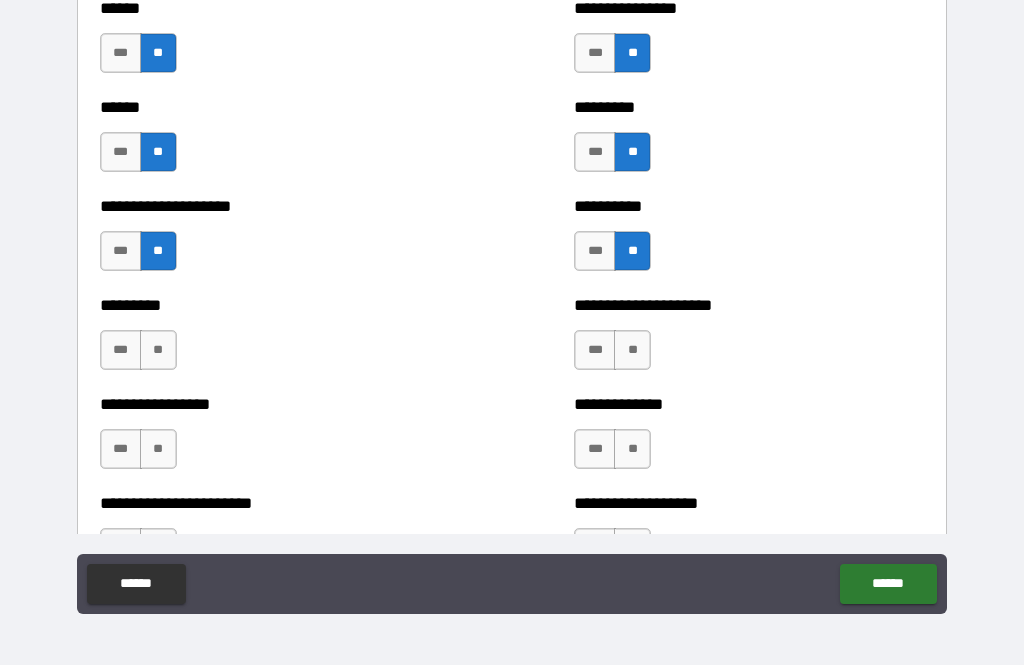 scroll, scrollTop: 3496, scrollLeft: 0, axis: vertical 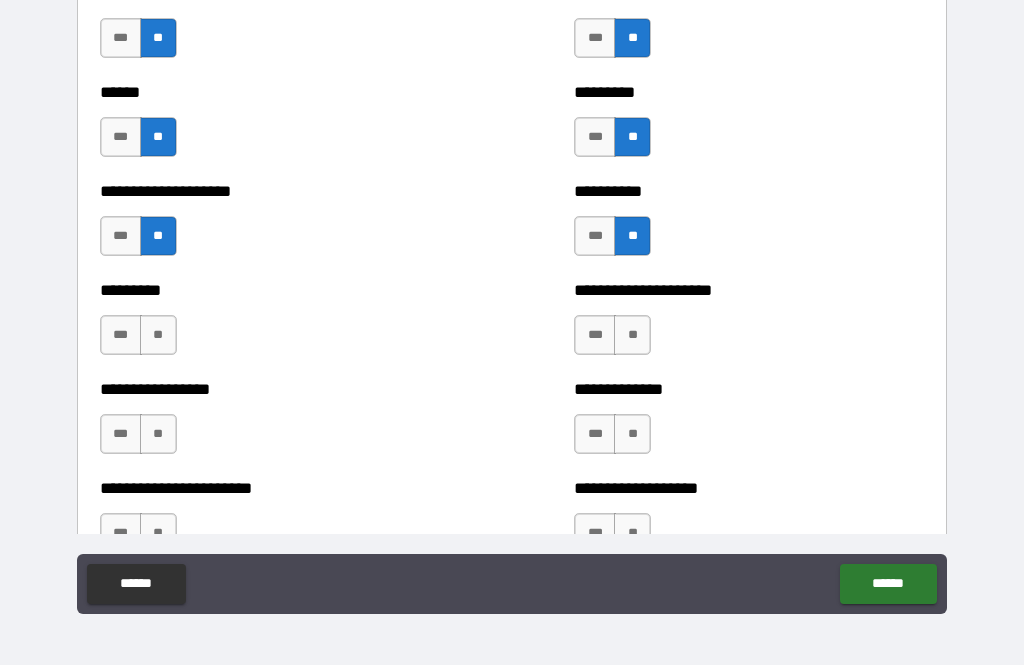 click on "**" at bounding box center (158, 335) 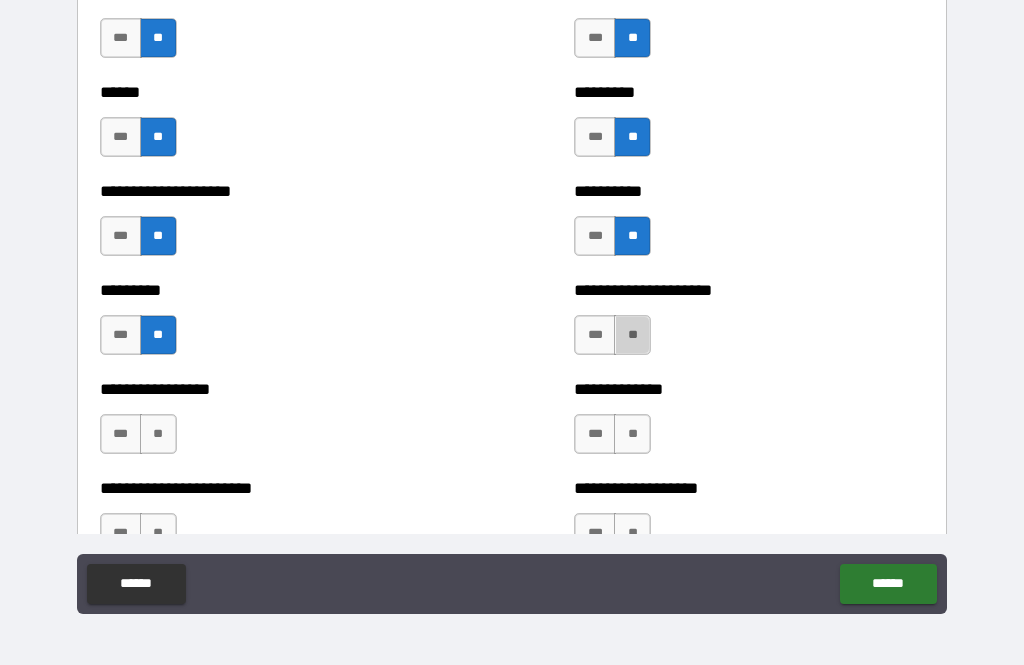click on "**" at bounding box center (632, 335) 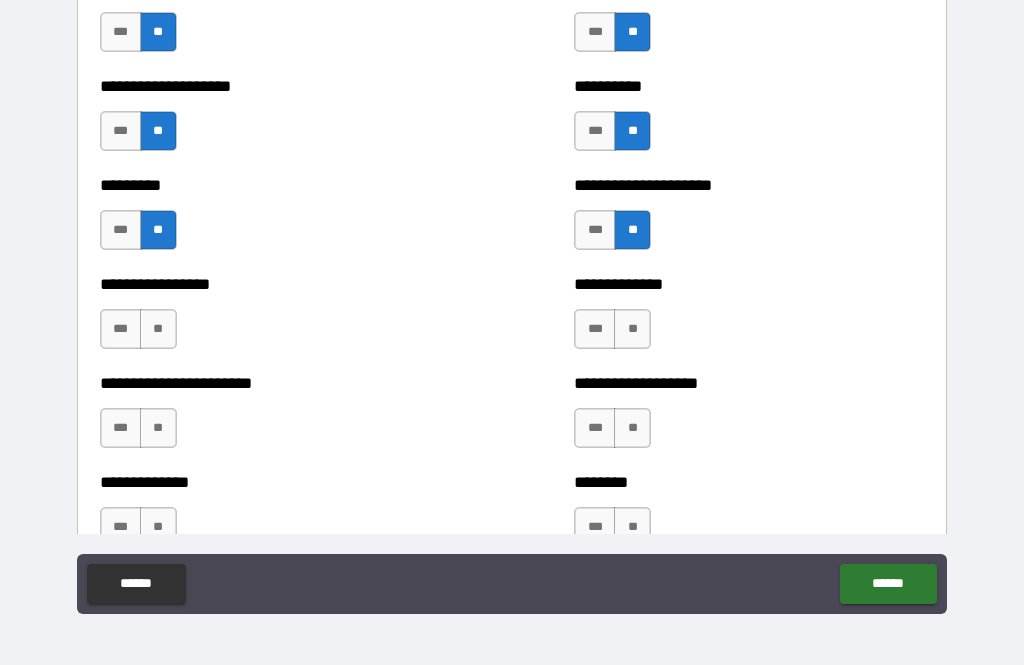 scroll, scrollTop: 3605, scrollLeft: 0, axis: vertical 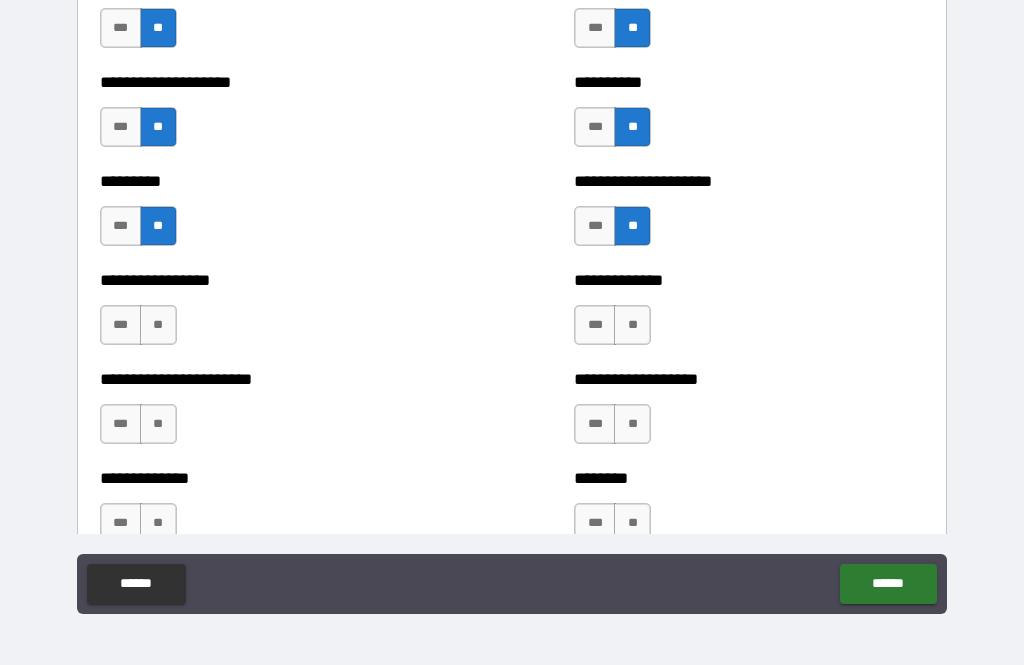 click on "**" at bounding box center (158, 325) 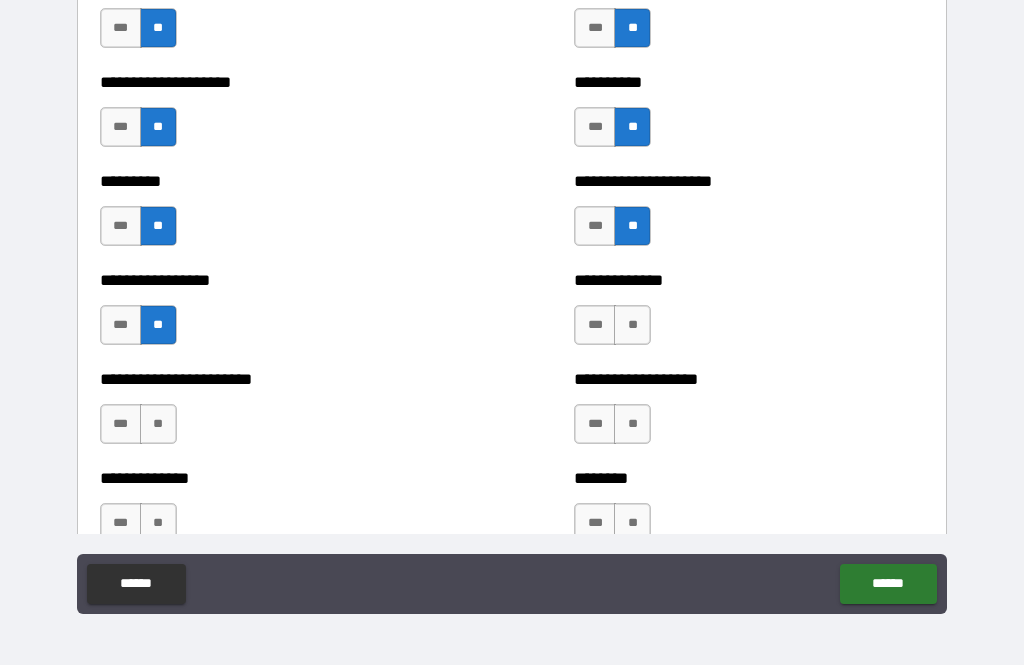 click on "**" at bounding box center (632, 325) 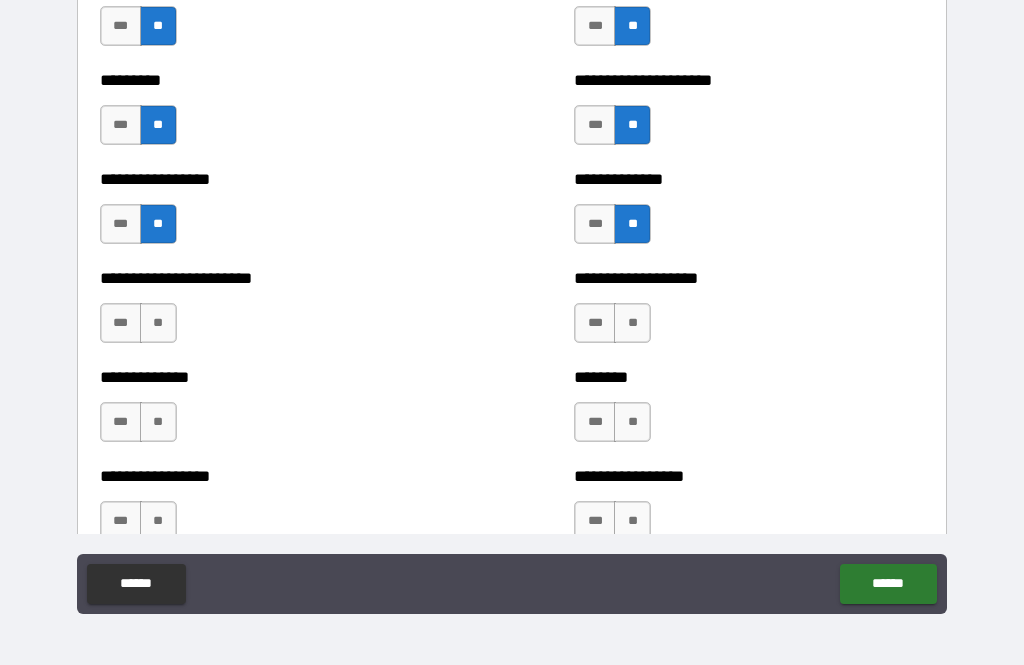 scroll, scrollTop: 3707, scrollLeft: 0, axis: vertical 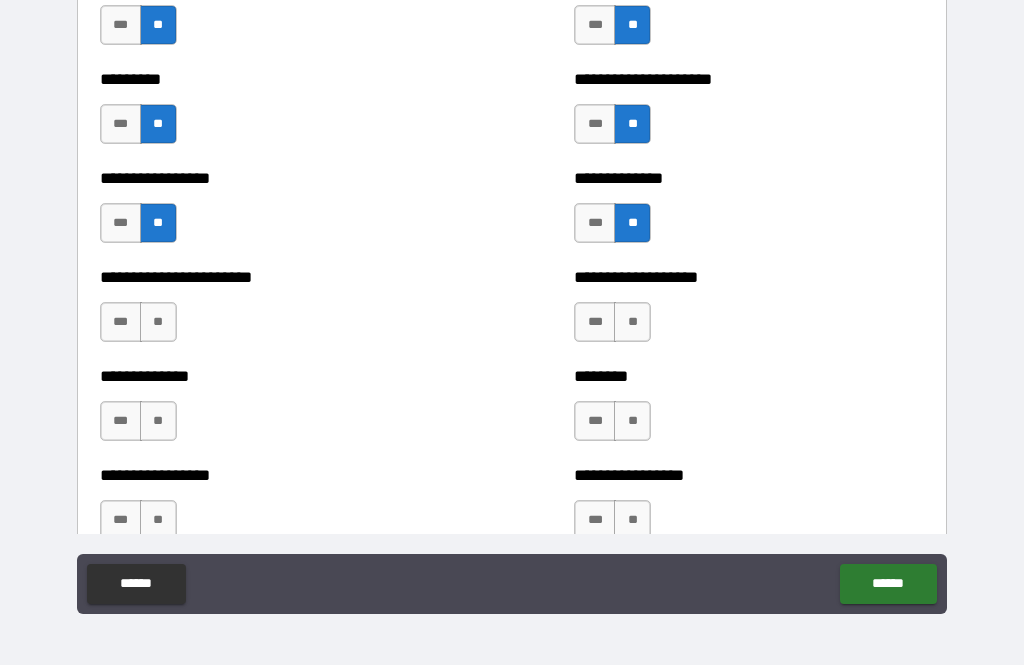 click on "**" at bounding box center [158, 322] 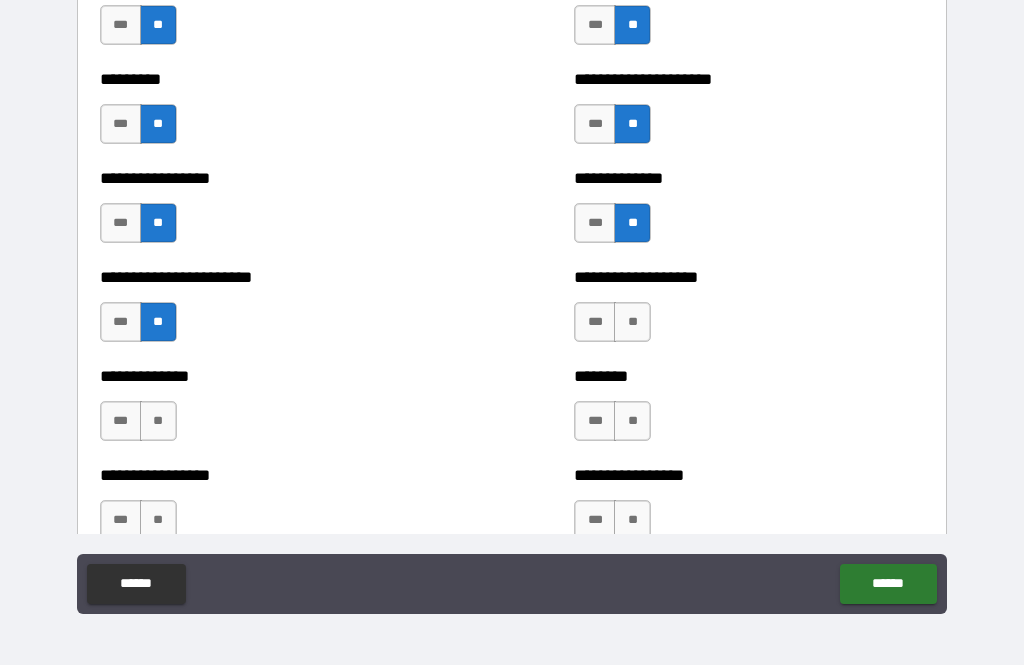 click on "**" at bounding box center (632, 322) 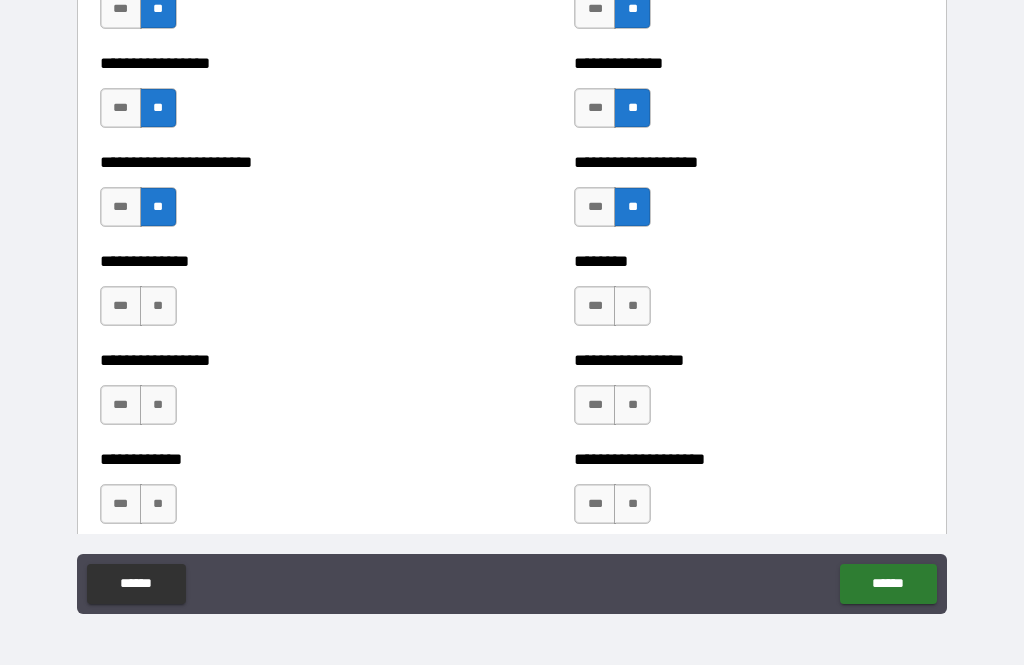 scroll, scrollTop: 3832, scrollLeft: 0, axis: vertical 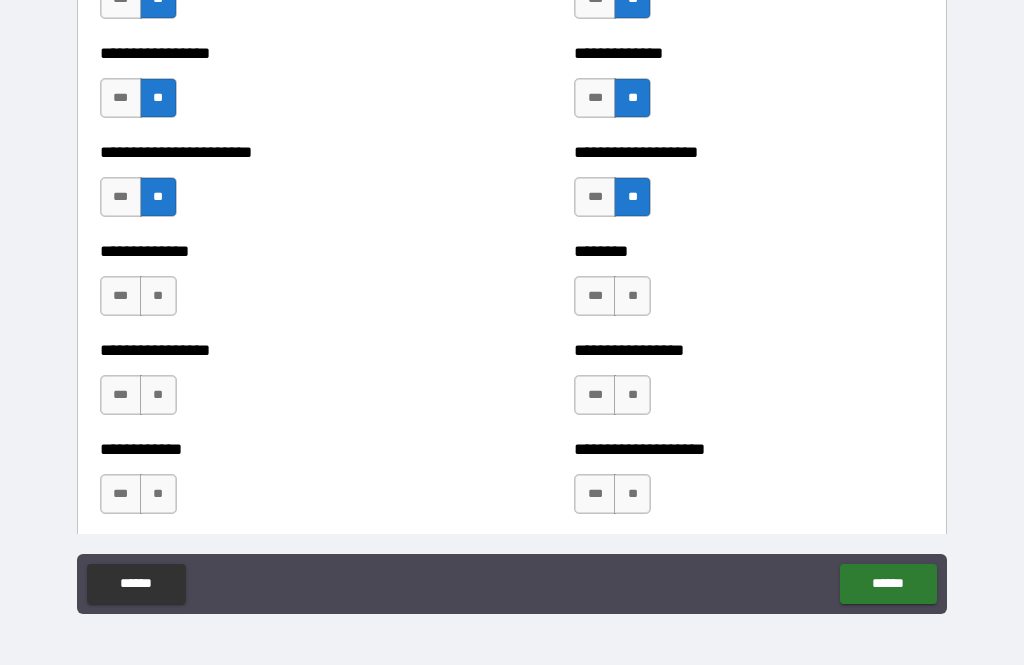 click on "**" at bounding box center [158, 296] 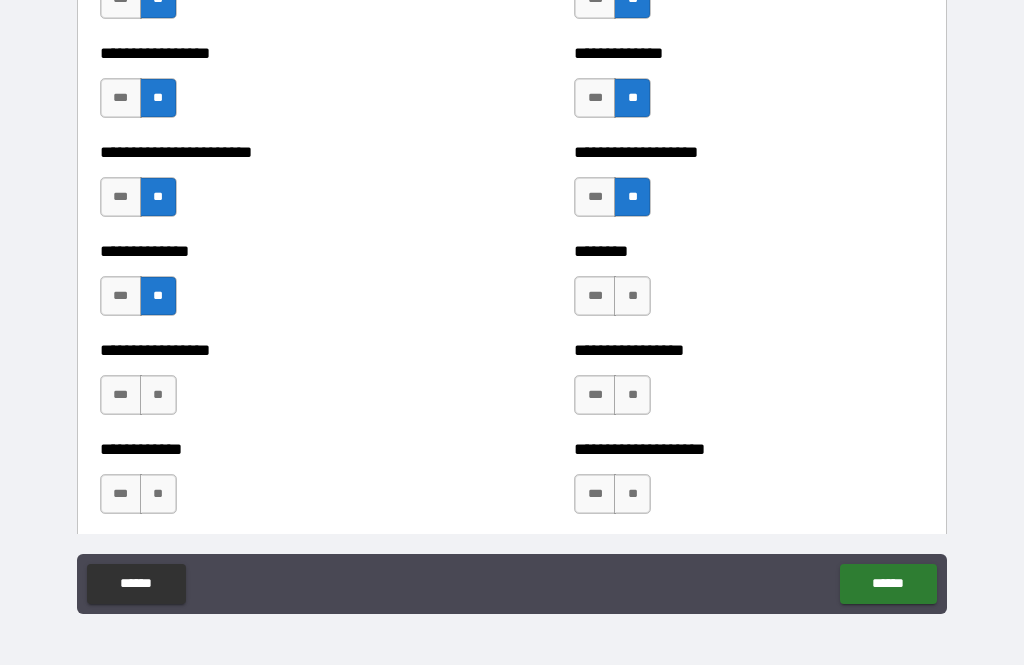 click on "**" at bounding box center [632, 296] 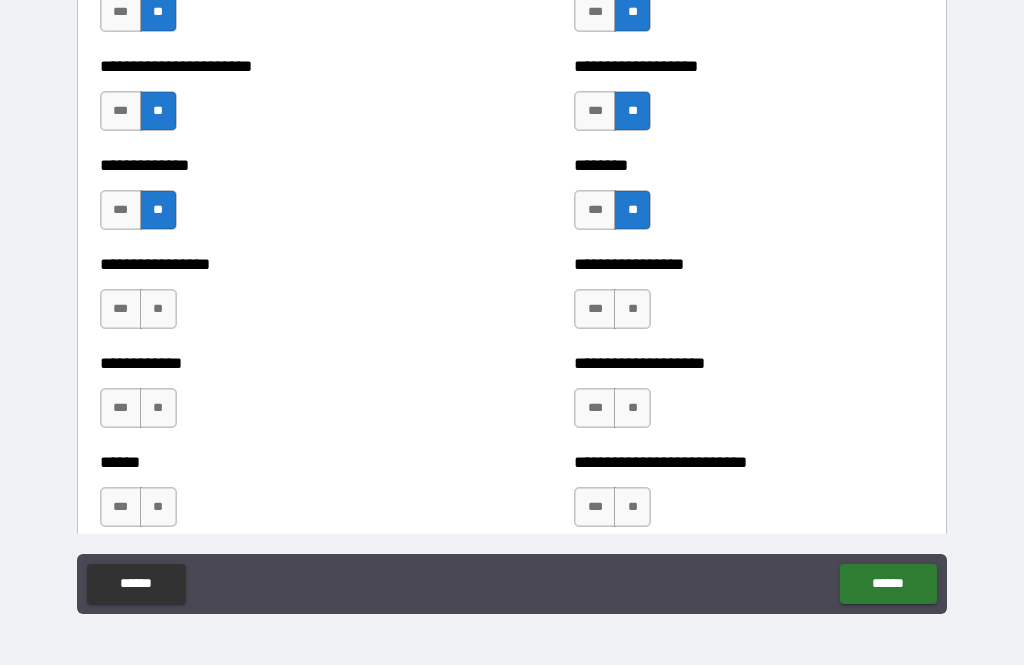 scroll, scrollTop: 3928, scrollLeft: 0, axis: vertical 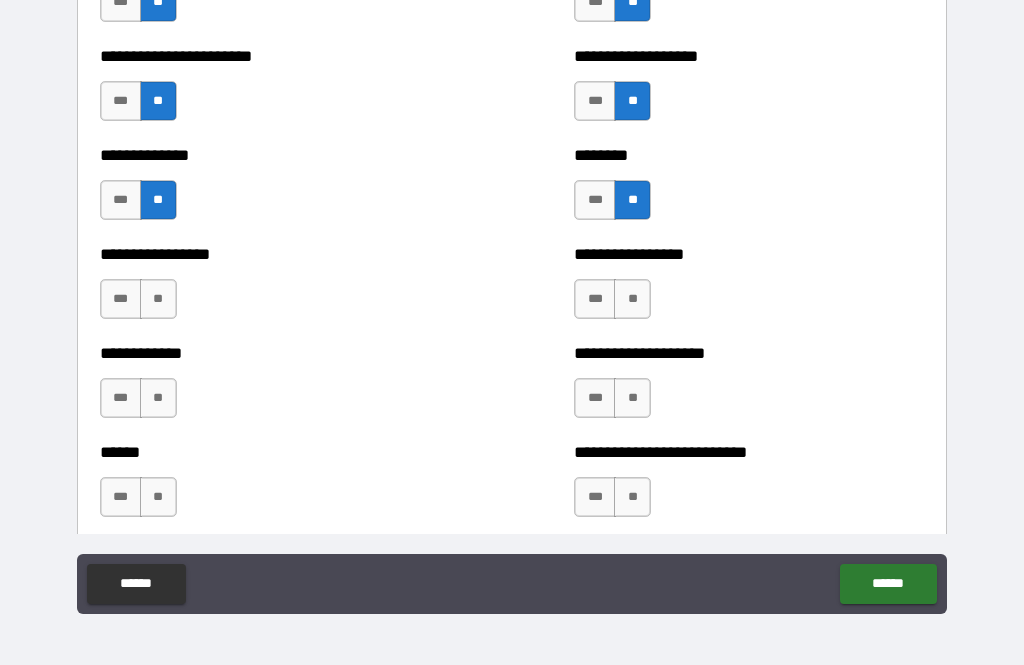click on "**" at bounding box center [158, 299] 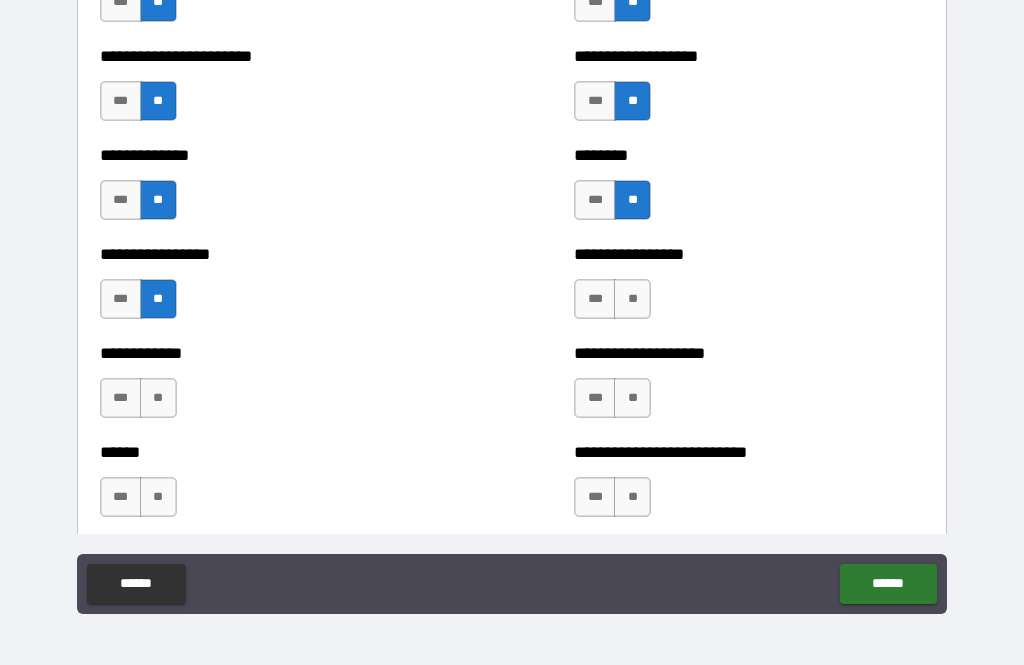 click on "**" at bounding box center (632, 299) 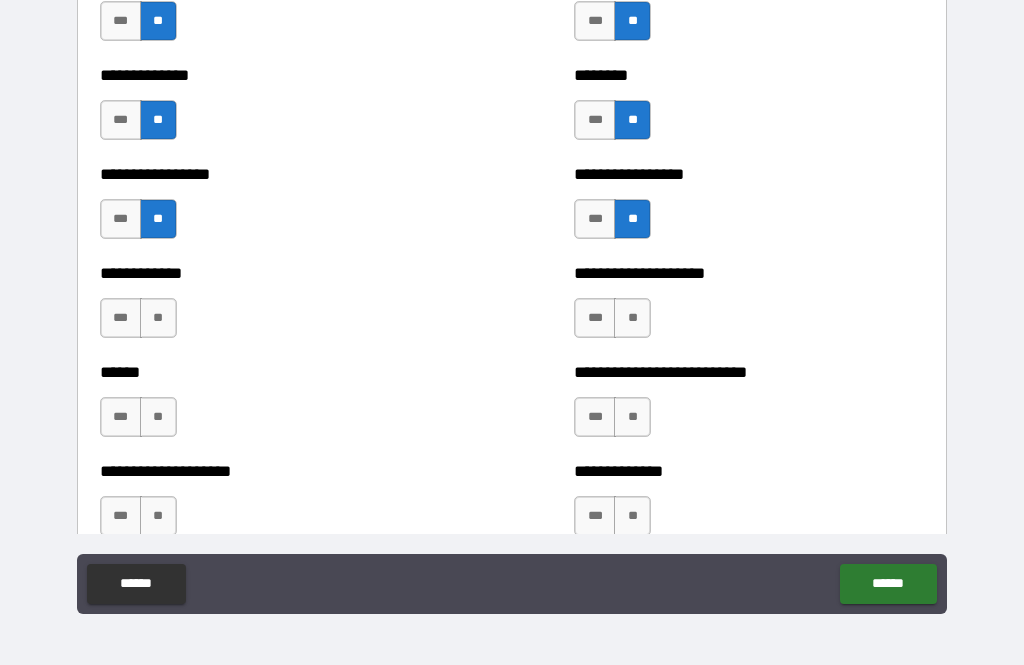 scroll, scrollTop: 4011, scrollLeft: 0, axis: vertical 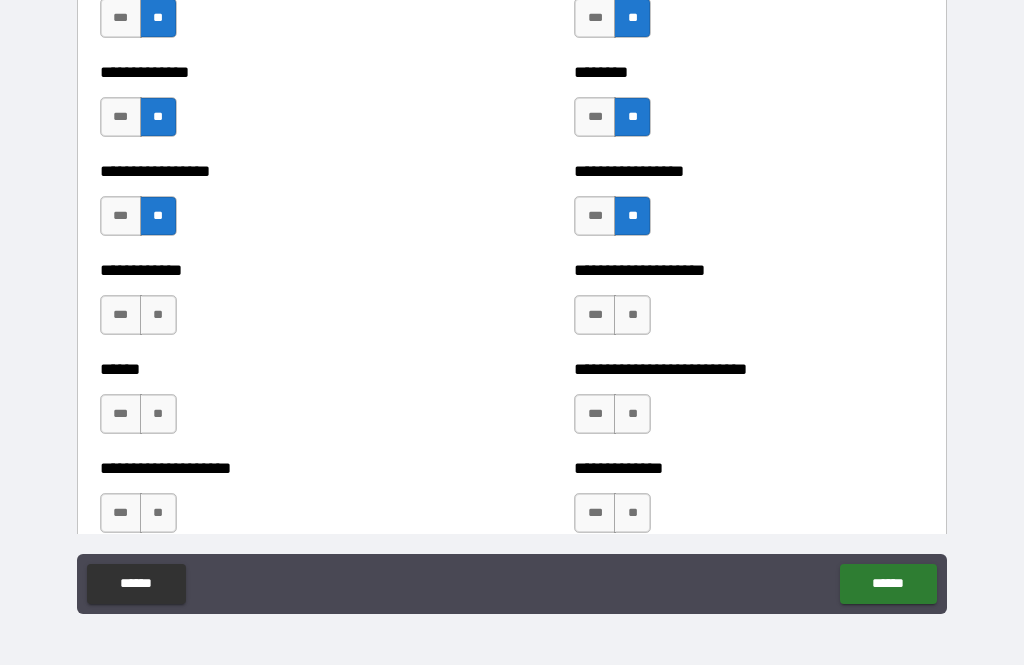 click on "**" at bounding box center [158, 315] 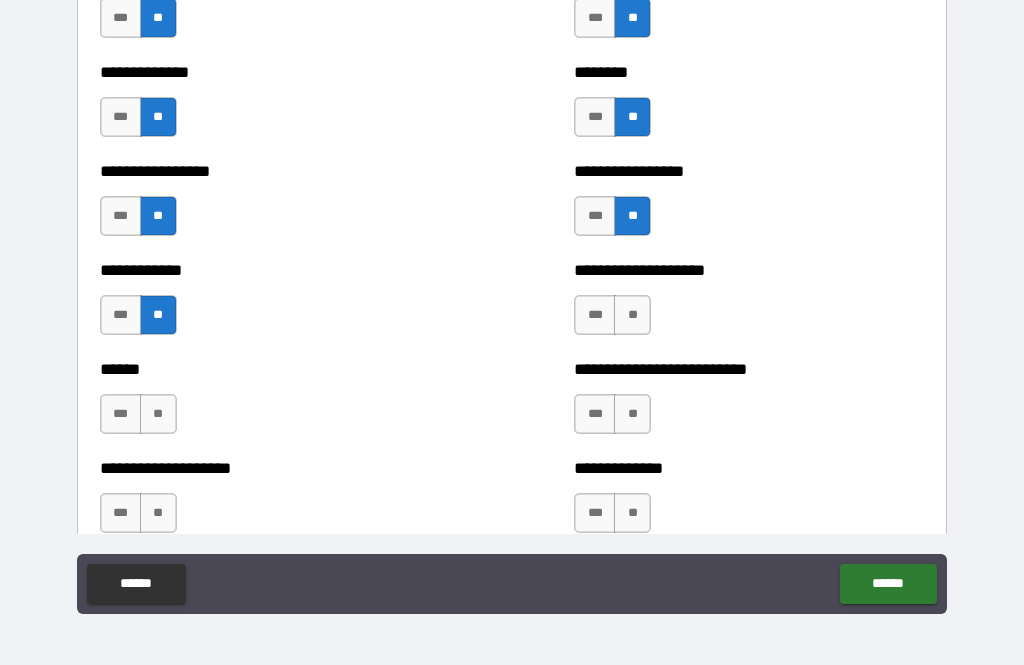 click on "**" at bounding box center [632, 315] 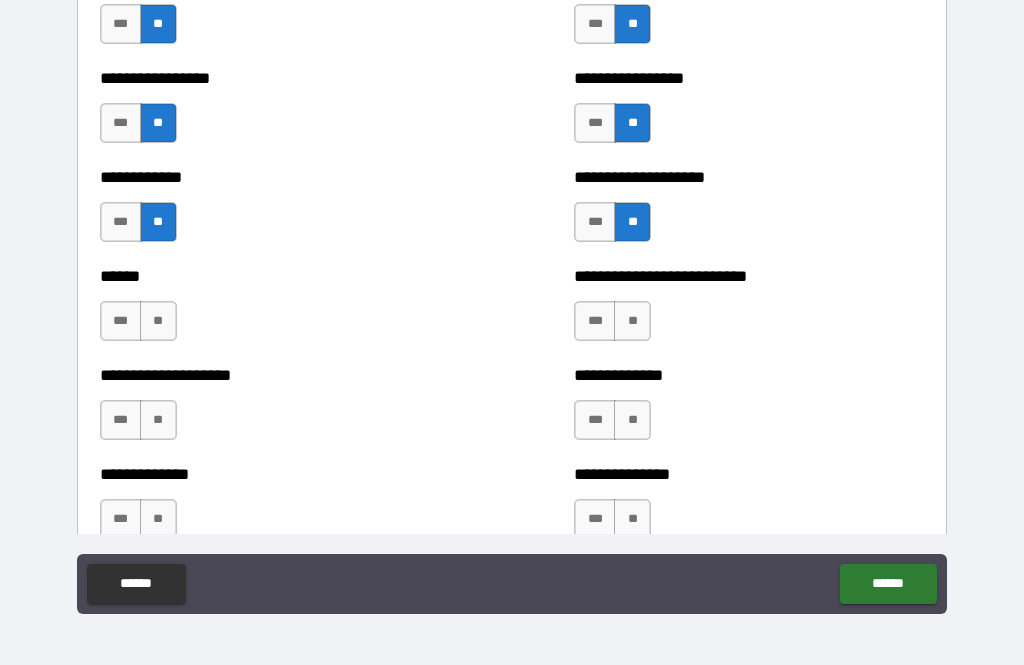 scroll, scrollTop: 4104, scrollLeft: 0, axis: vertical 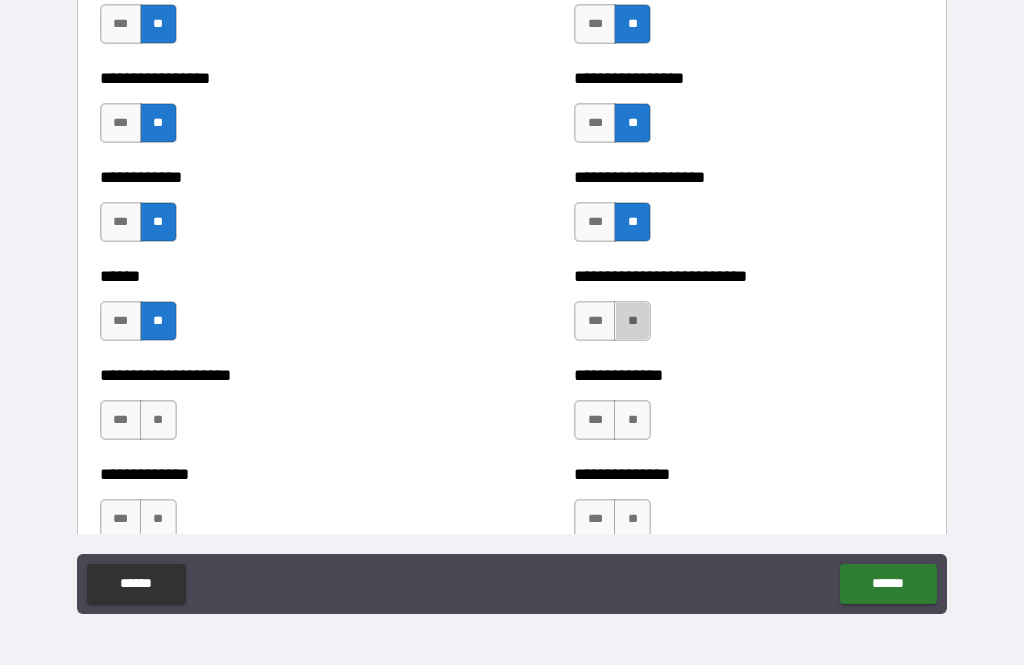 click on "**" at bounding box center [632, 321] 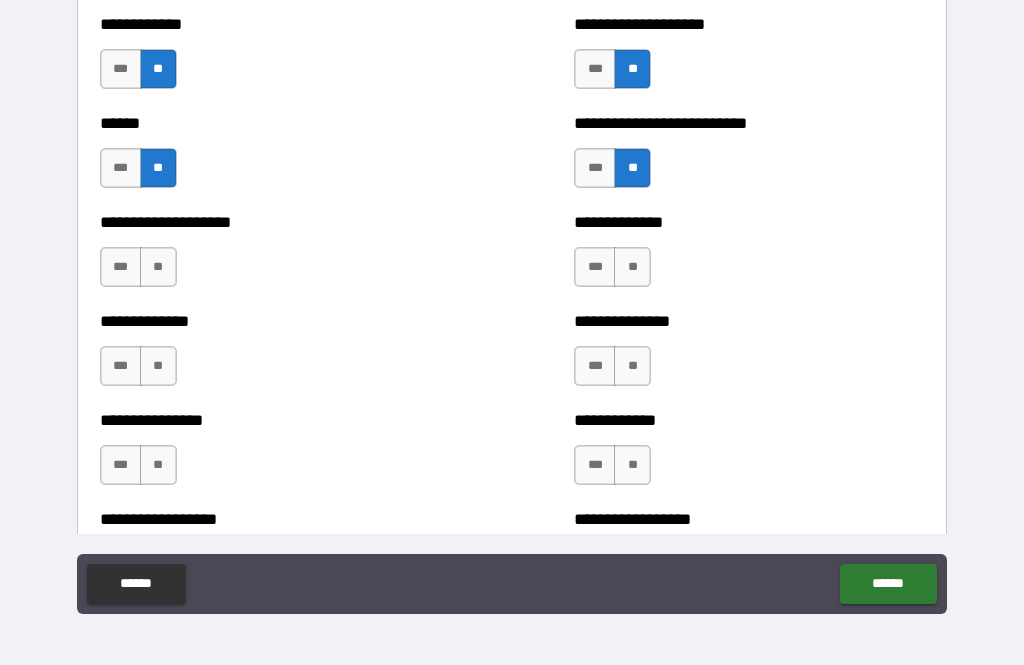 scroll, scrollTop: 4259, scrollLeft: 0, axis: vertical 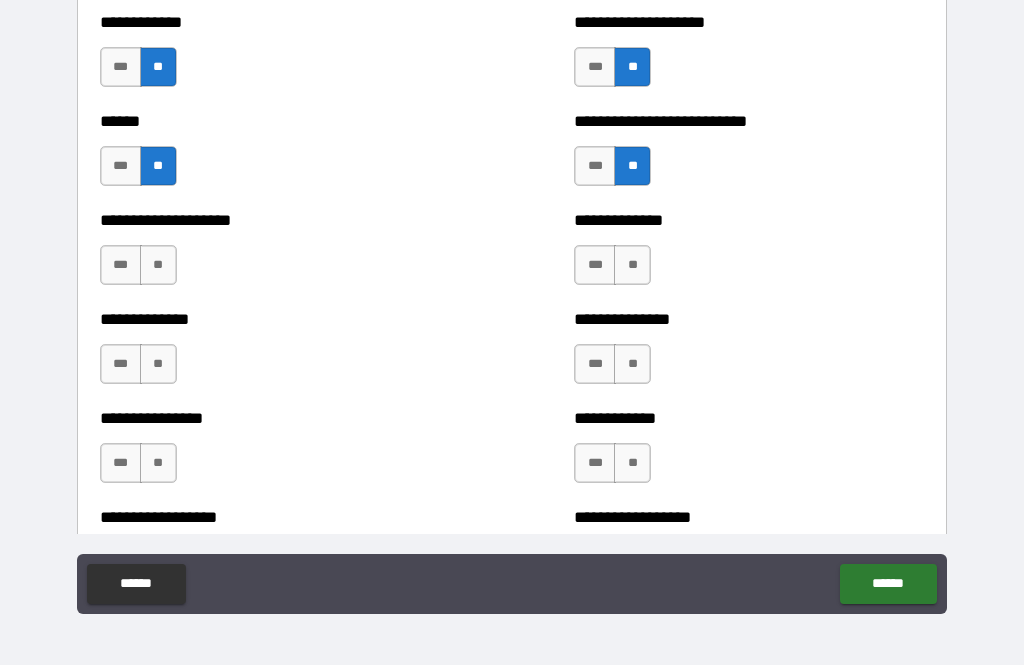 click on "**" at bounding box center [158, 265] 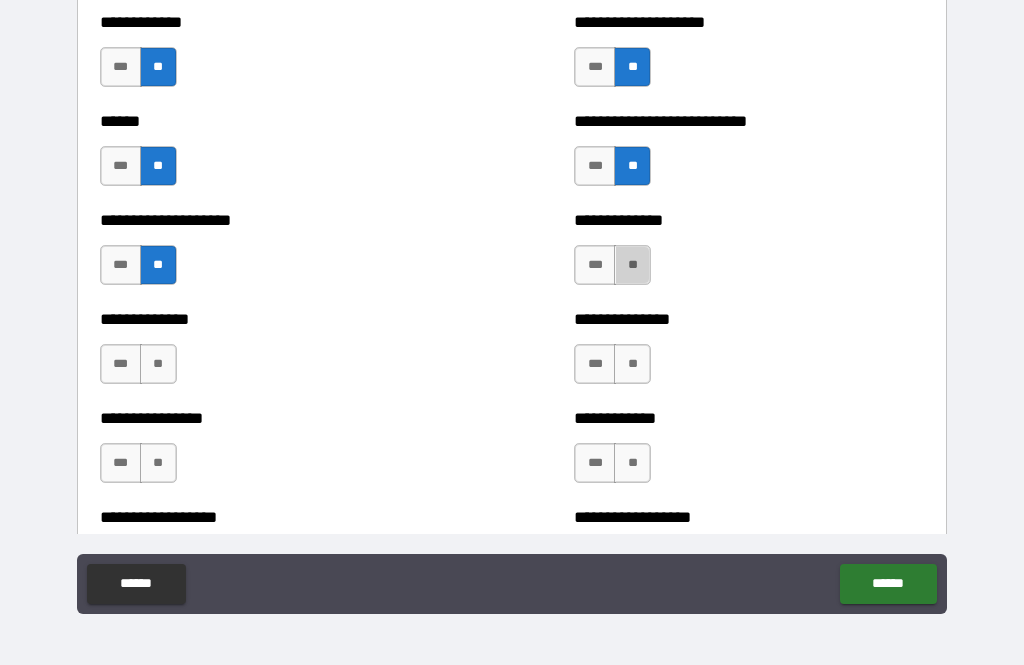 click on "**" at bounding box center [632, 265] 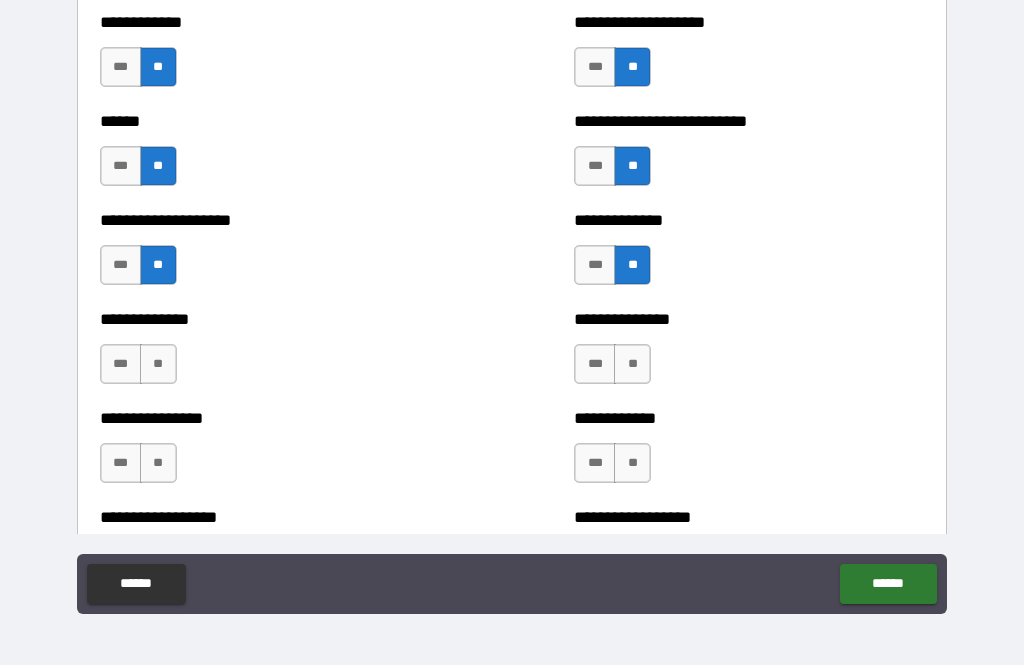 click on "**" at bounding box center [158, 364] 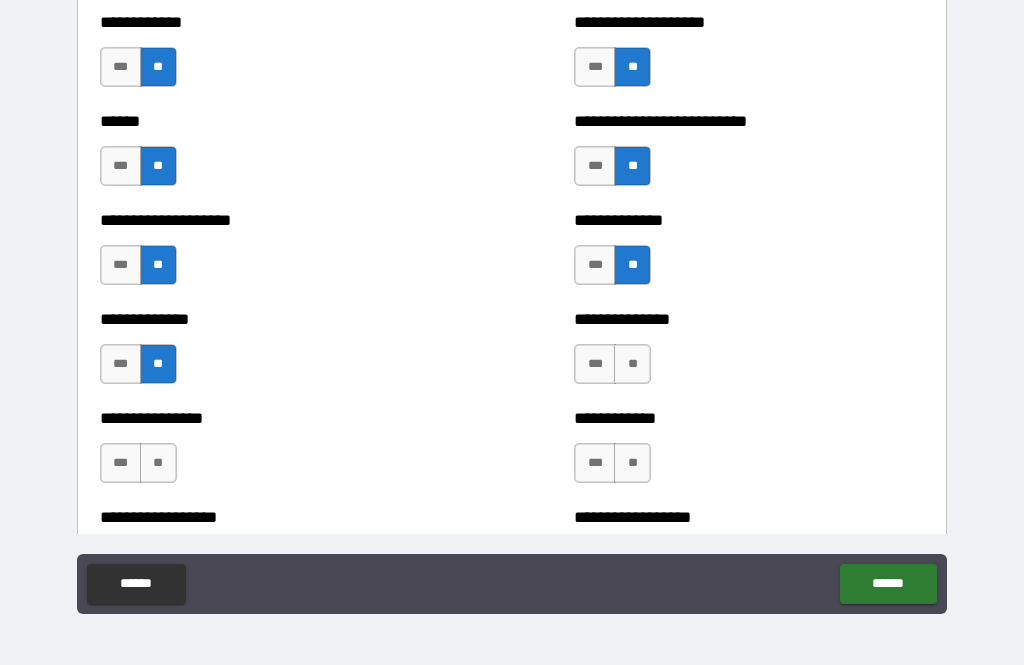 click on "**" at bounding box center (632, 364) 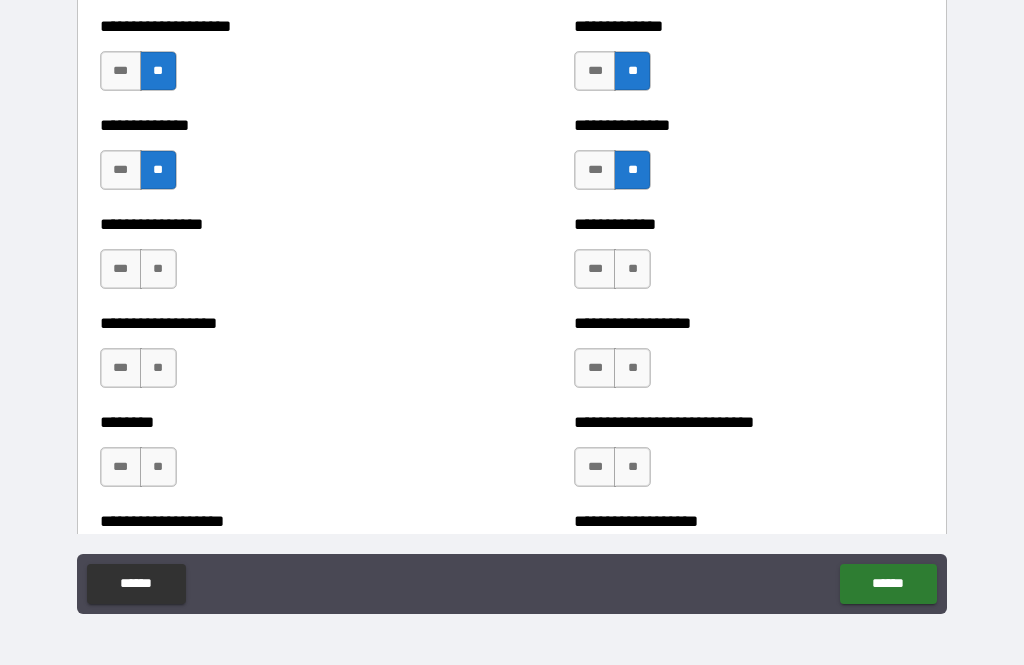 scroll, scrollTop: 4464, scrollLeft: 0, axis: vertical 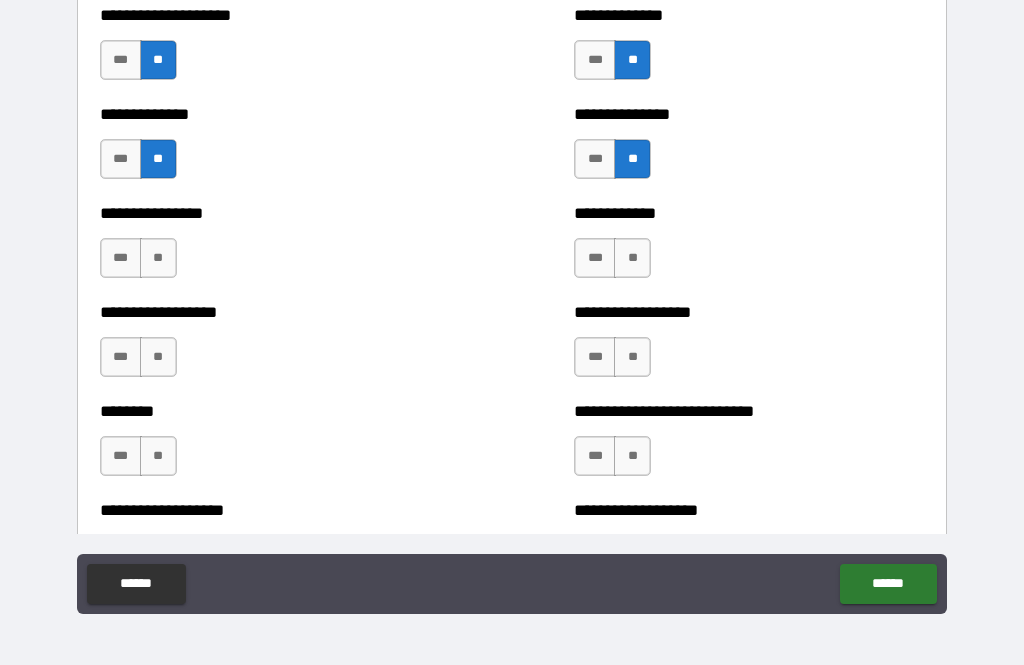 click on "**" at bounding box center (158, 258) 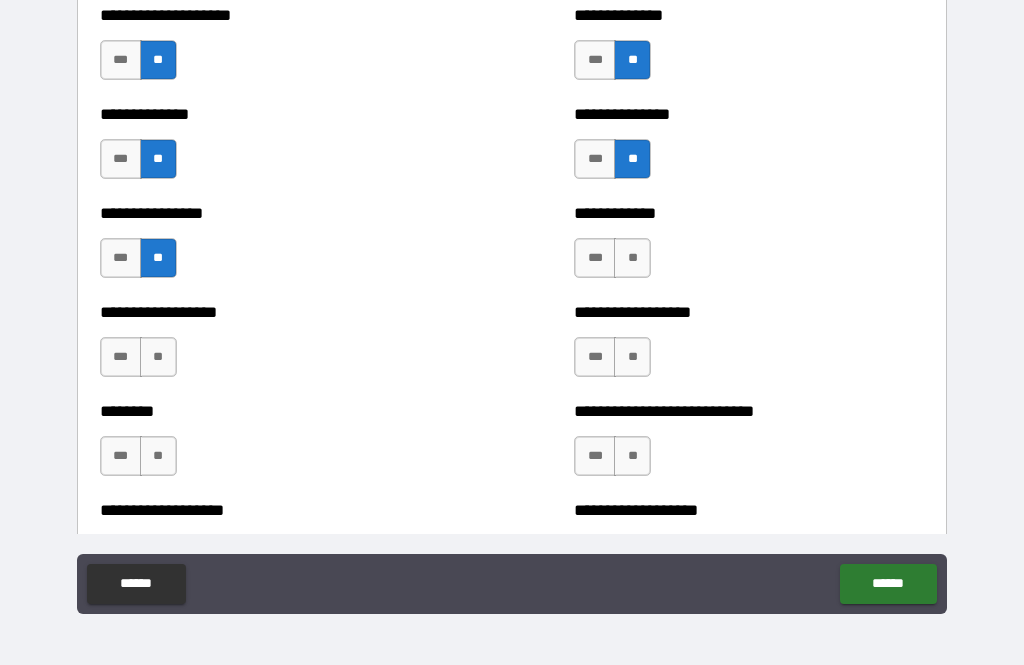 click on "**" at bounding box center [632, 258] 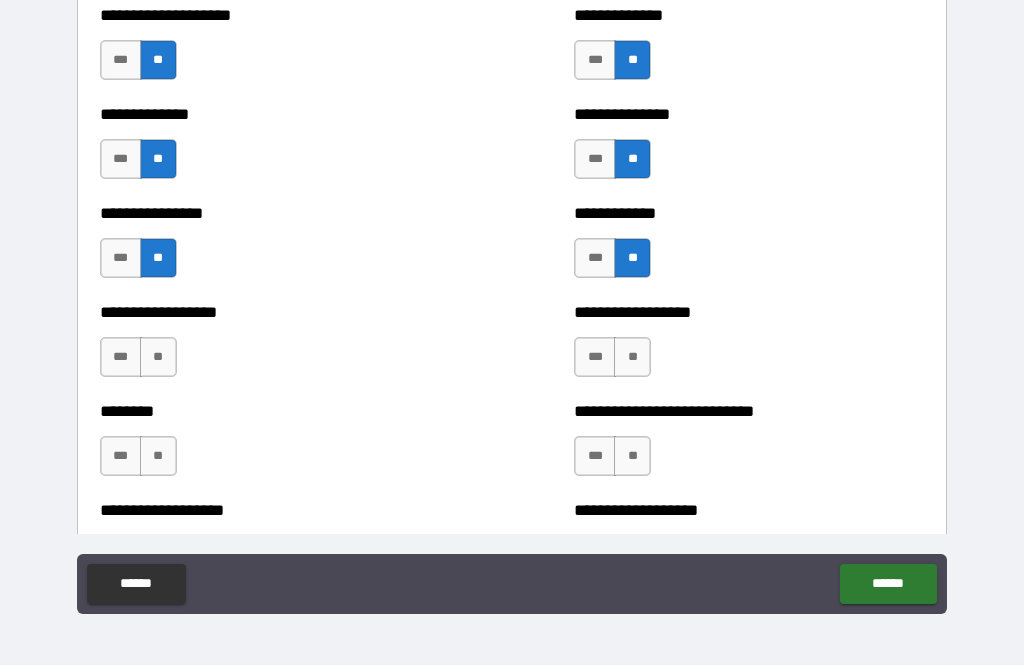 click on "**" at bounding box center (158, 357) 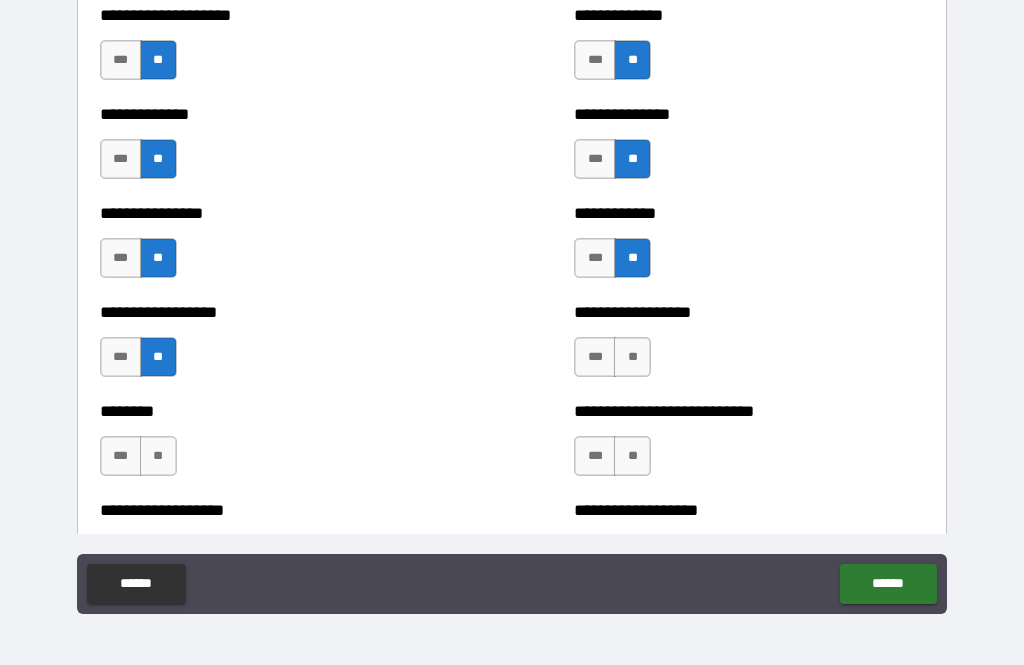 click on "**" at bounding box center (632, 357) 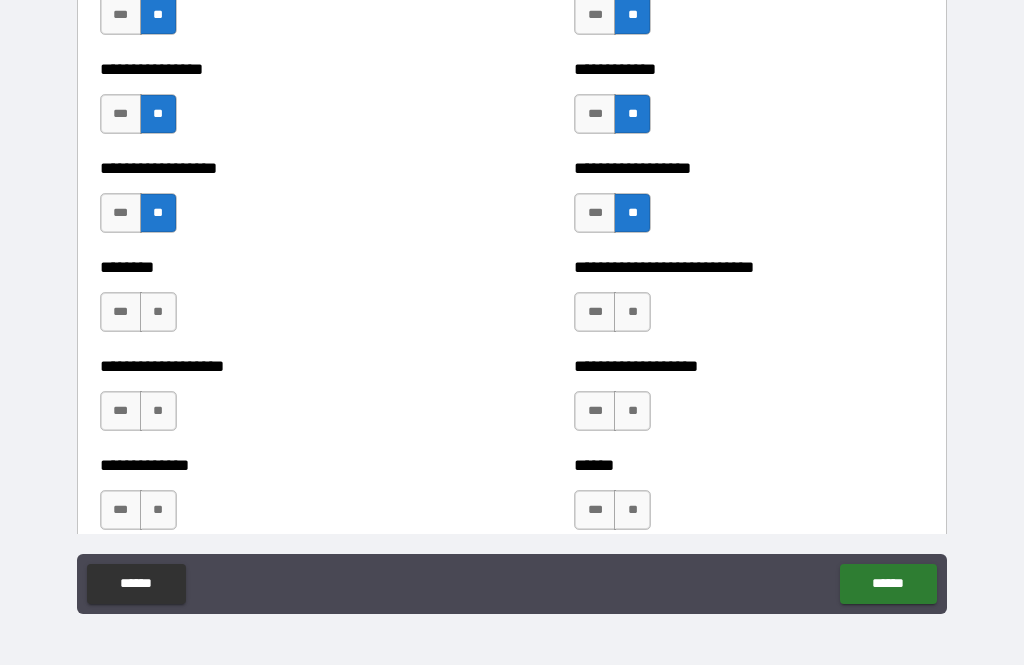 scroll, scrollTop: 4632, scrollLeft: 0, axis: vertical 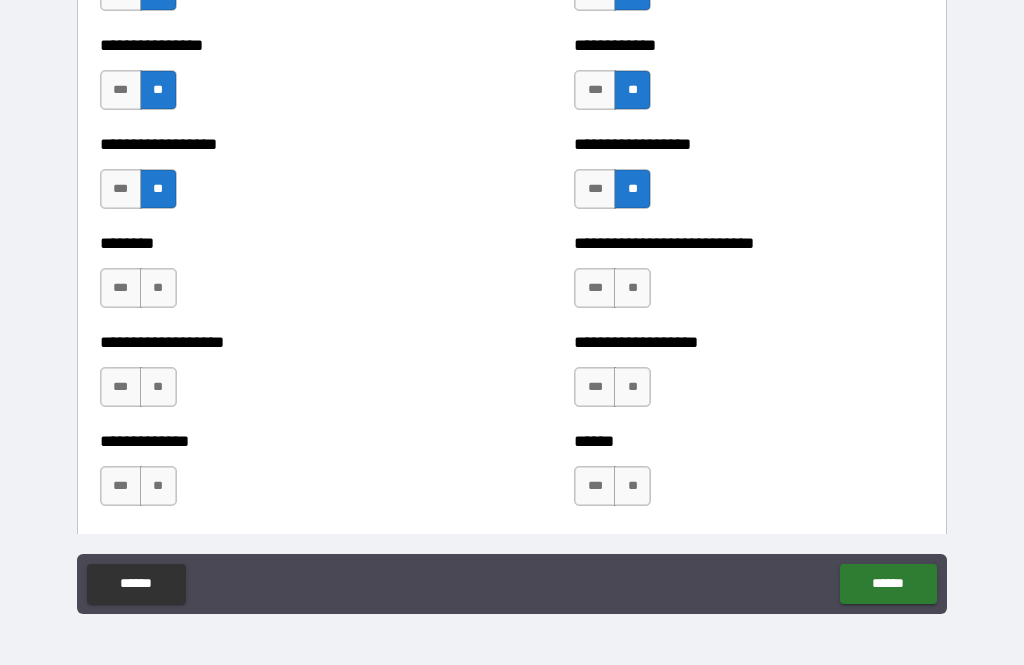 click on "**" at bounding box center (158, 288) 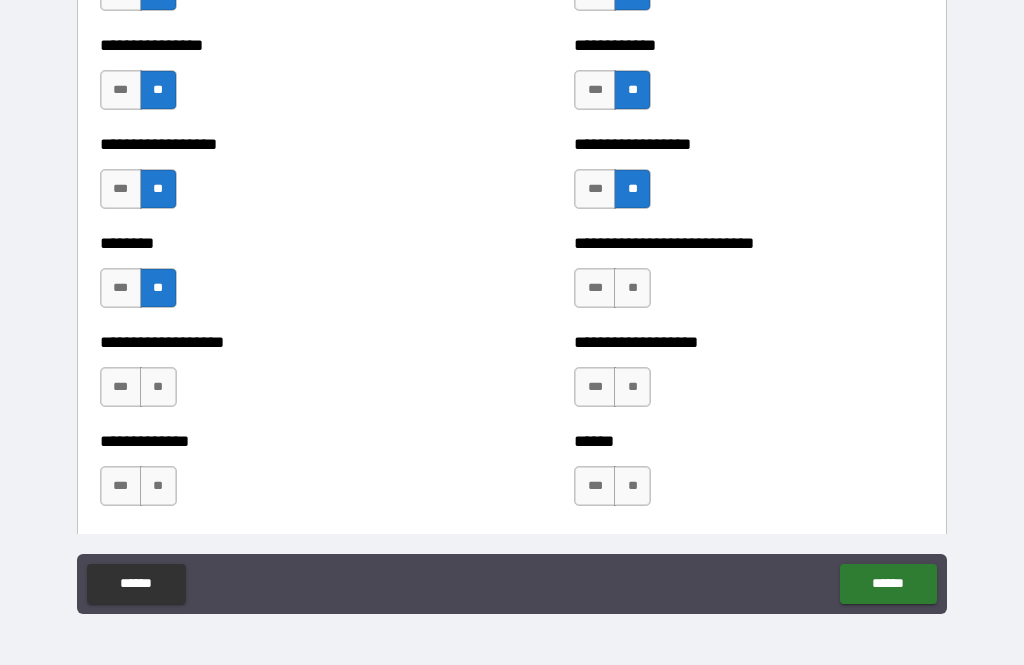 click on "**" at bounding box center [632, 288] 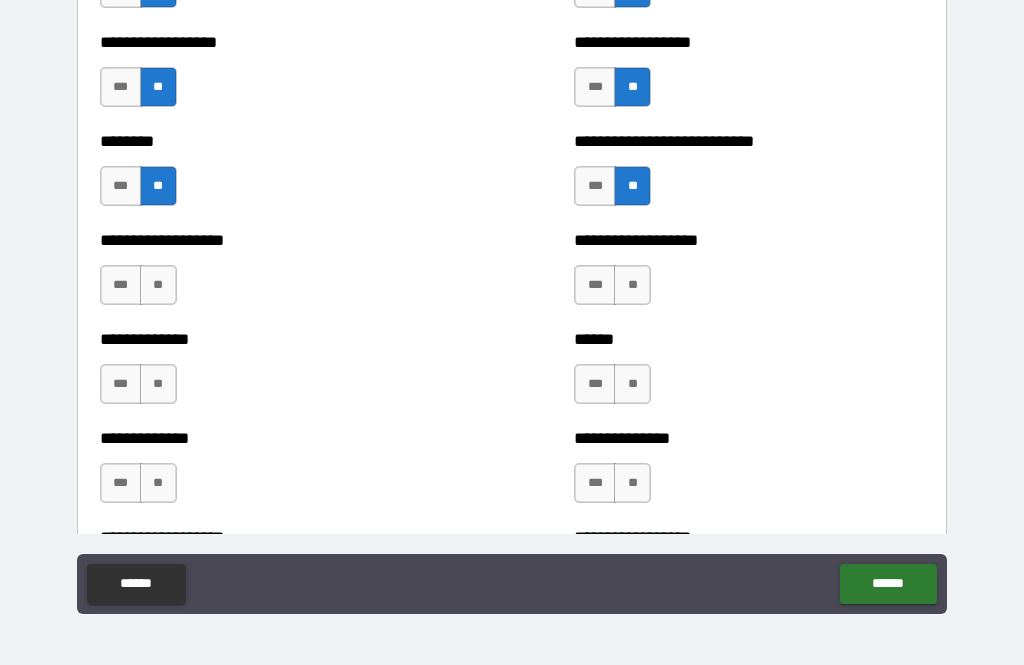 scroll, scrollTop: 4736, scrollLeft: 0, axis: vertical 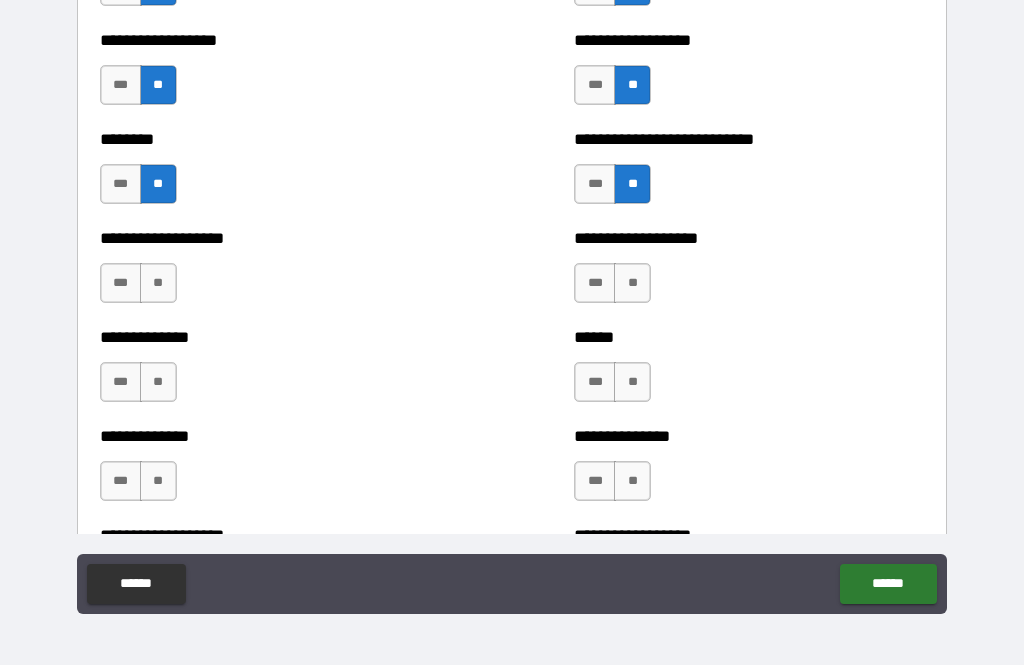 click on "**" at bounding box center [158, 283] 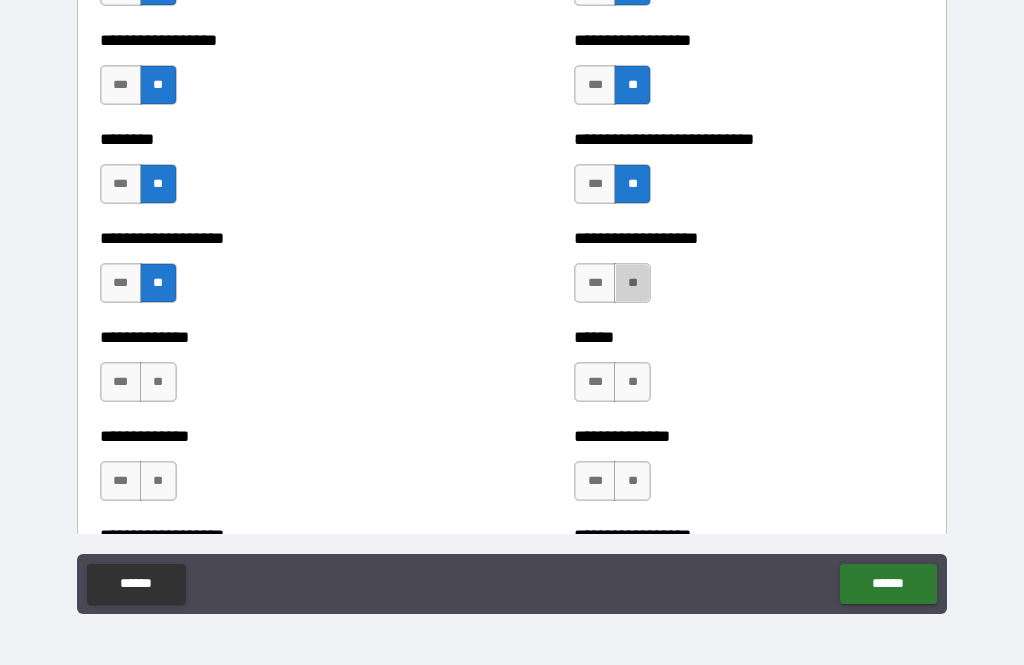 click on "**" at bounding box center (632, 283) 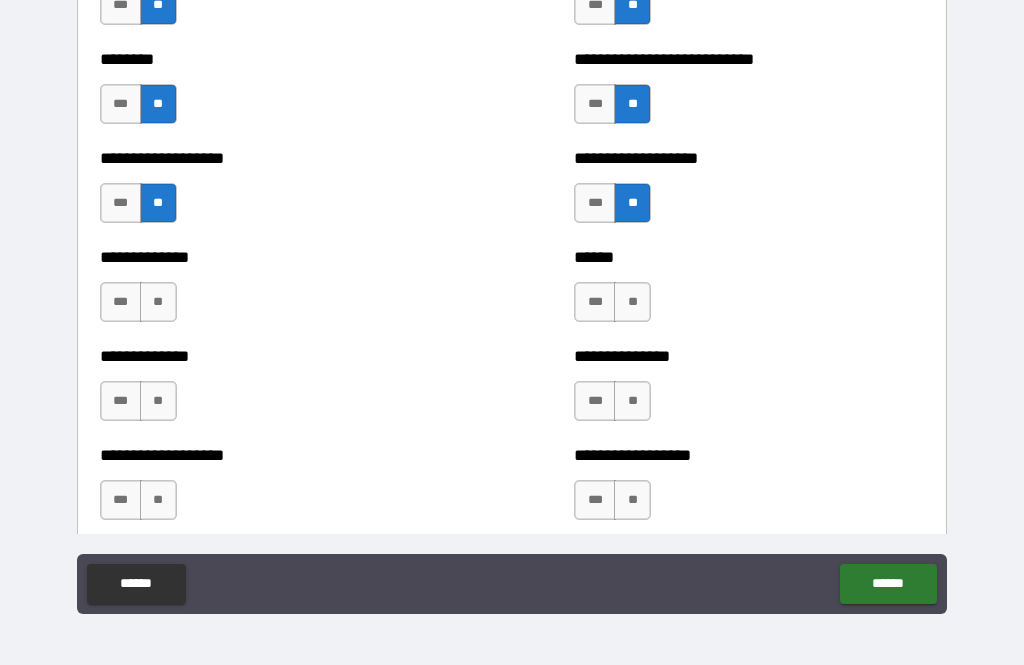 scroll, scrollTop: 4821, scrollLeft: 0, axis: vertical 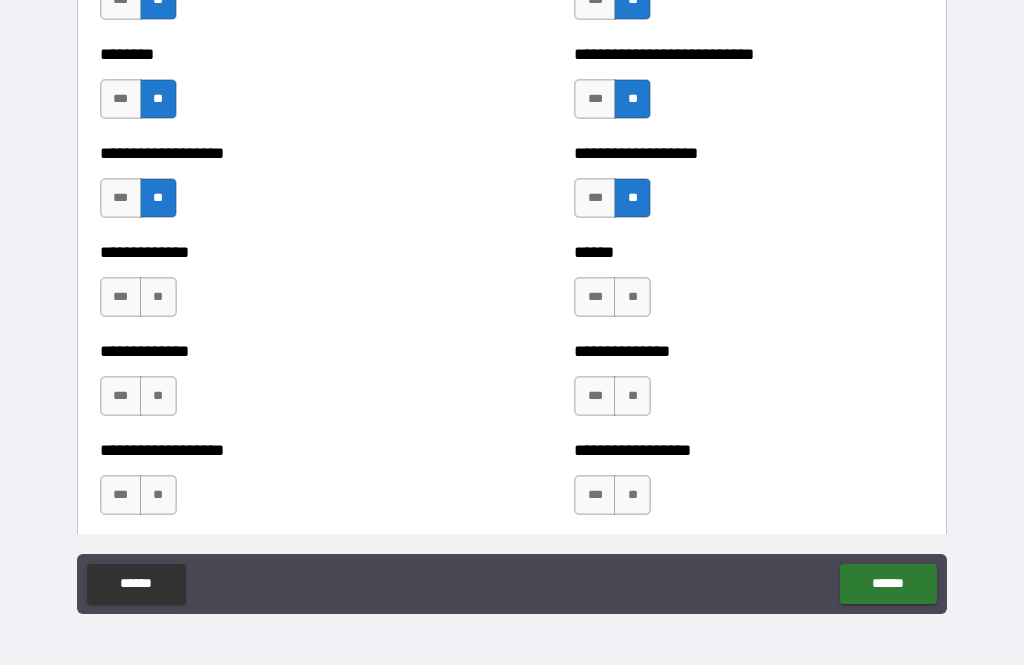 click on "**" at bounding box center [158, 297] 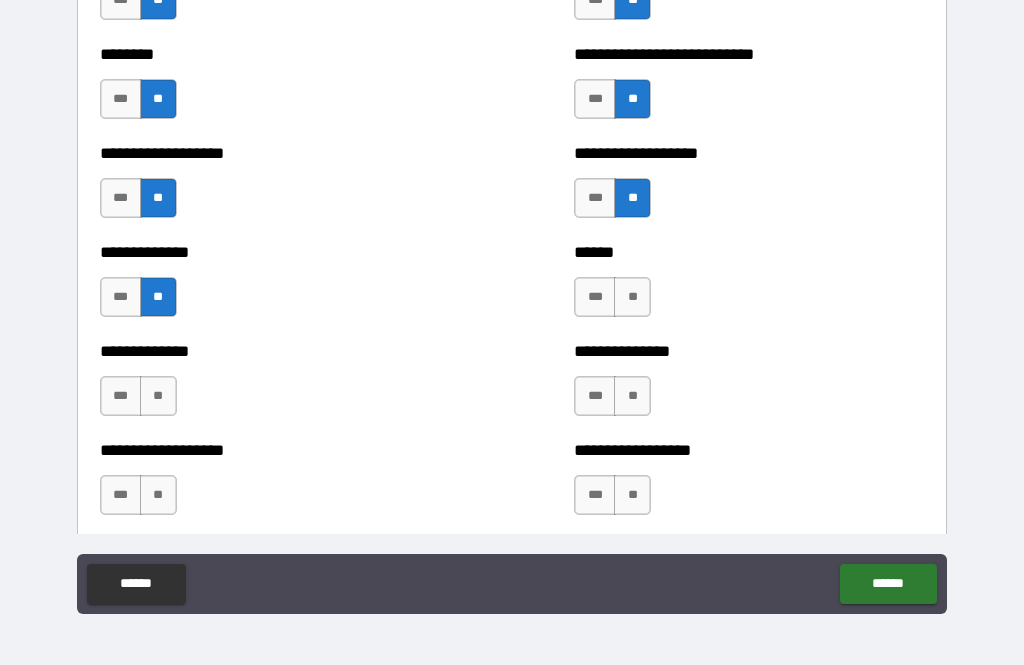 click on "**" at bounding box center [632, 297] 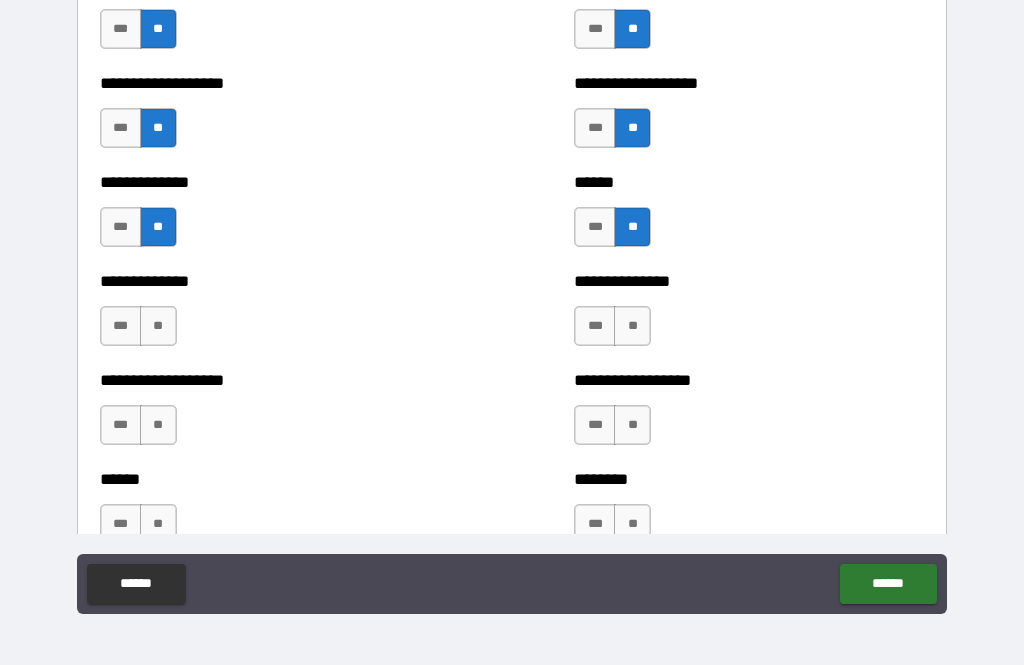 scroll, scrollTop: 4916, scrollLeft: 0, axis: vertical 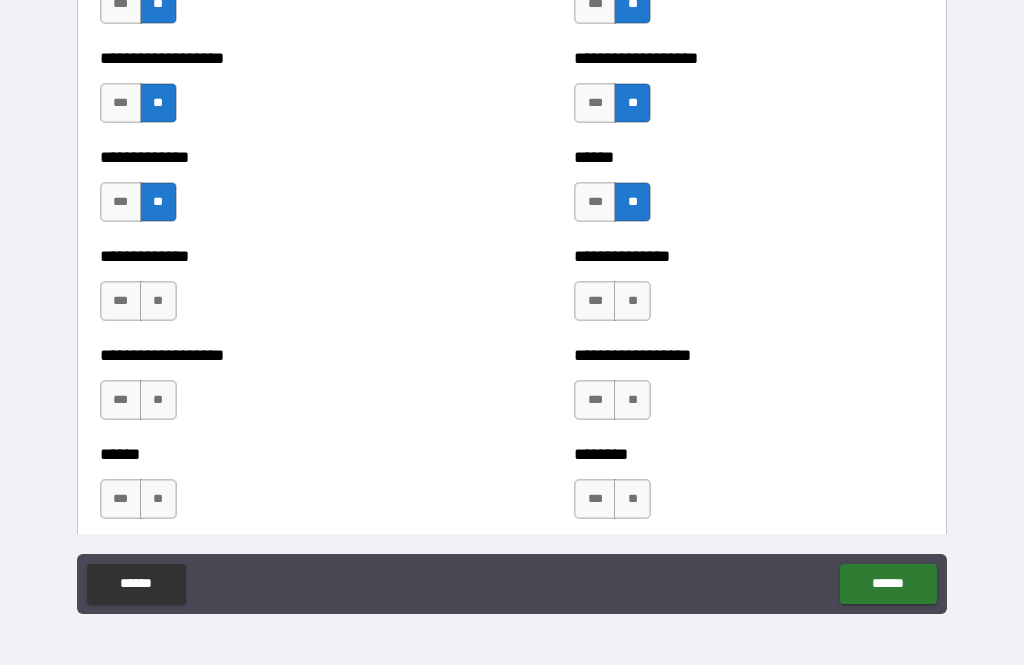 click on "**" at bounding box center (158, 301) 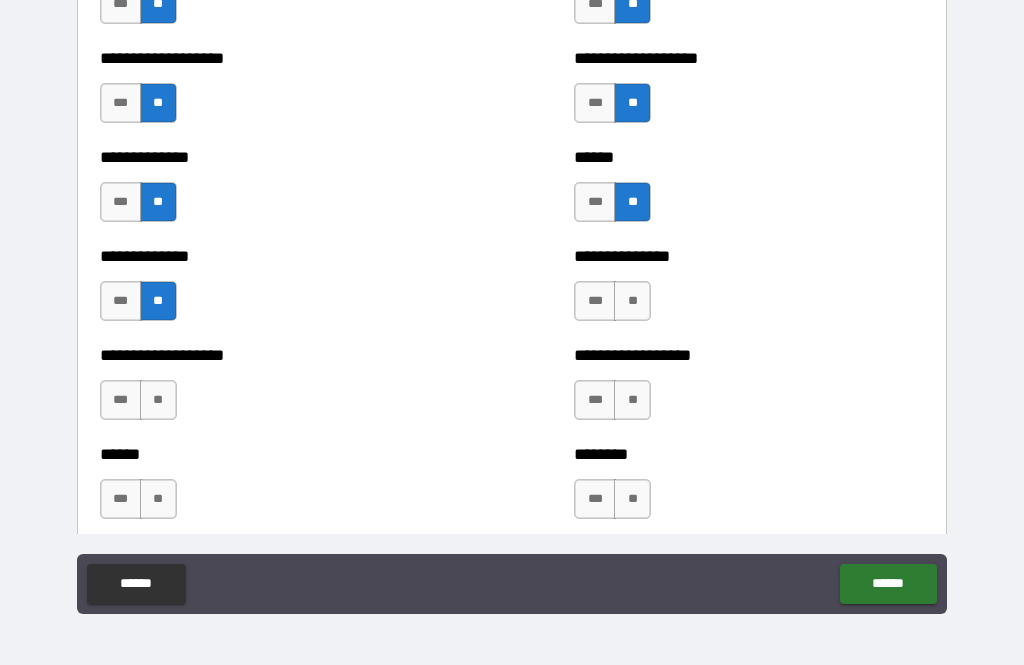 click on "**" at bounding box center (632, 301) 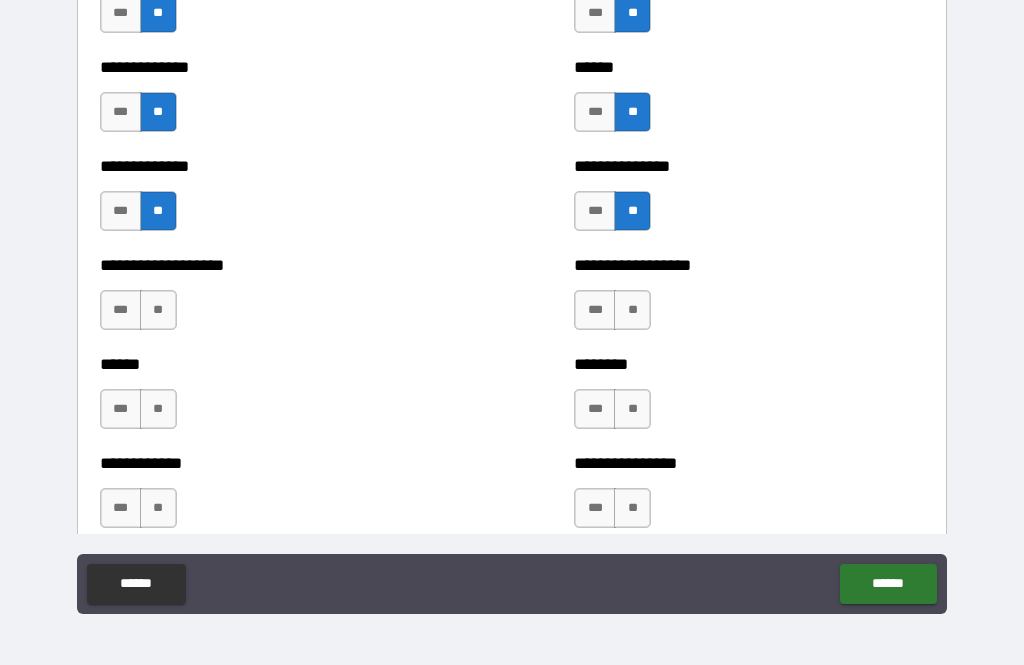 scroll, scrollTop: 5007, scrollLeft: 0, axis: vertical 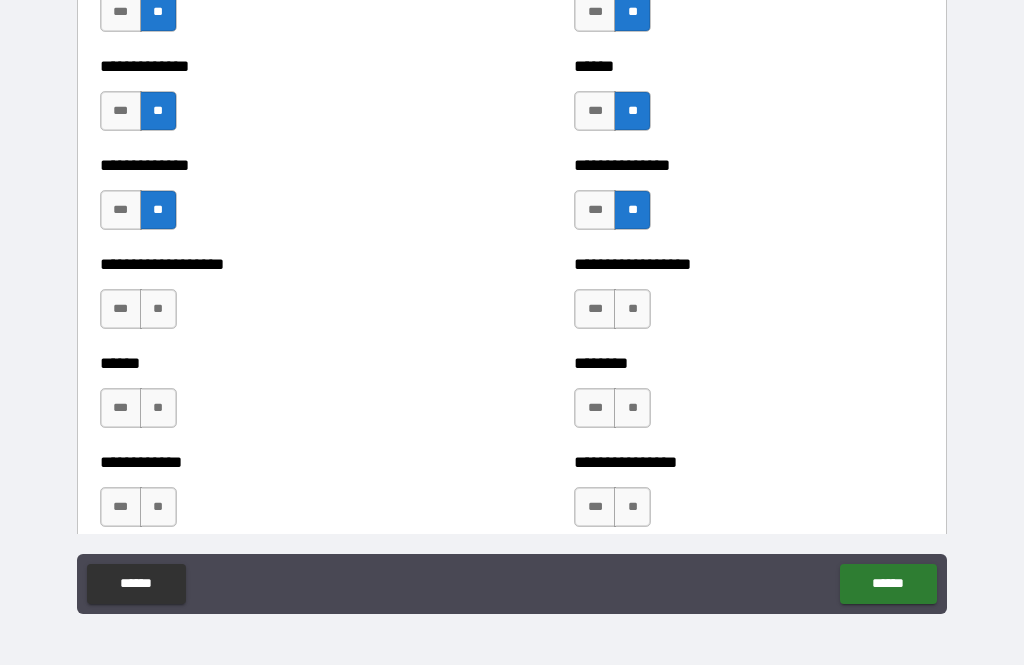 click on "**" at bounding box center [158, 309] 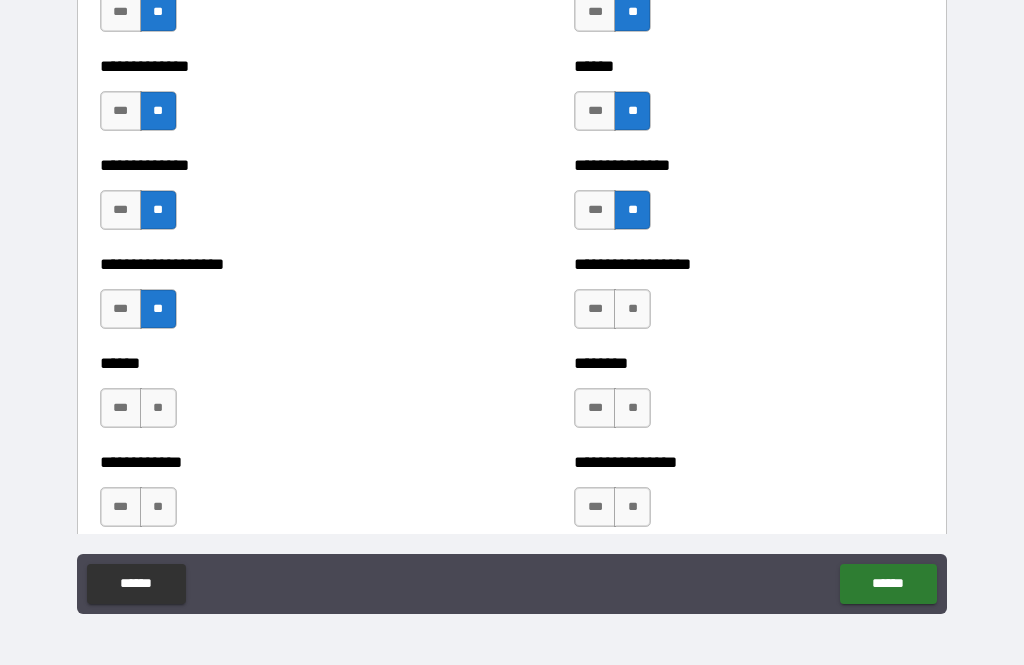 click on "**" at bounding box center [632, 309] 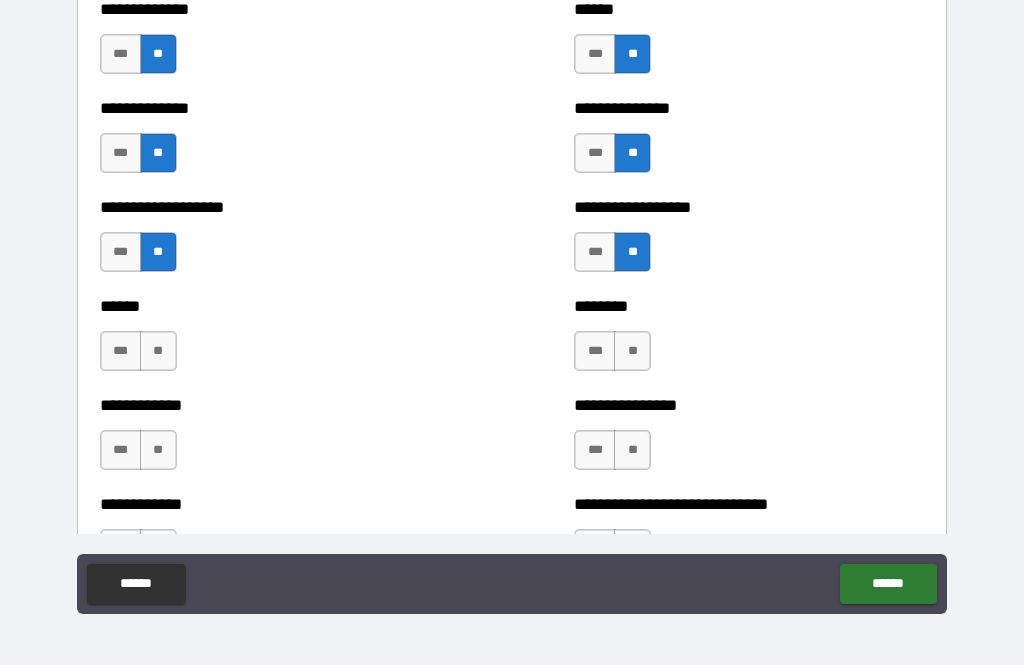 scroll, scrollTop: 5093, scrollLeft: 0, axis: vertical 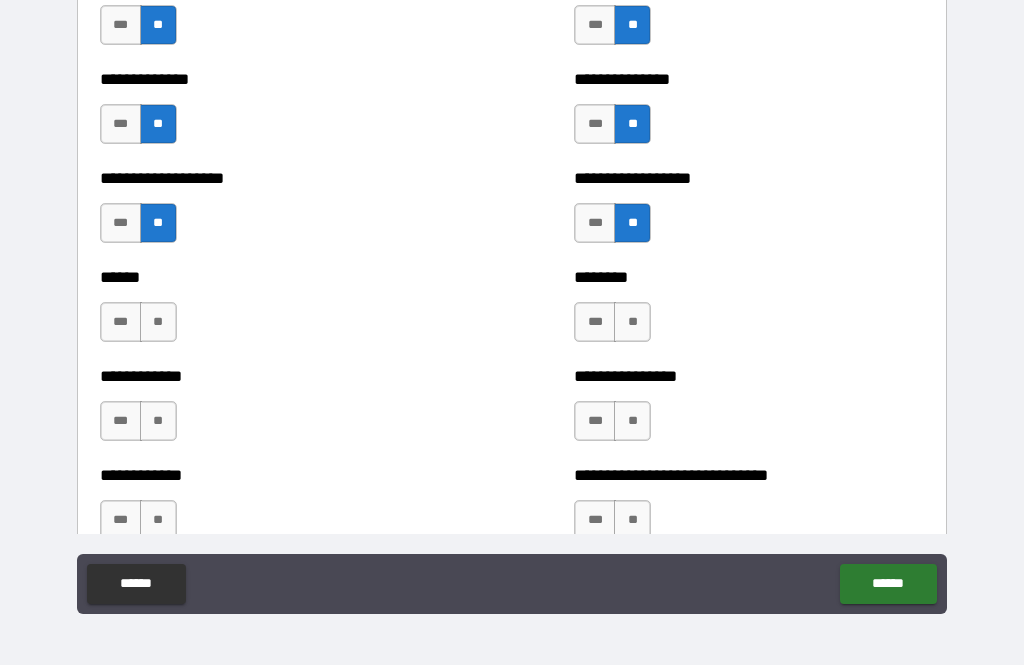 click on "**" at bounding box center (158, 322) 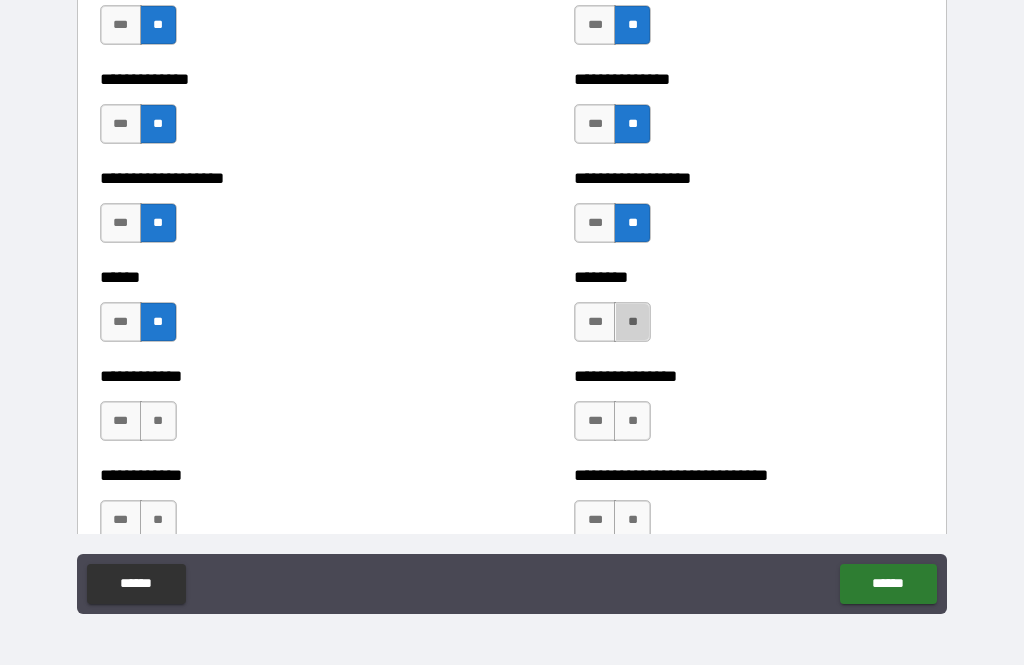 click on "**" at bounding box center (632, 322) 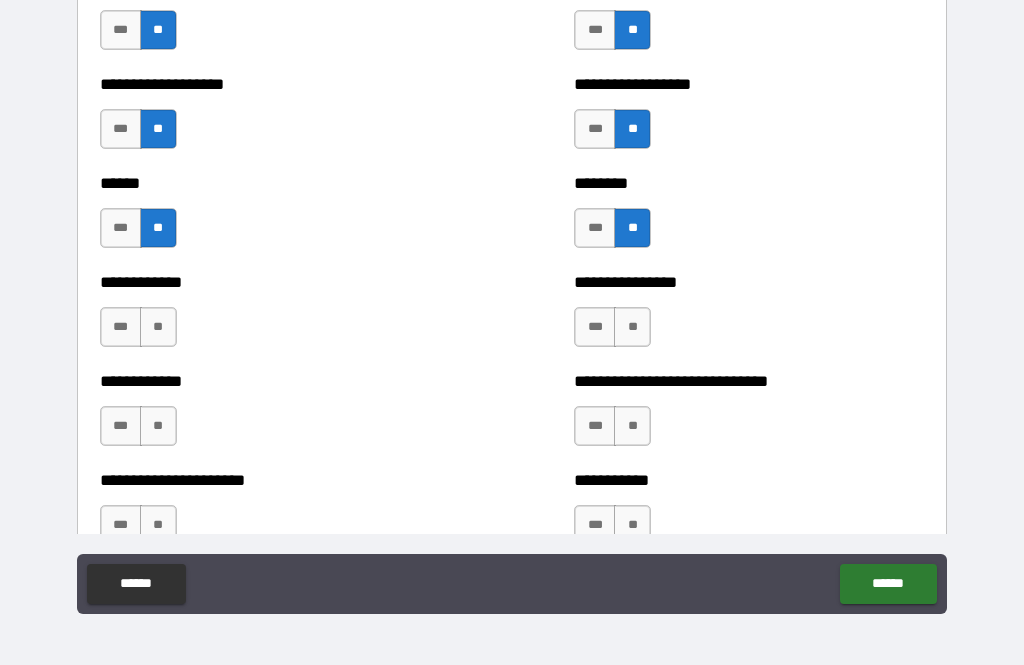 scroll, scrollTop: 5189, scrollLeft: 0, axis: vertical 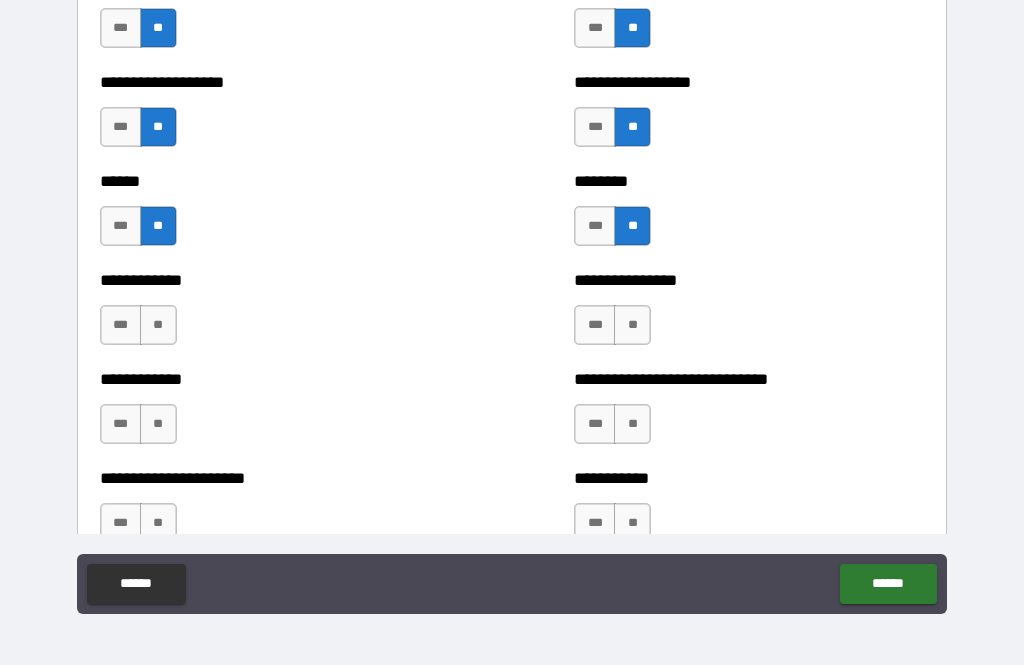 click on "**" at bounding box center (158, 325) 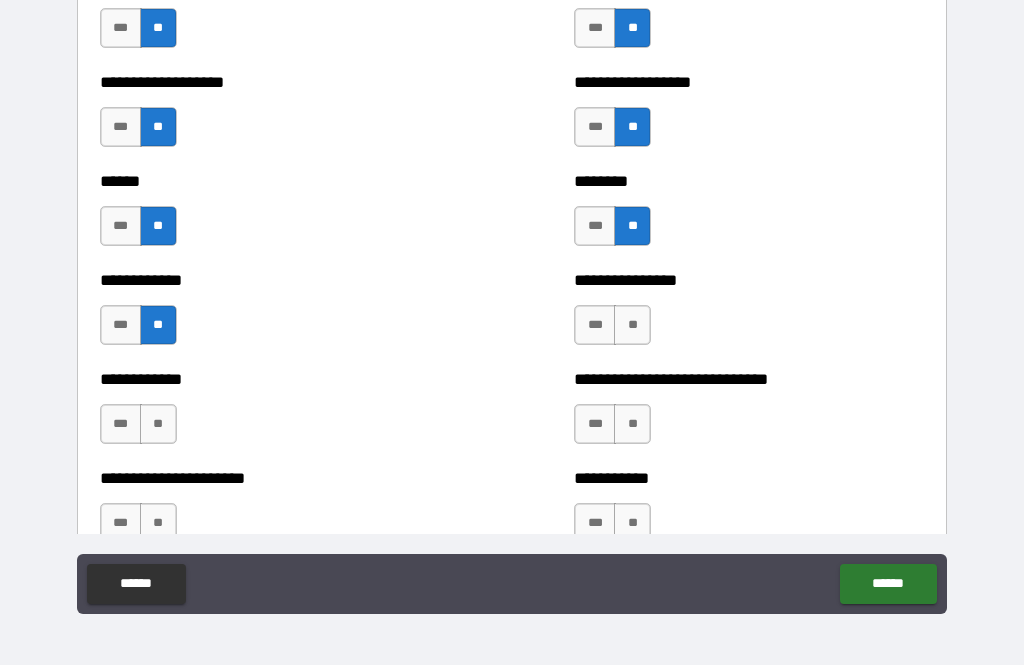 click on "**" at bounding box center (632, 325) 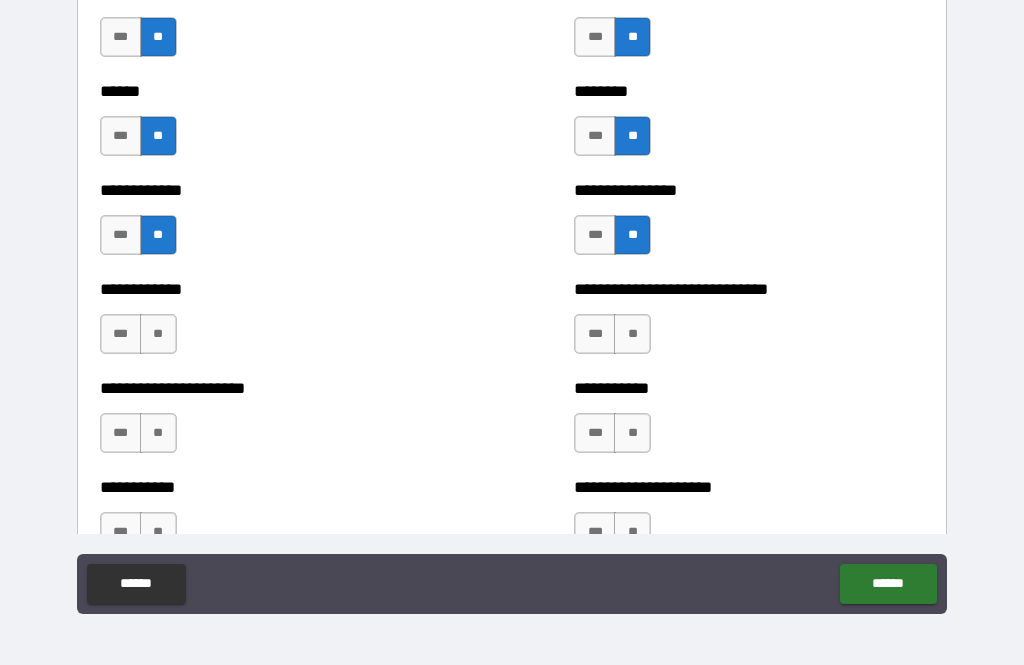 scroll, scrollTop: 5292, scrollLeft: 0, axis: vertical 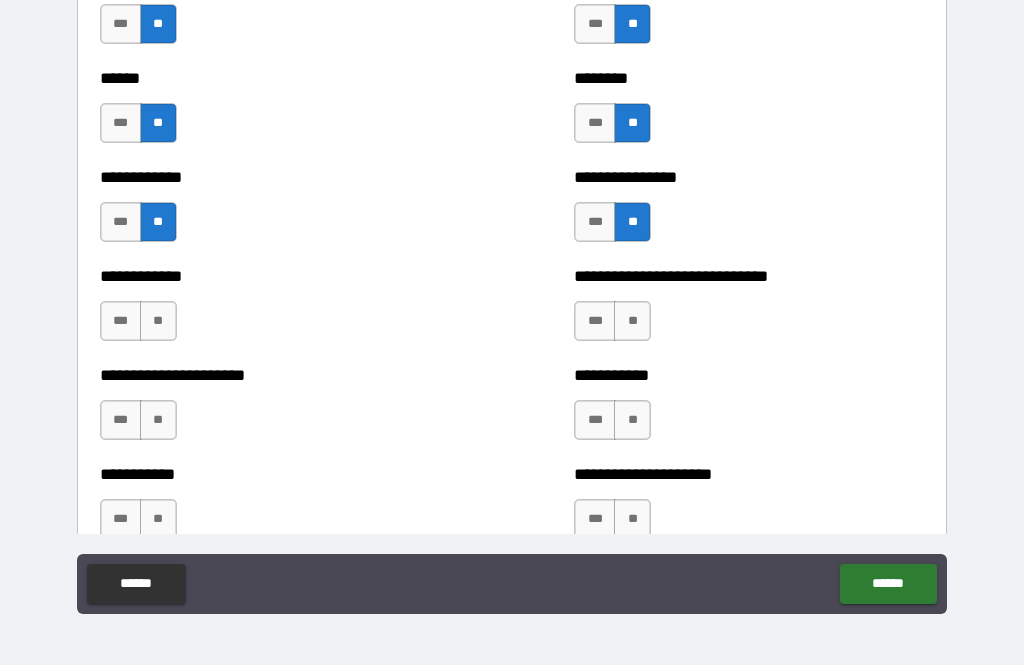 click on "**" at bounding box center (158, 321) 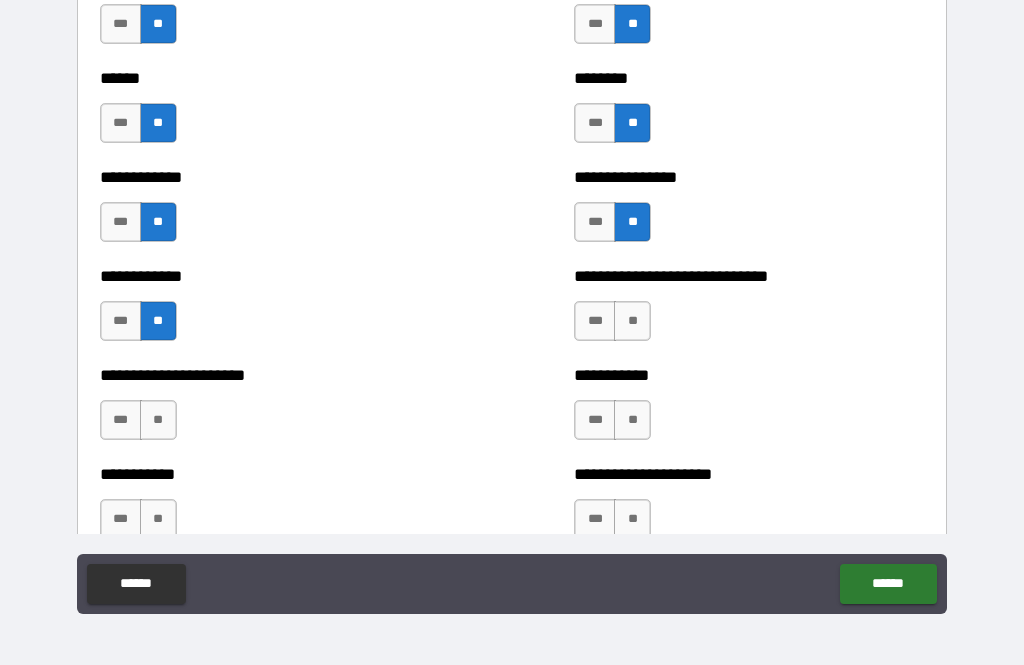 click on "**" at bounding box center (632, 321) 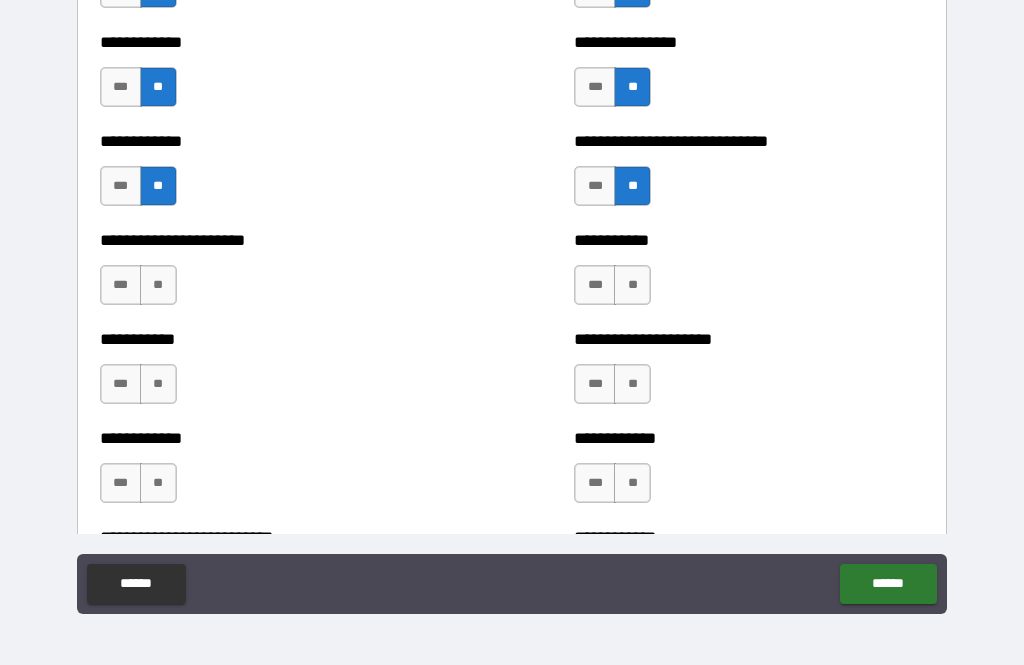 scroll, scrollTop: 5429, scrollLeft: 0, axis: vertical 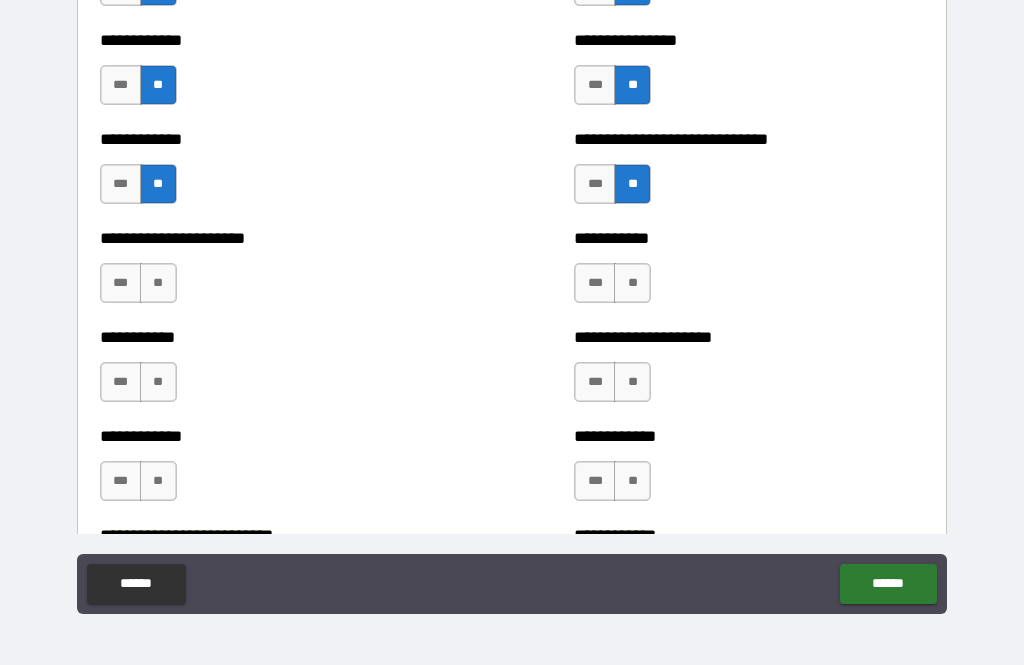 click on "**" at bounding box center (158, 283) 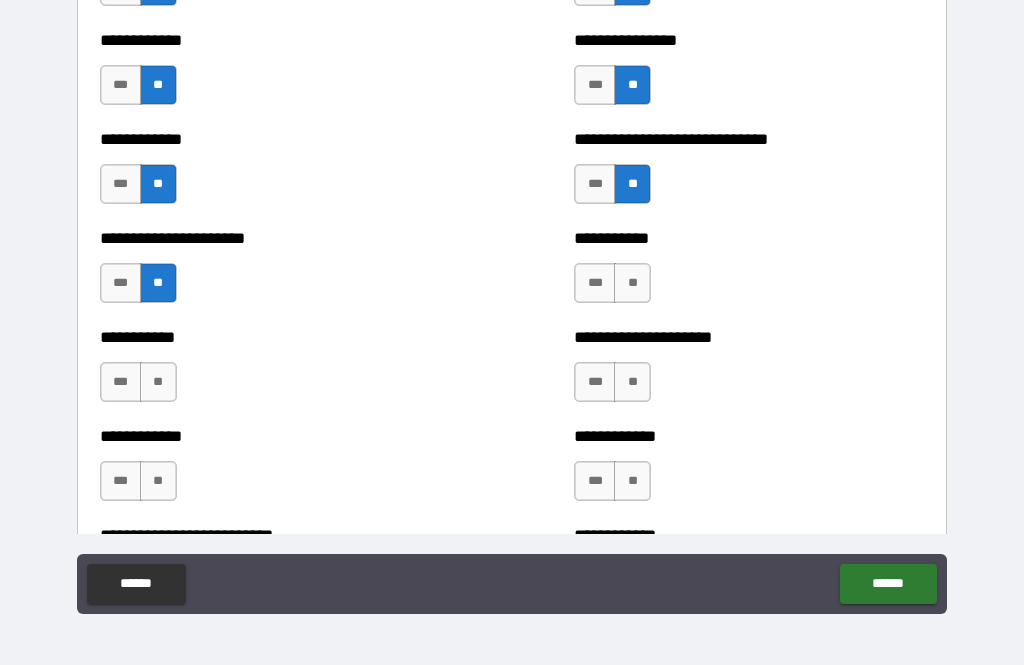 click on "**" at bounding box center (632, 283) 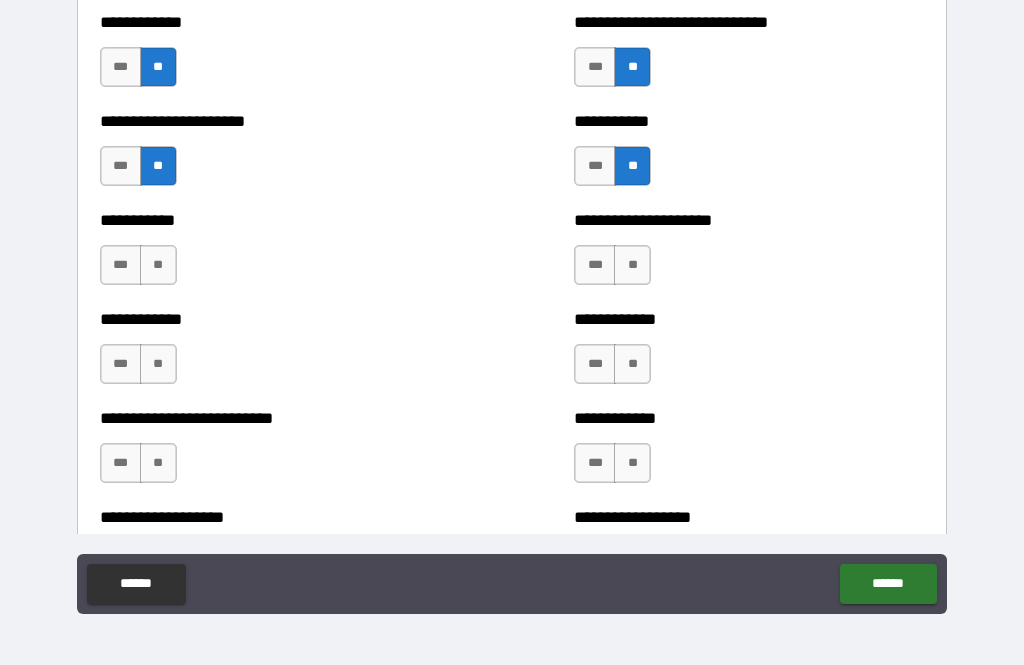 scroll, scrollTop: 5548, scrollLeft: 0, axis: vertical 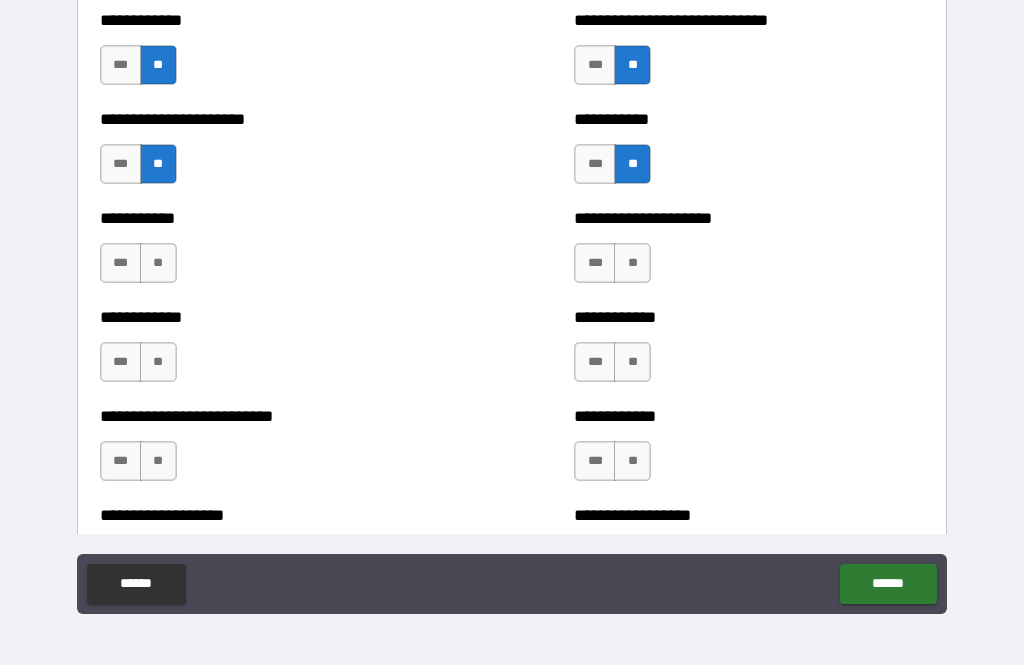 click on "**" at bounding box center (158, 263) 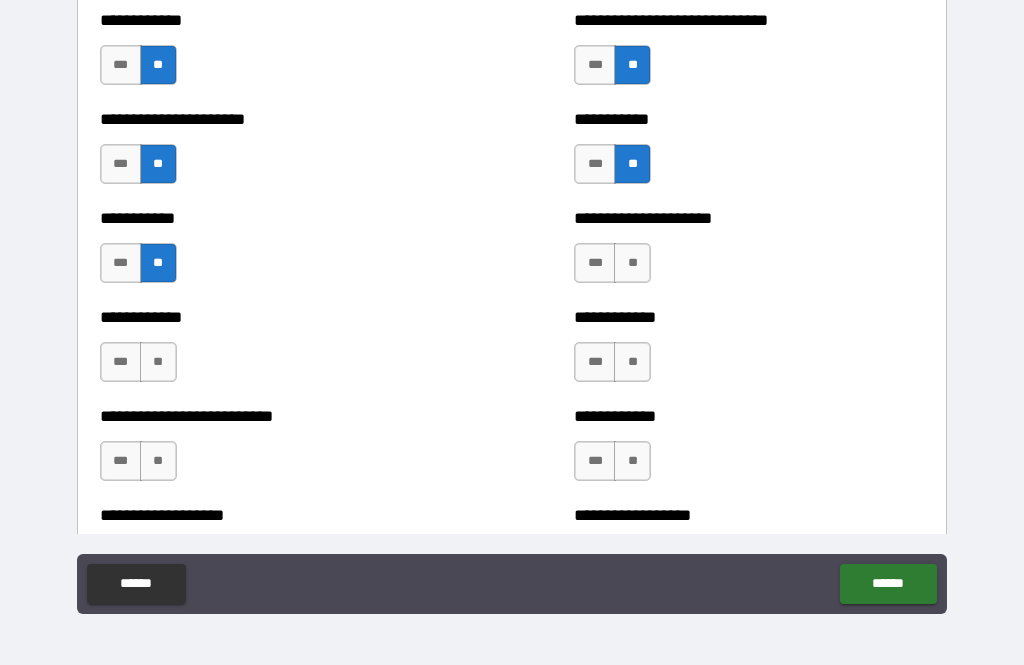 click on "**" at bounding box center [632, 263] 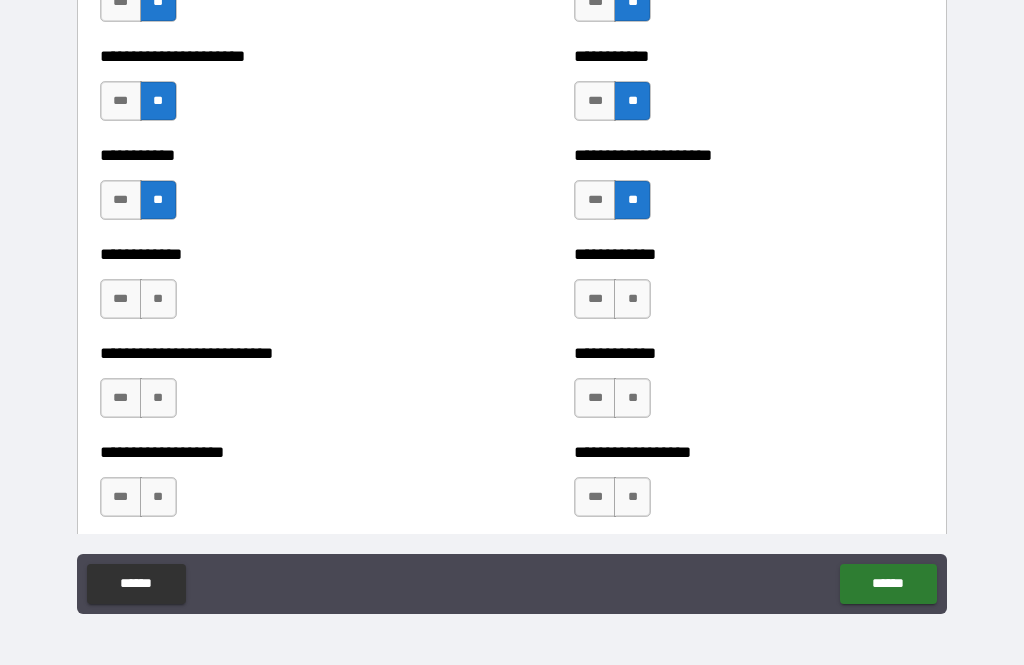 scroll, scrollTop: 5613, scrollLeft: 0, axis: vertical 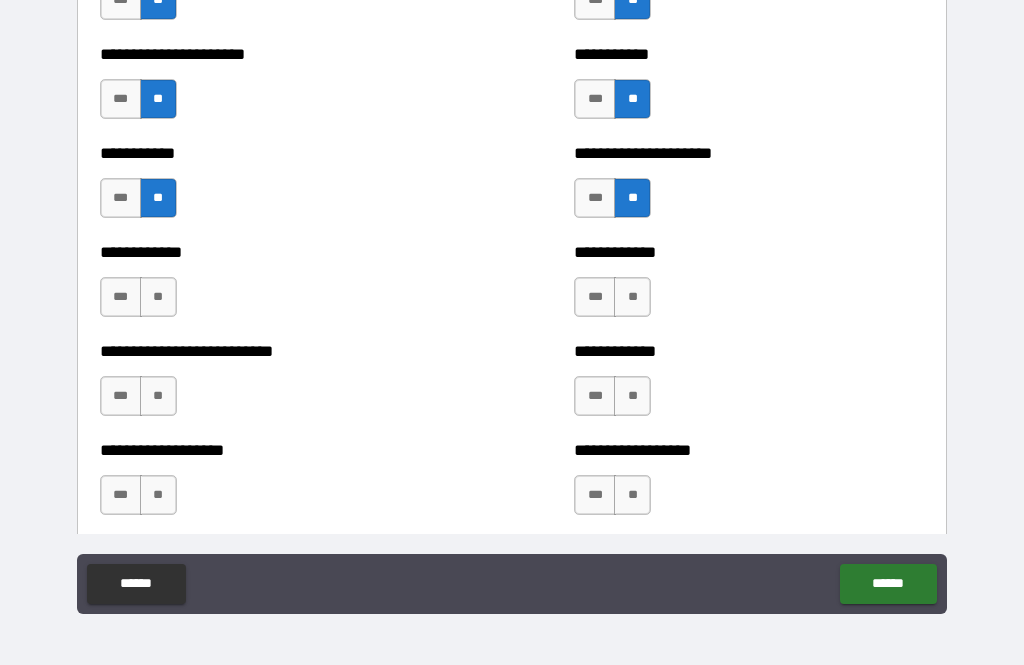 click on "**" at bounding box center [158, 297] 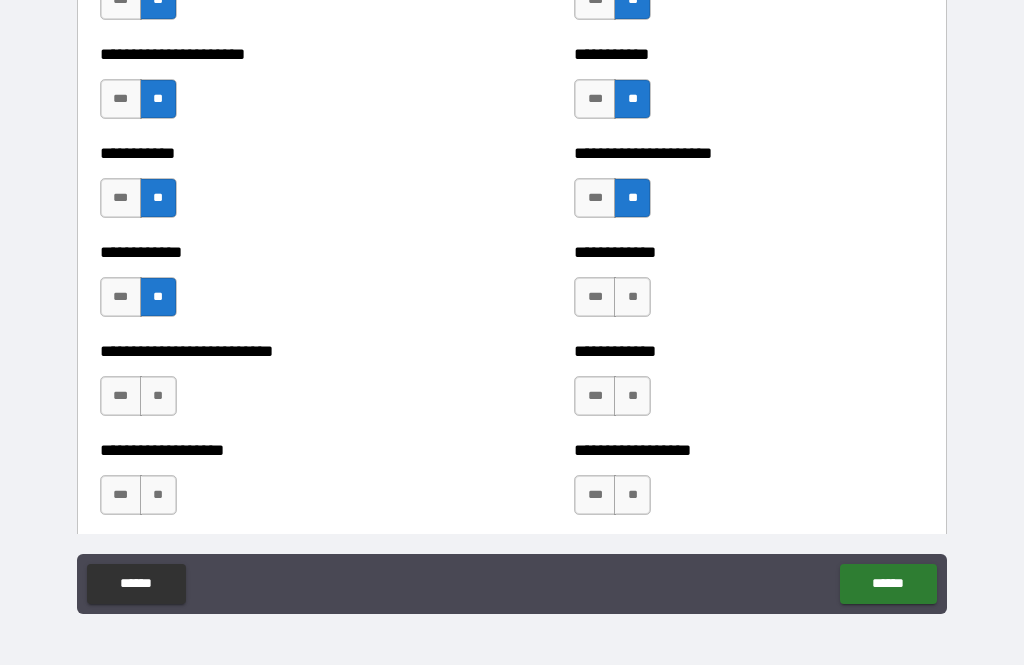 click on "**" at bounding box center [632, 297] 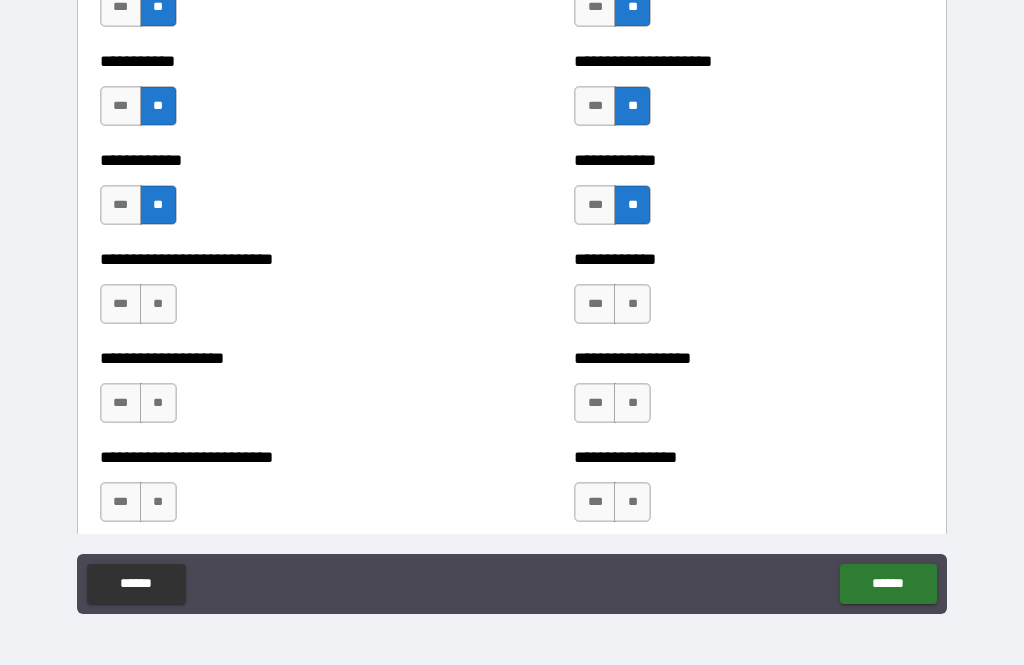scroll, scrollTop: 5706, scrollLeft: 0, axis: vertical 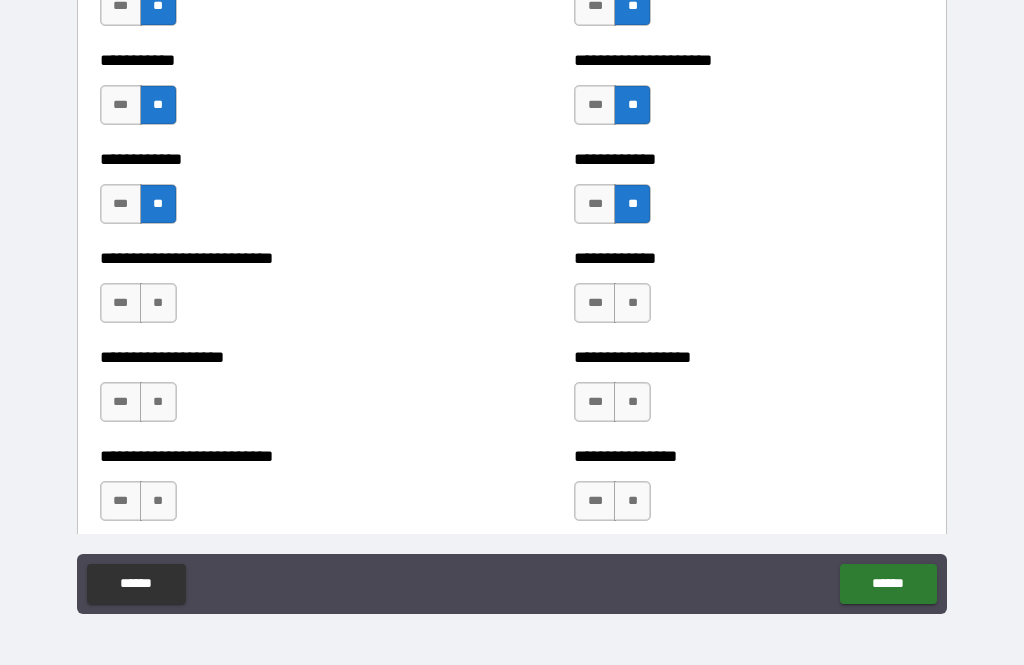 click on "**" at bounding box center [158, 303] 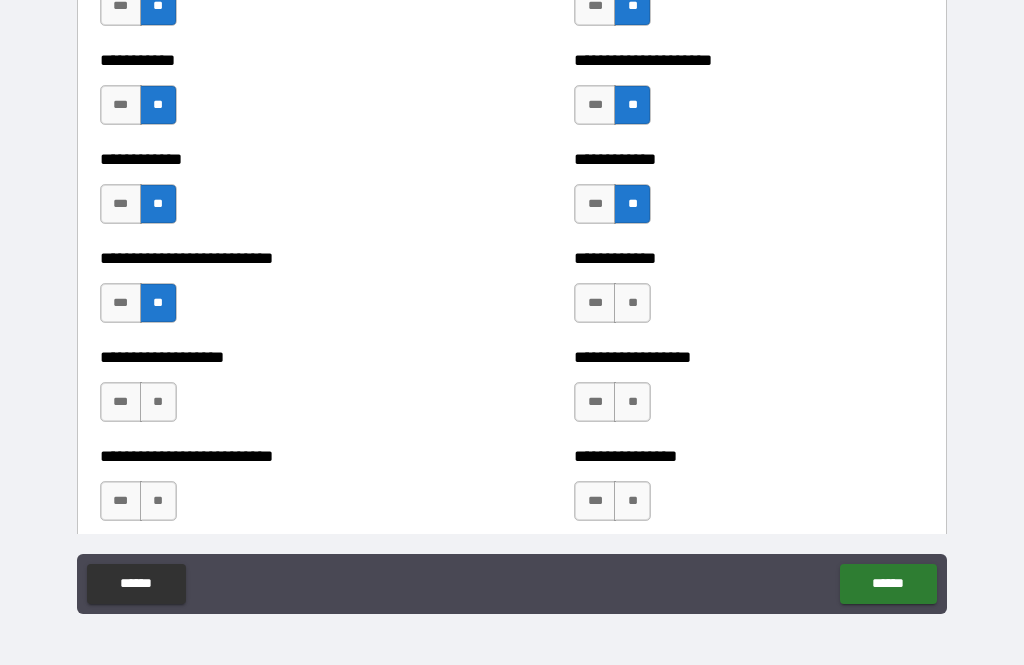 click on "**" at bounding box center (632, 303) 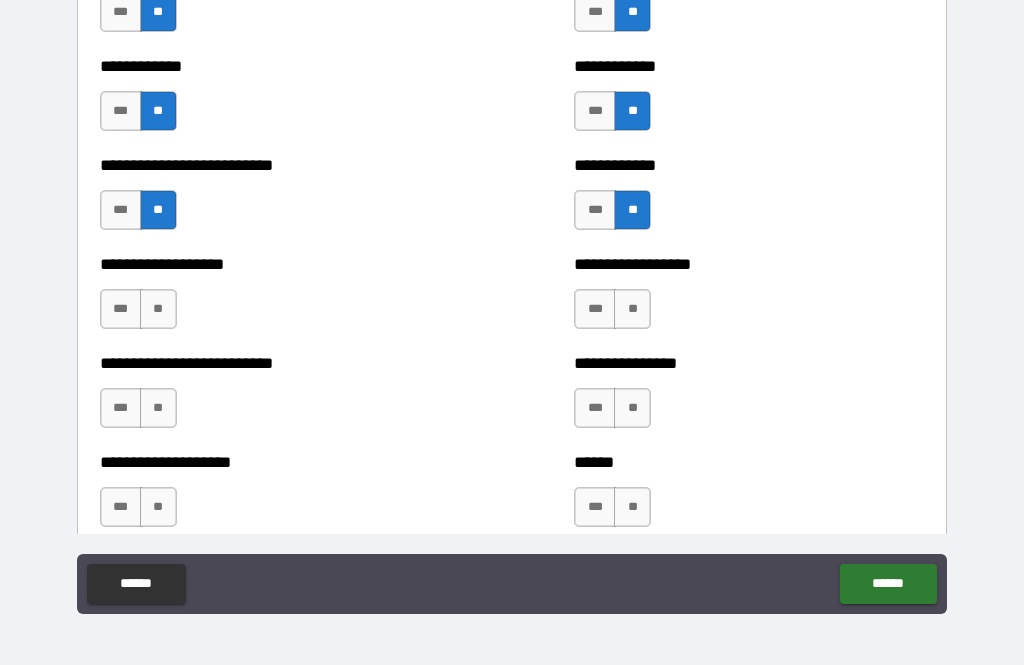 scroll 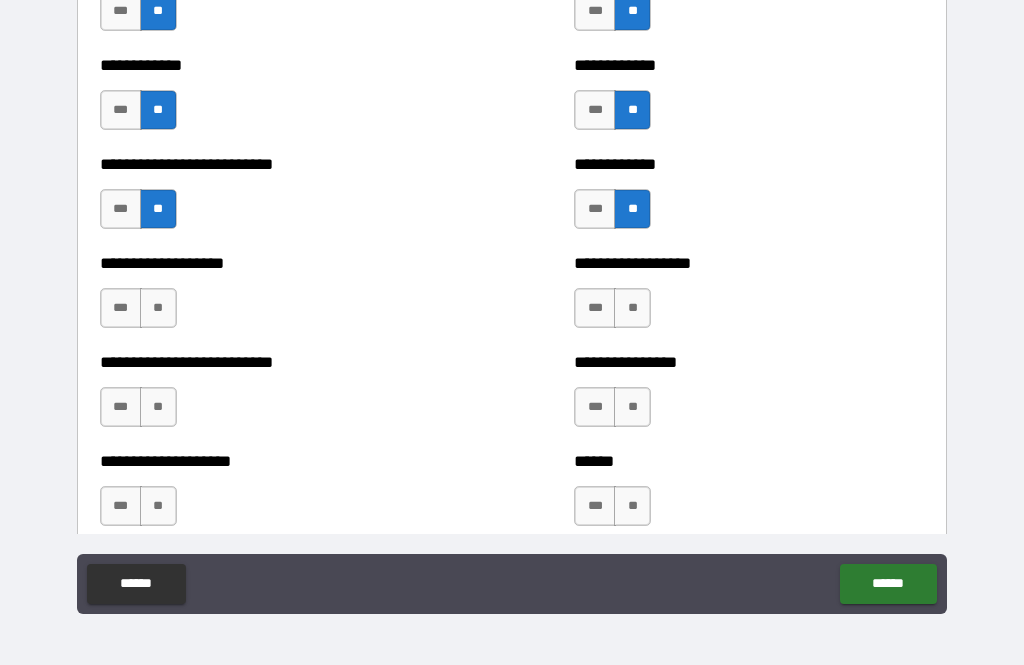 click on "**" at bounding box center [158, 308] 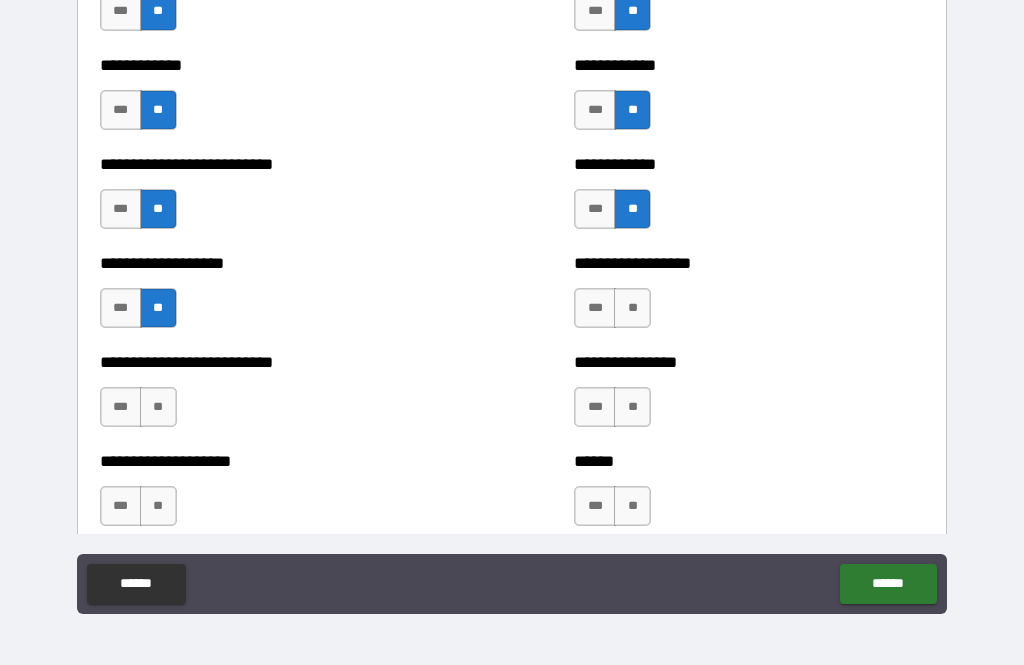 click on "**" at bounding box center [632, 308] 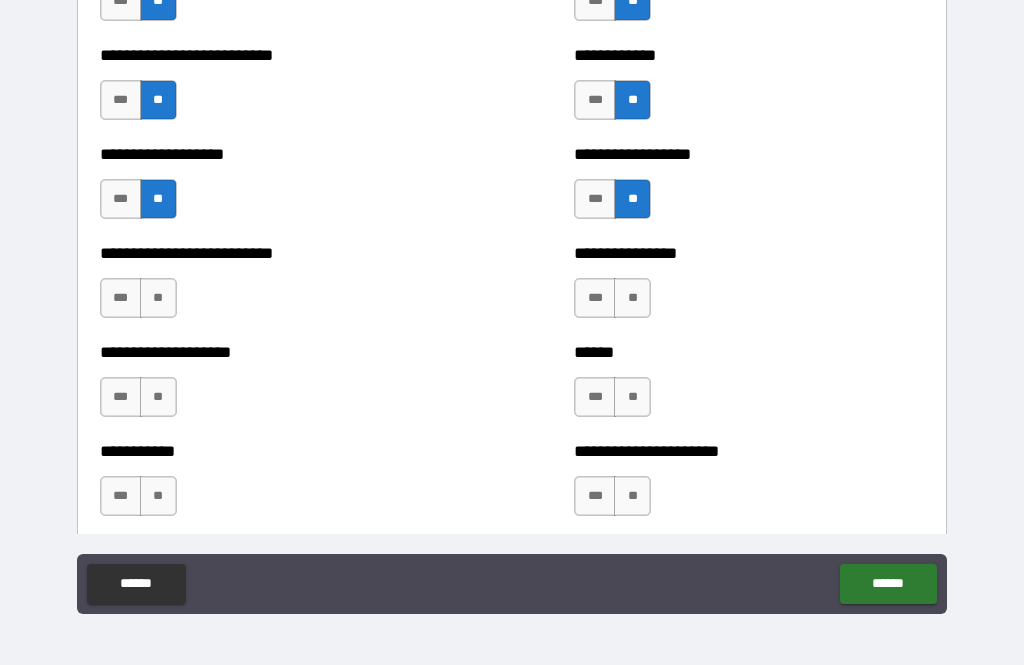 click on "**" at bounding box center (158, 298) 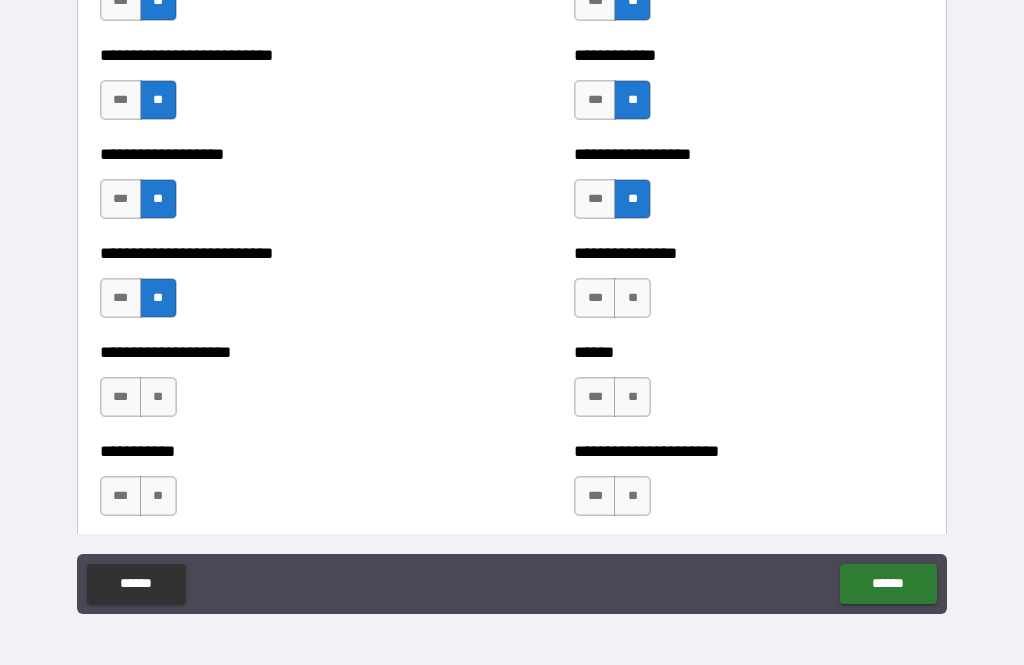 click on "**" at bounding box center (632, 298) 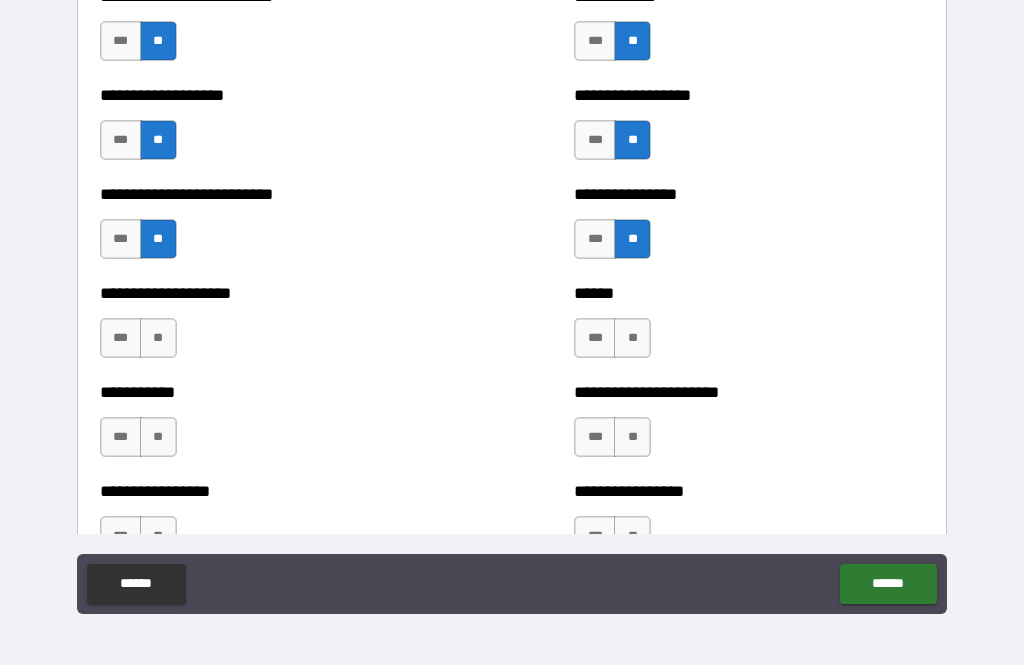 click on "**" at bounding box center [158, 338] 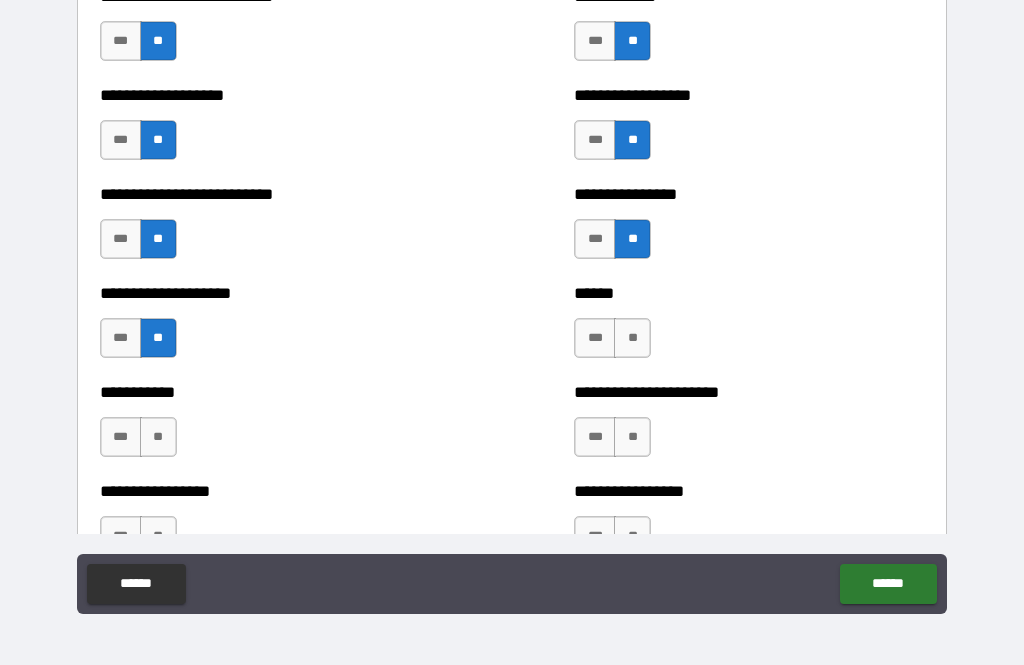 click on "**" at bounding box center [632, 338] 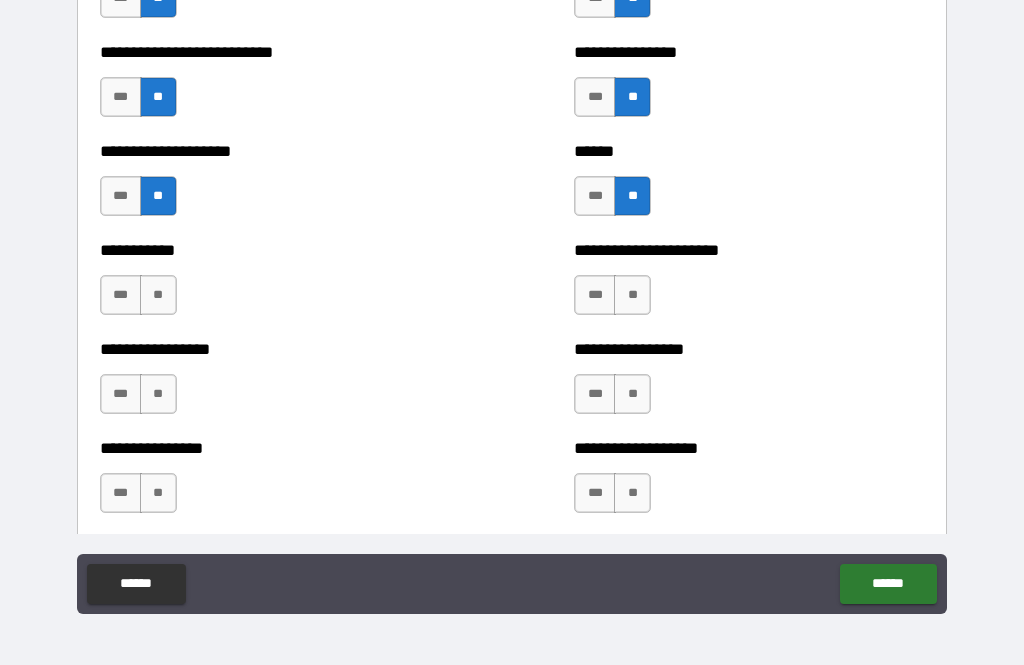 click on "**" at bounding box center [158, 295] 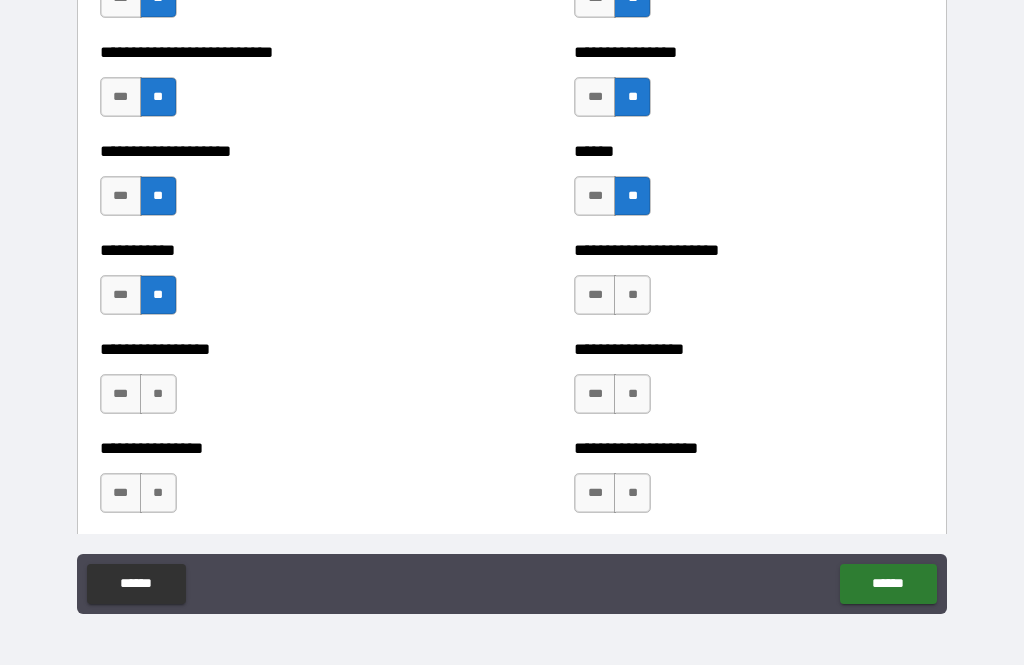 click on "**" at bounding box center (632, 295) 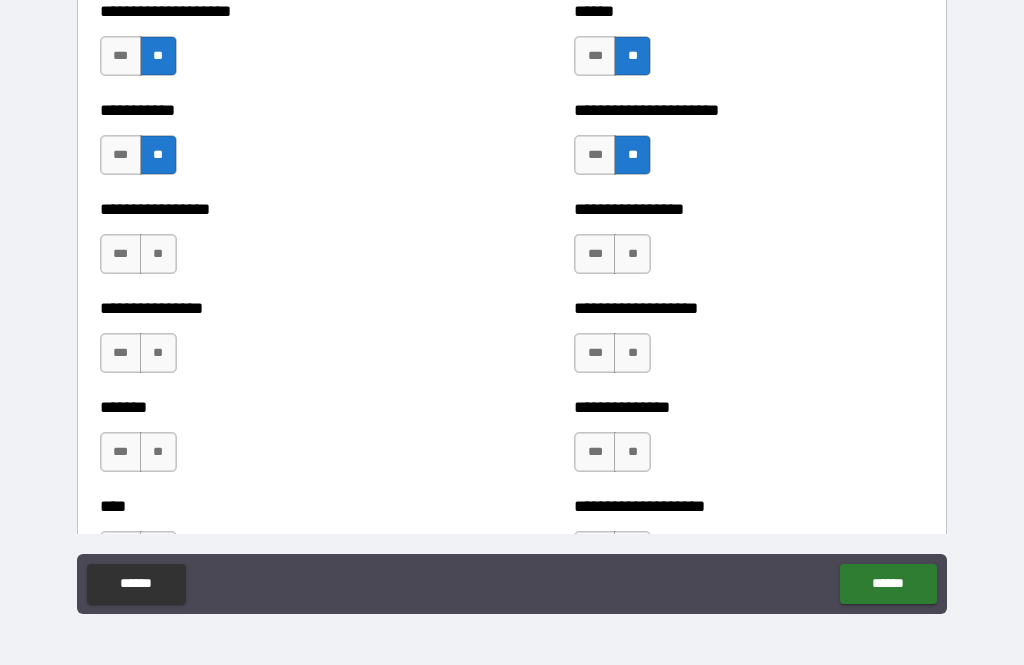 click on "**" at bounding box center [158, 254] 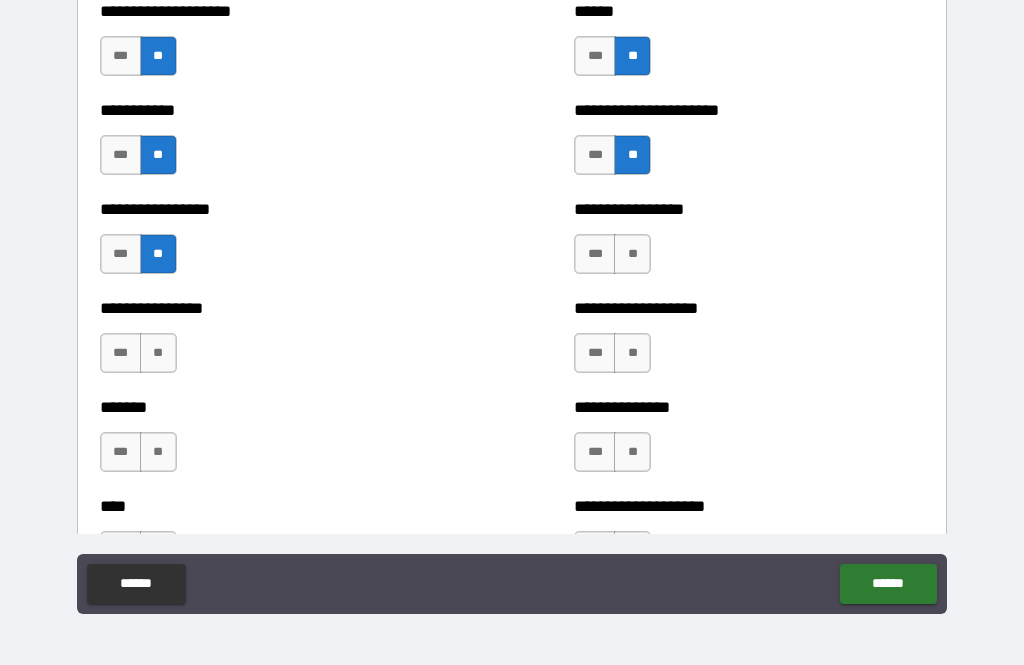 click on "**" at bounding box center [632, 254] 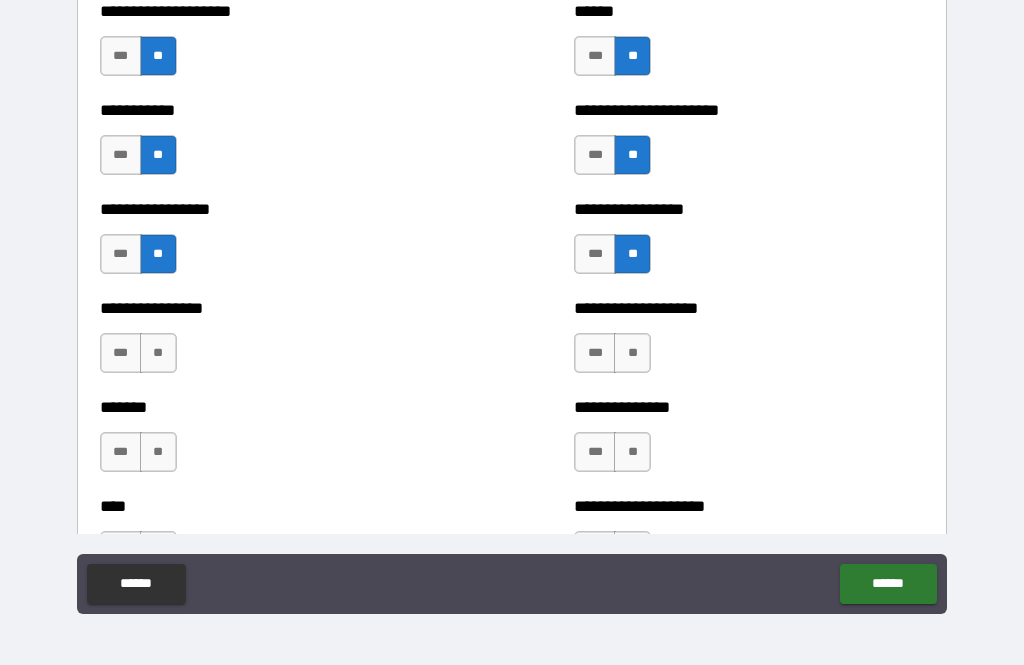 click on "**" at bounding box center (632, 353) 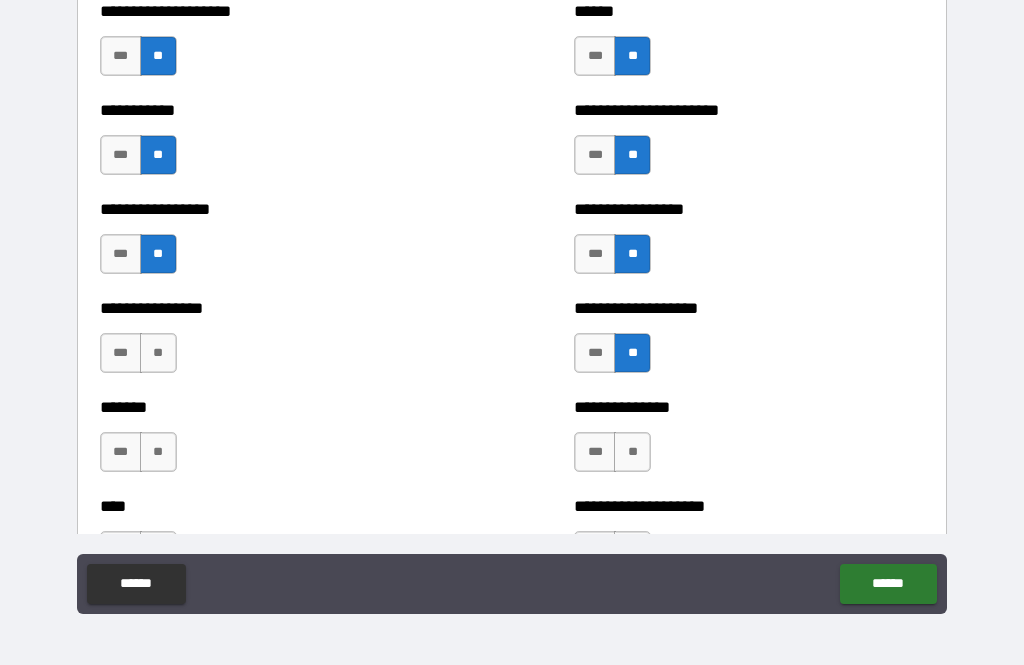 click on "**" at bounding box center (158, 353) 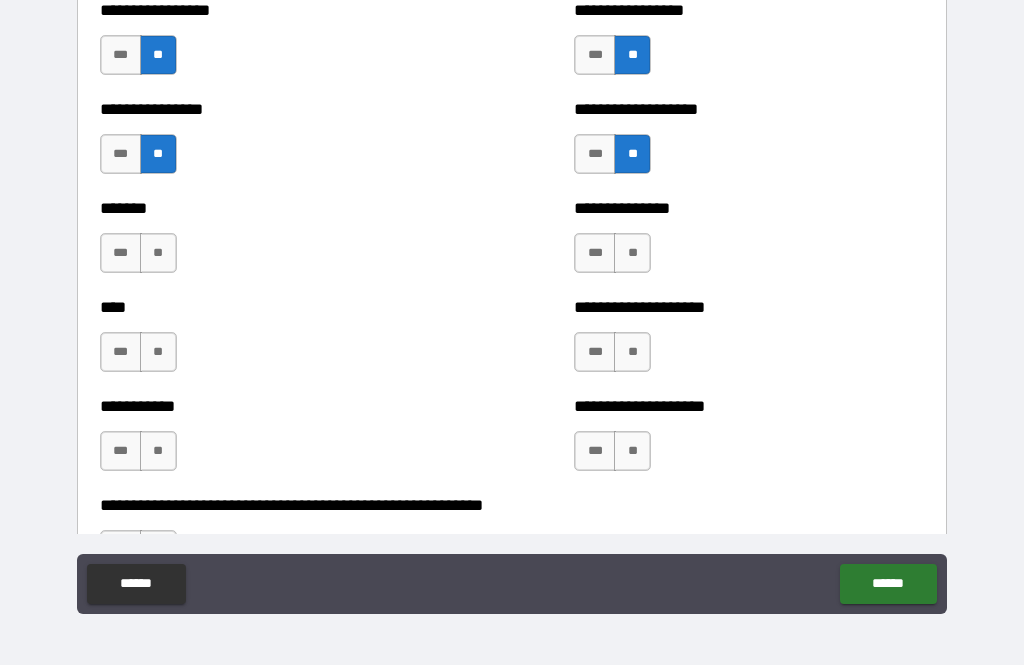 click on "**" at bounding box center [158, 253] 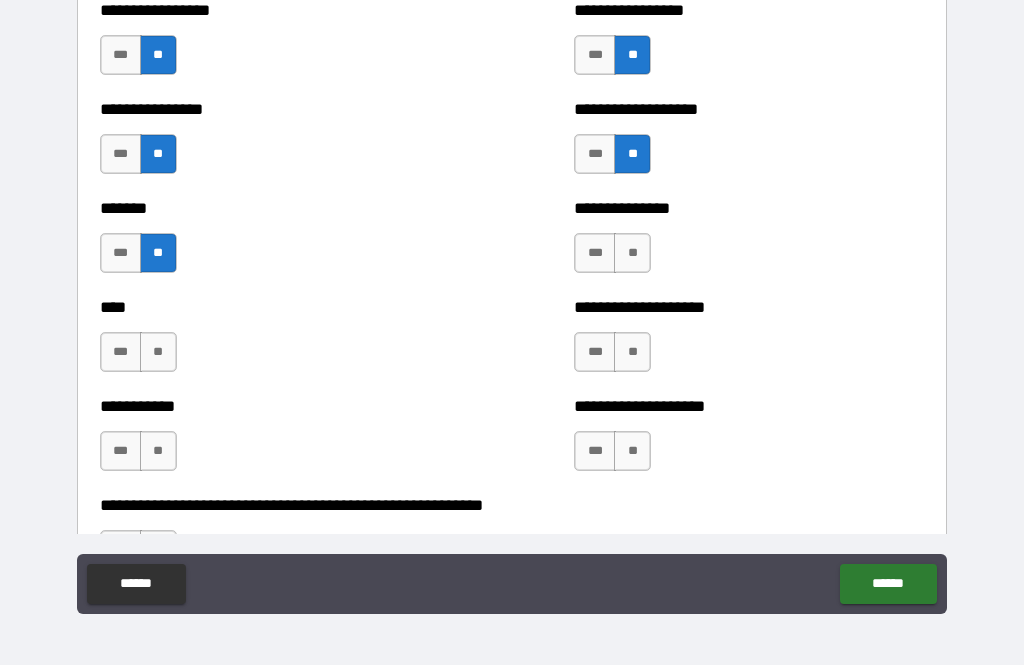 click on "**" at bounding box center [632, 253] 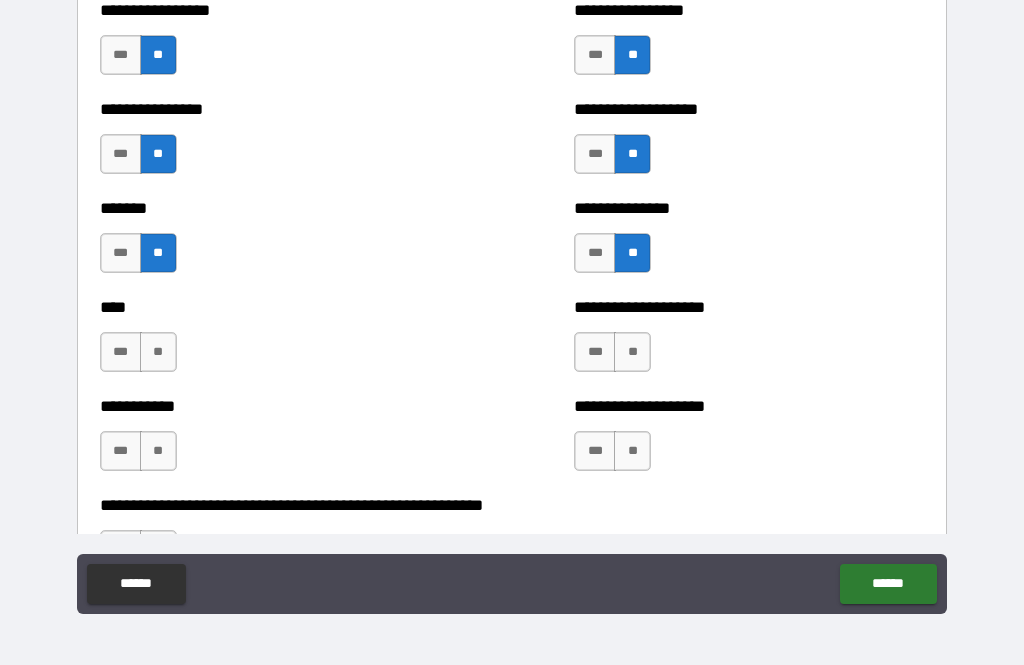 click on "**" at bounding box center [158, 352] 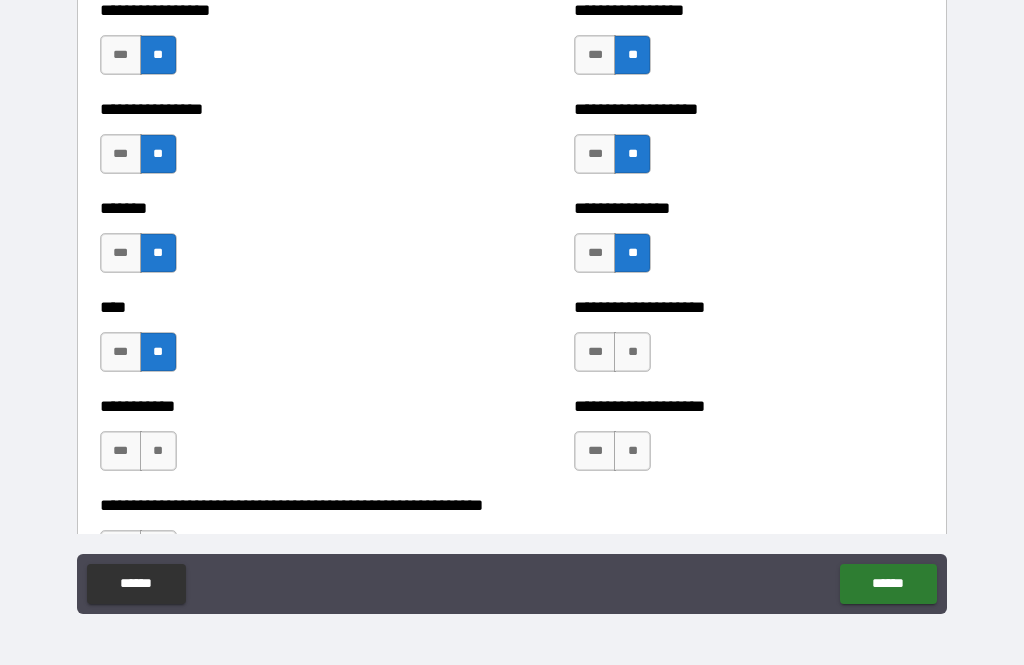 click on "**" at bounding box center (632, 352) 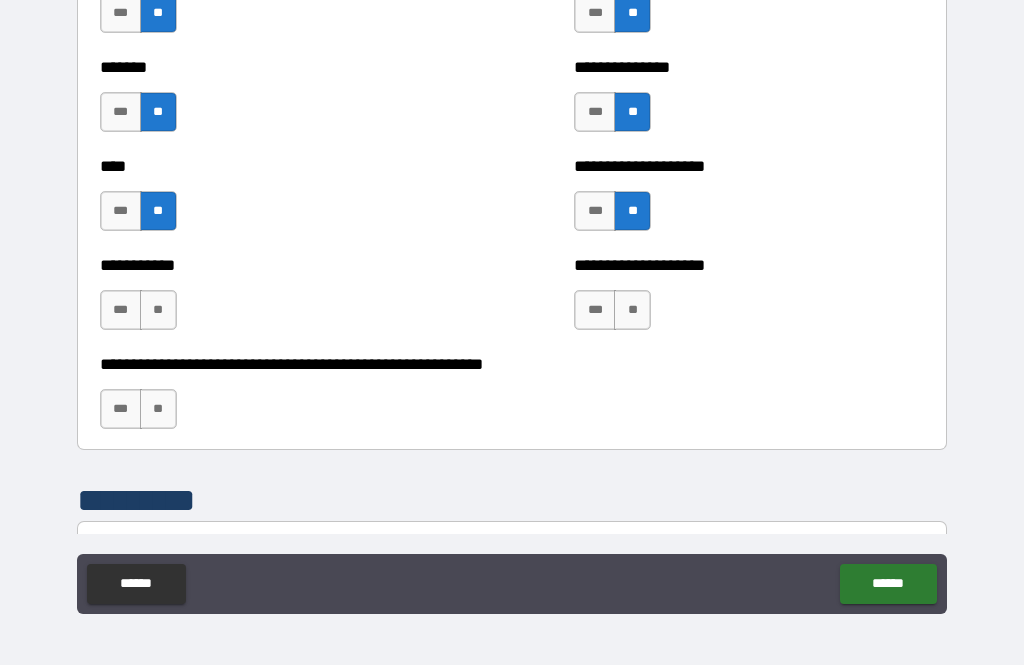 click on "**" at bounding box center (158, 310) 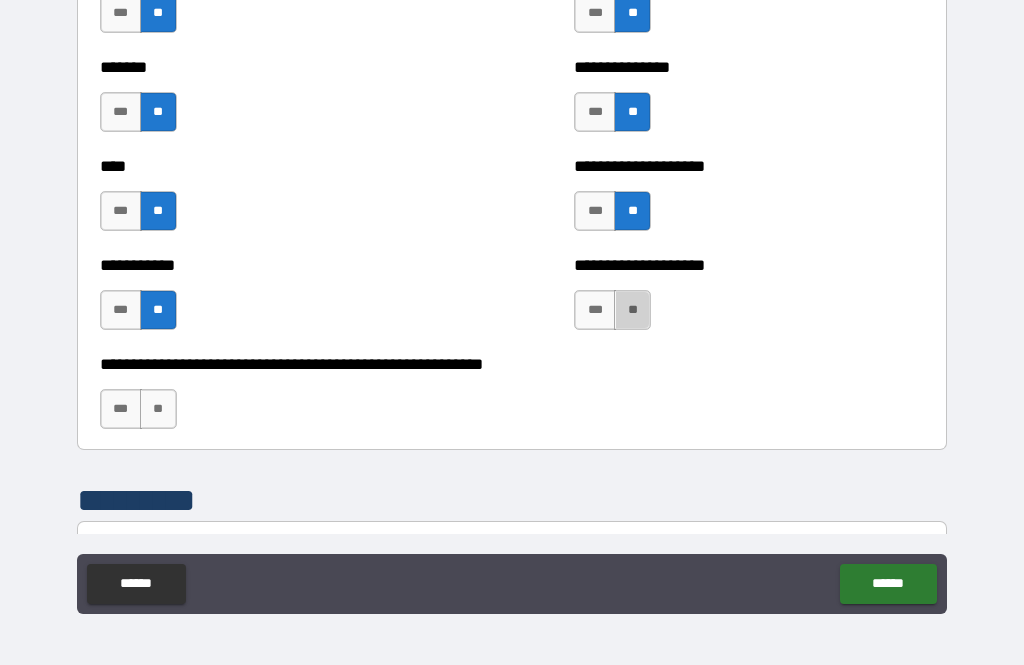 click on "**" at bounding box center (632, 310) 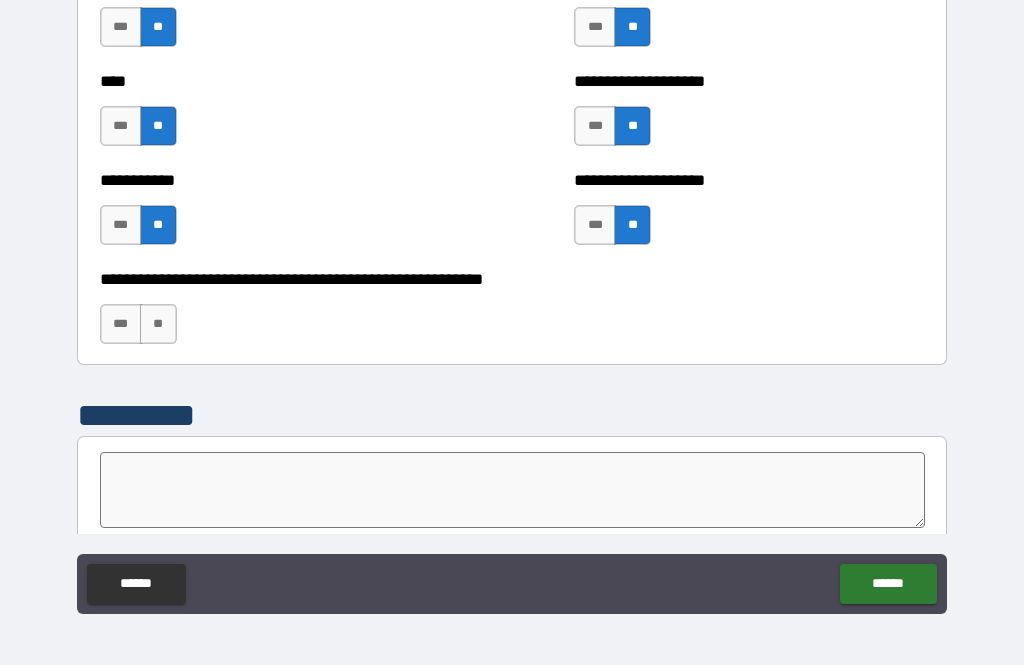 click on "**" at bounding box center (158, 324) 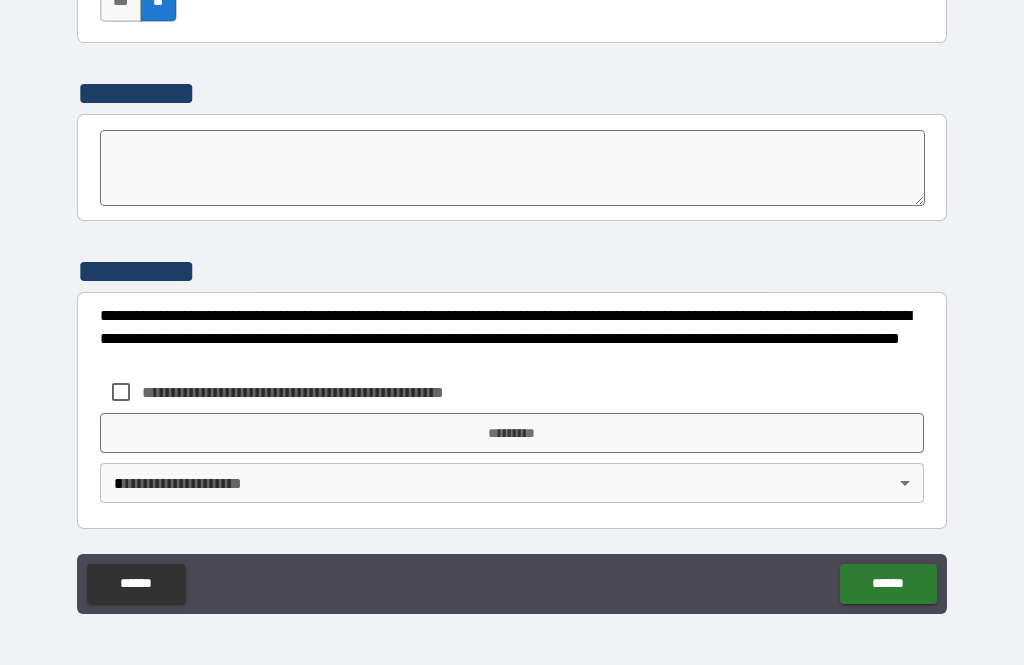 scroll, scrollTop: 6997, scrollLeft: 0, axis: vertical 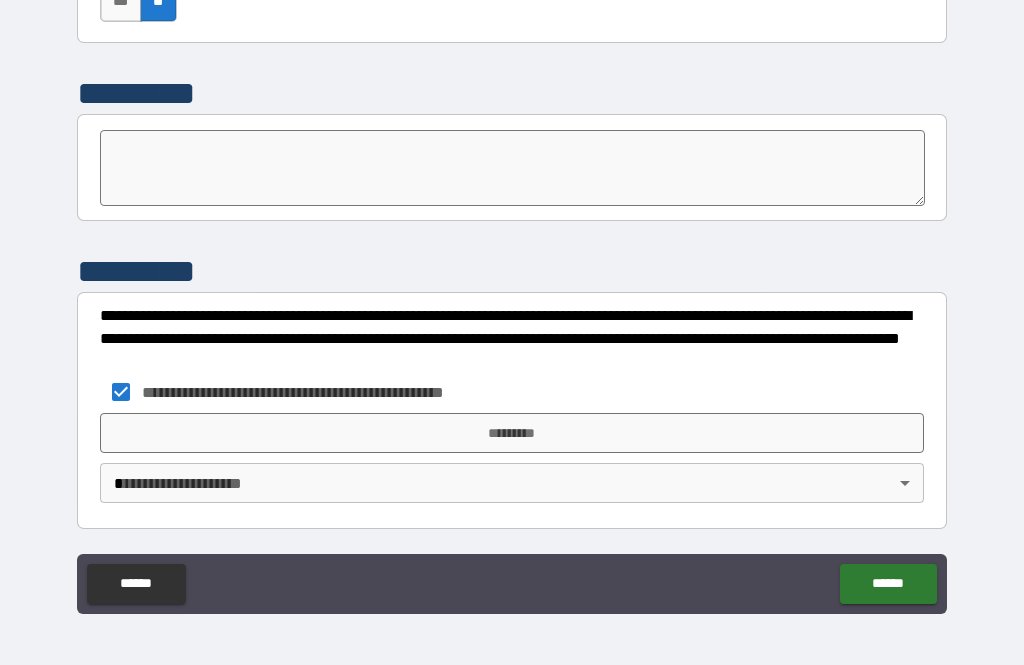 click on "*********" at bounding box center [512, 433] 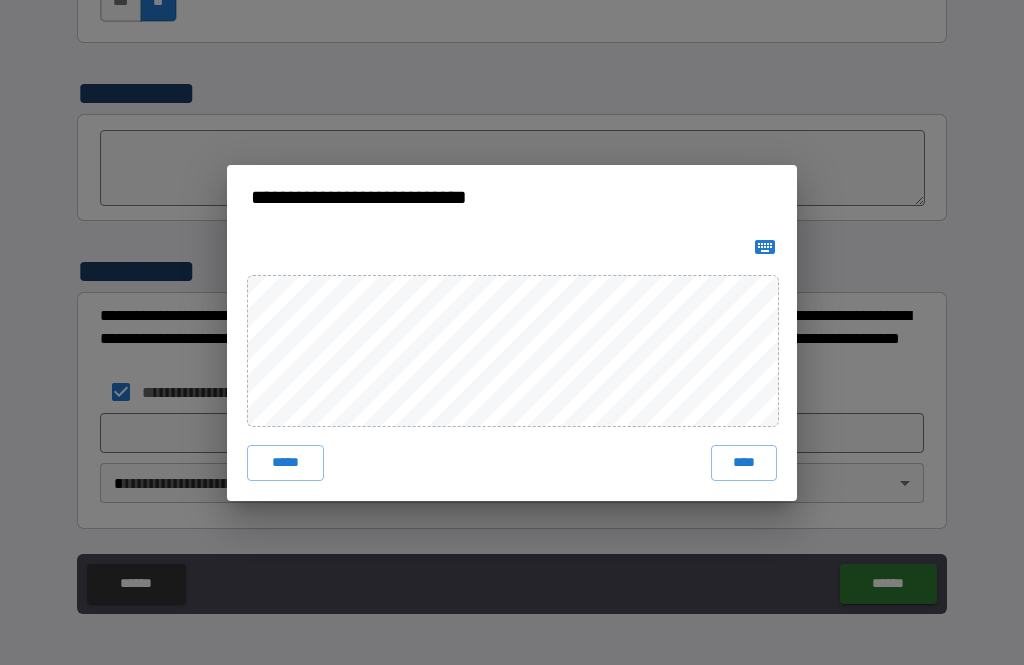 click on "****" at bounding box center (744, 463) 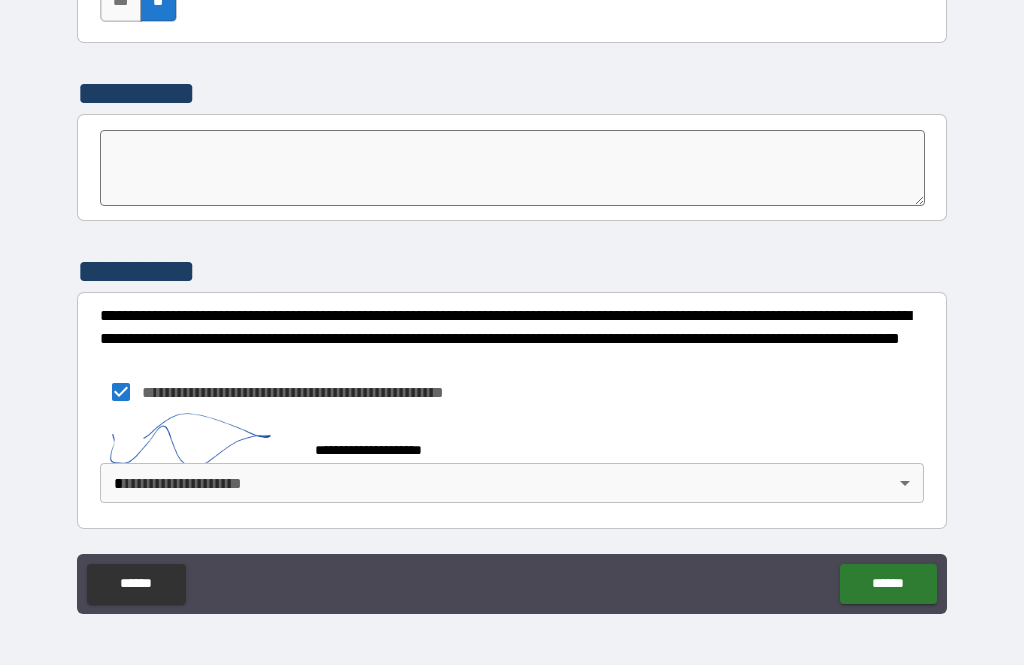 scroll, scrollTop: 6987, scrollLeft: 0, axis: vertical 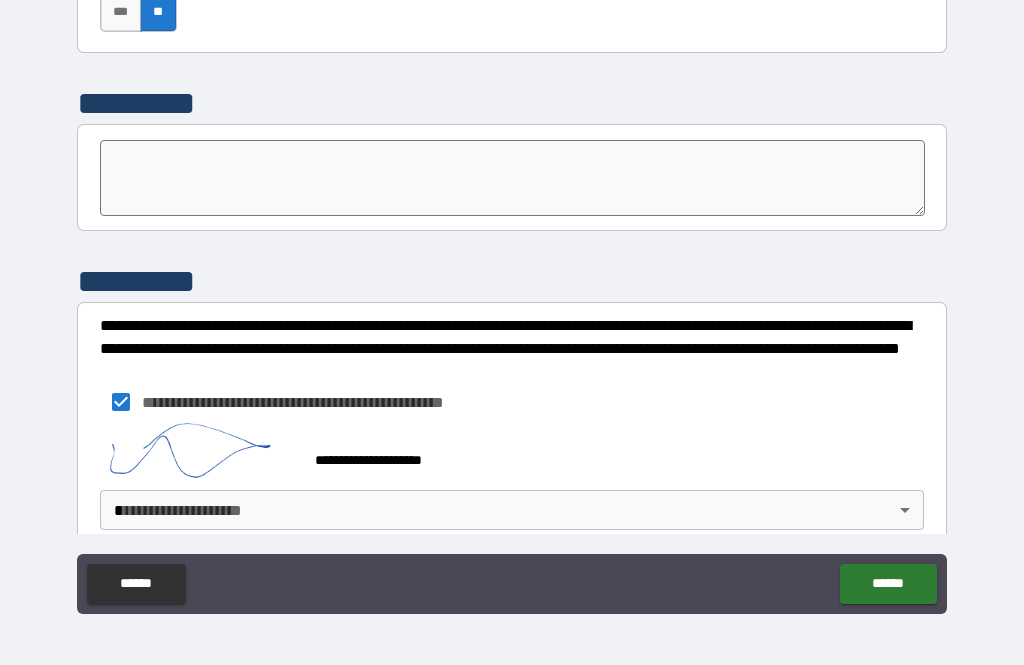 click on "**********" at bounding box center (512, 300) 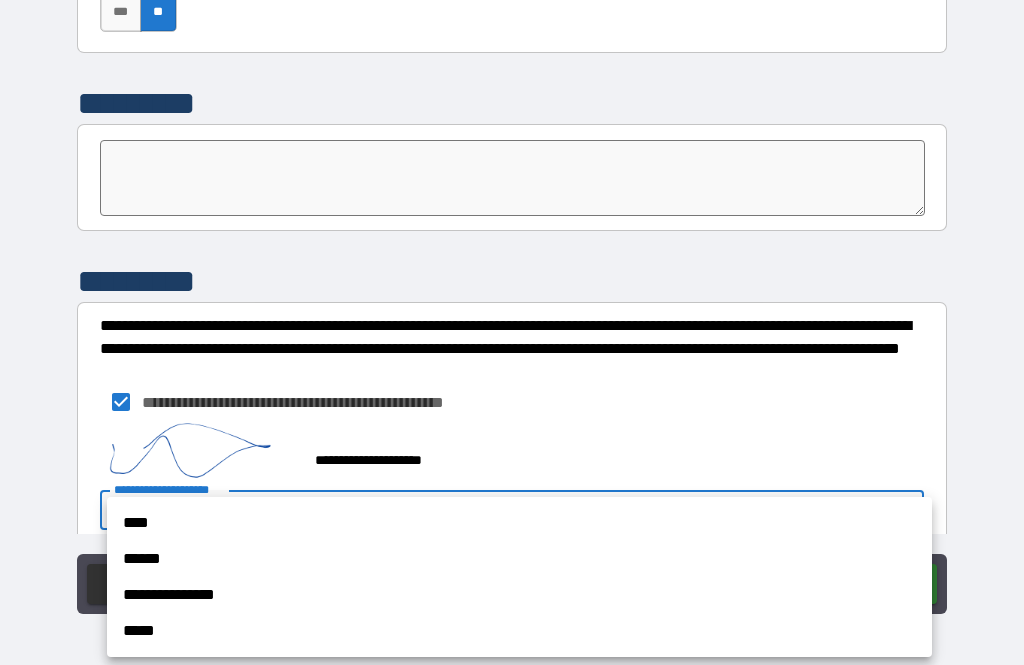 click on "****" at bounding box center [519, 523] 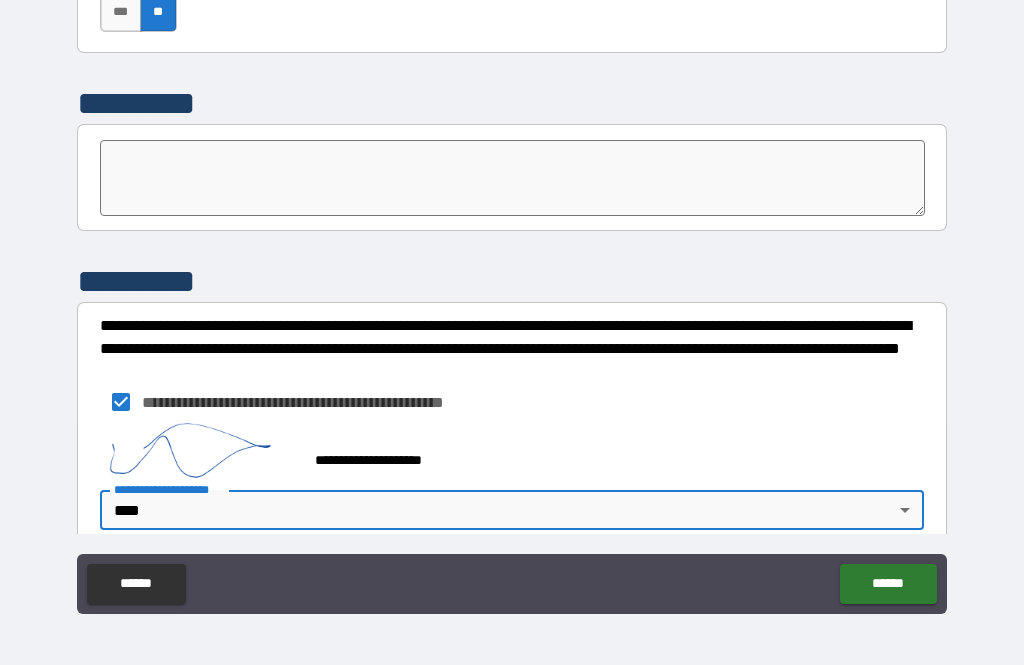click on "******" at bounding box center [888, 584] 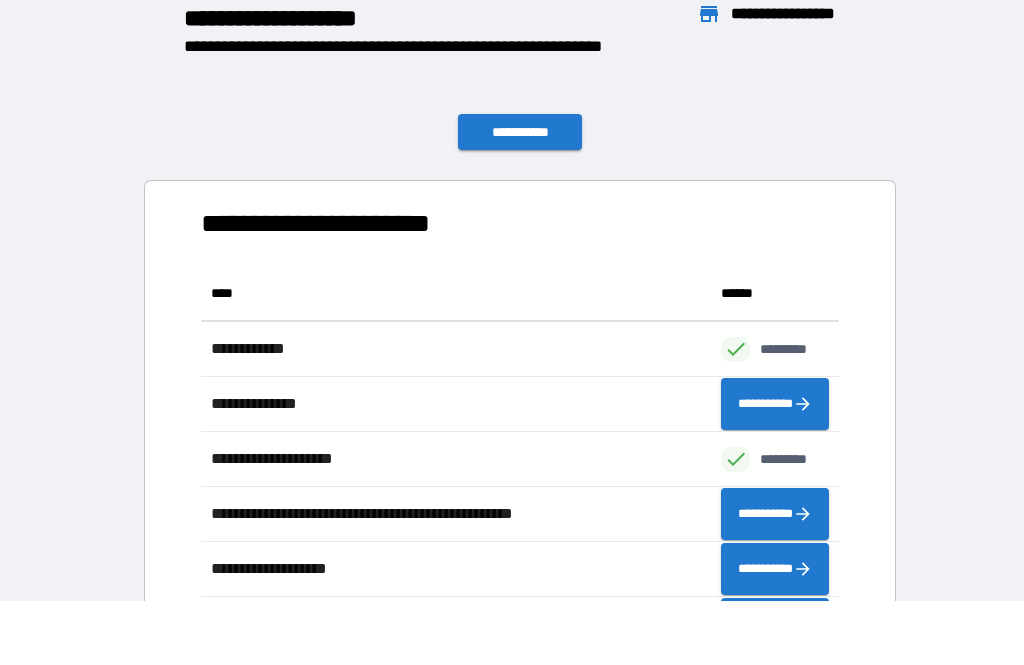 scroll, scrollTop: 1, scrollLeft: 1, axis: both 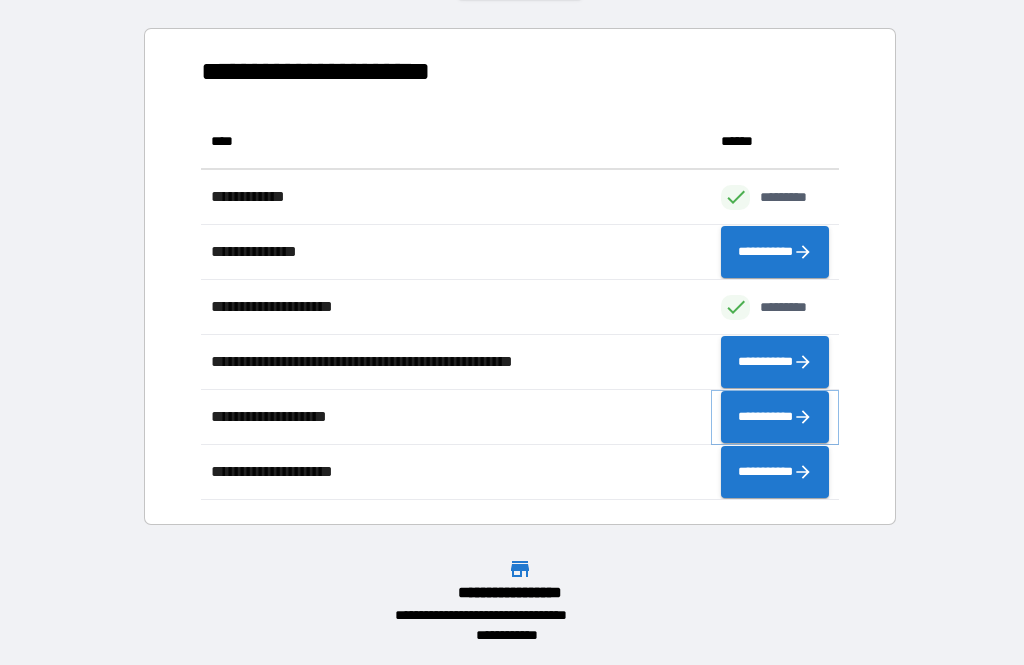 click on "**********" at bounding box center (775, 417) 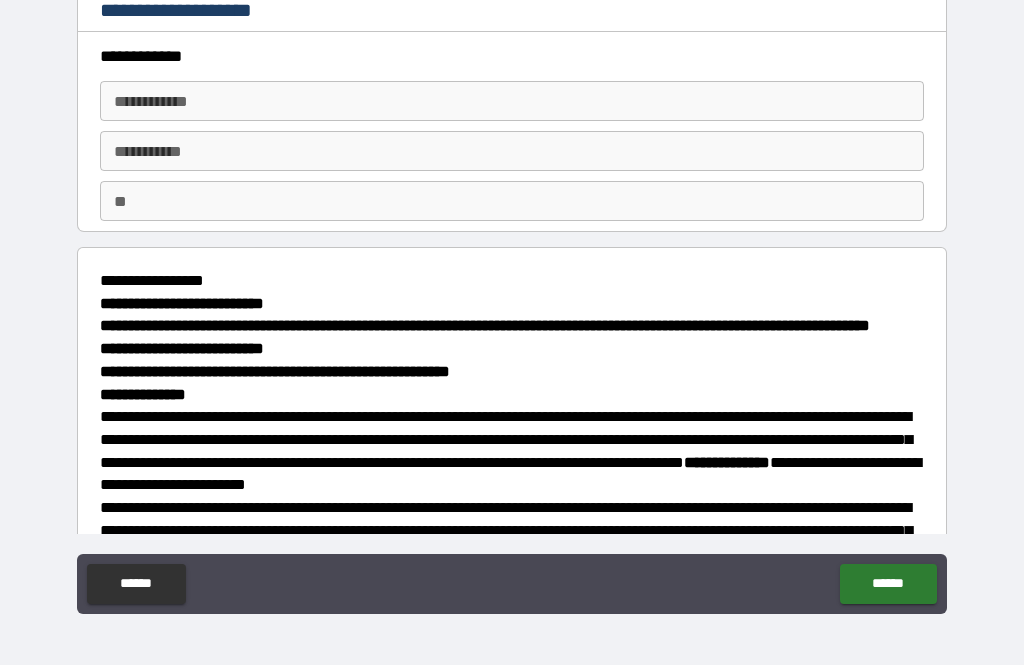scroll, scrollTop: 0, scrollLeft: 0, axis: both 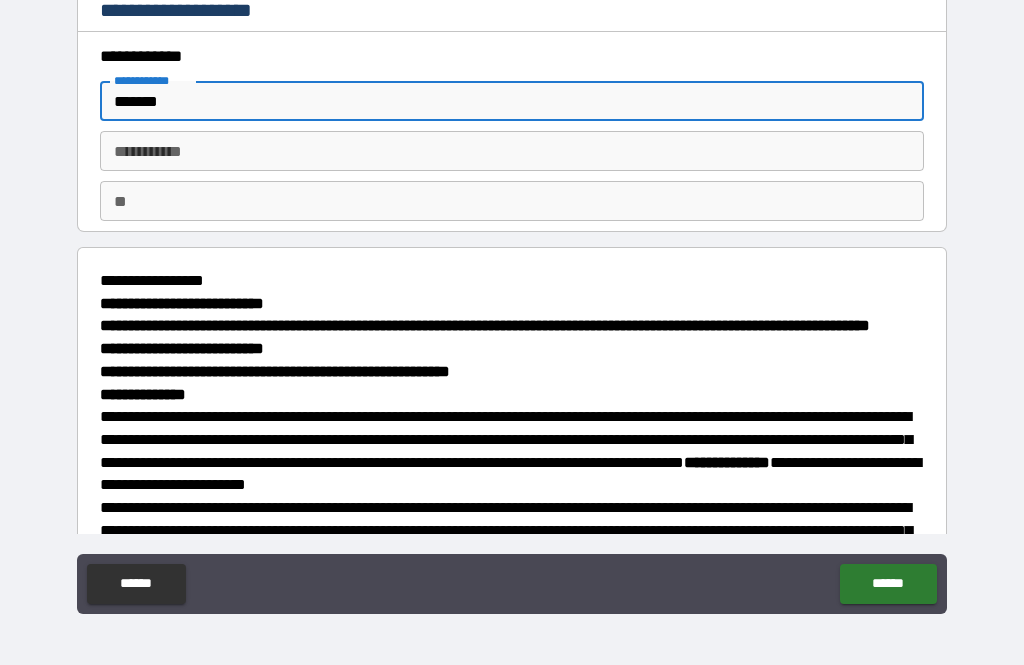 type on "*******" 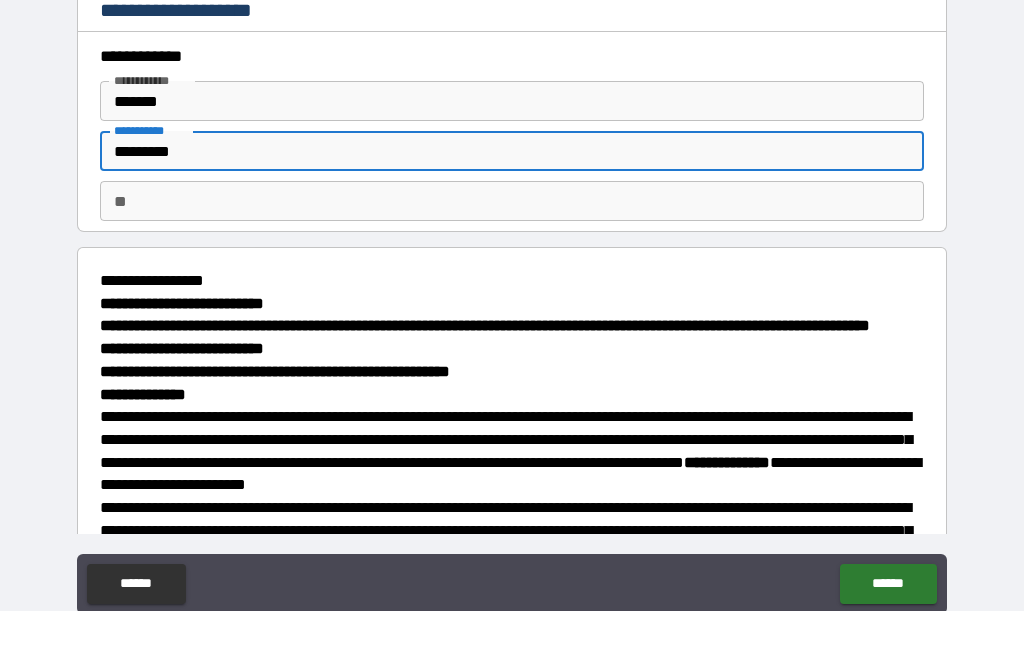 scroll, scrollTop: 0, scrollLeft: 0, axis: both 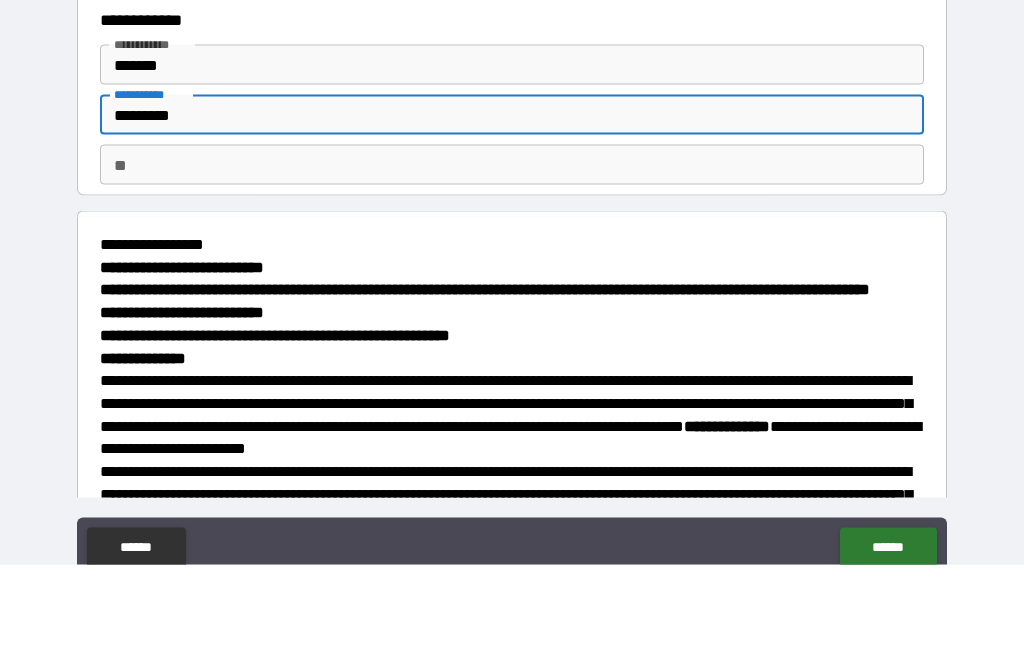 type on "*********" 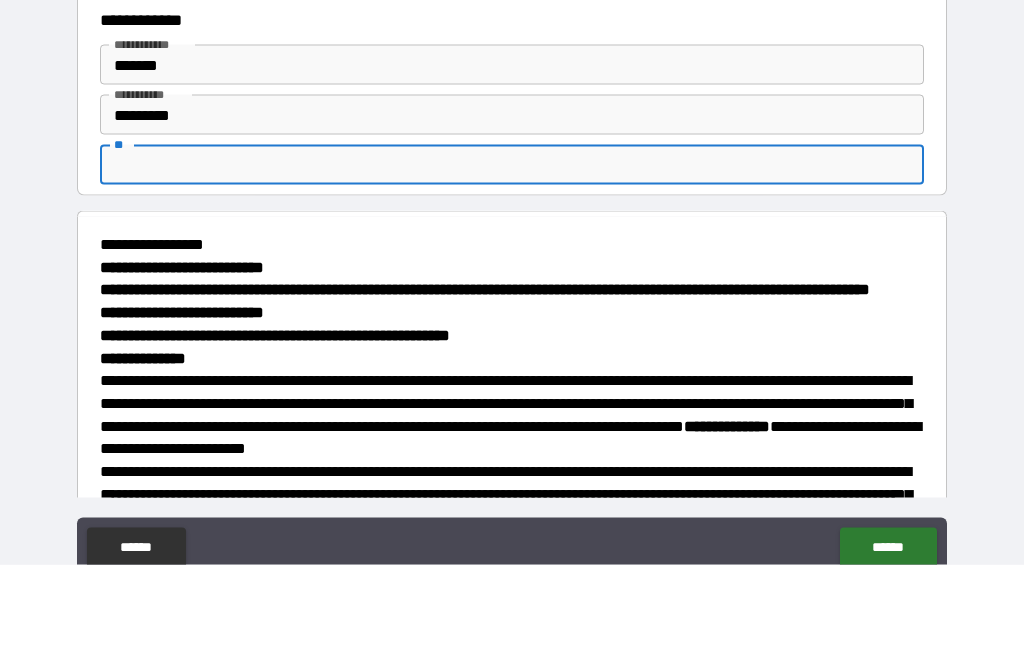 type on "*" 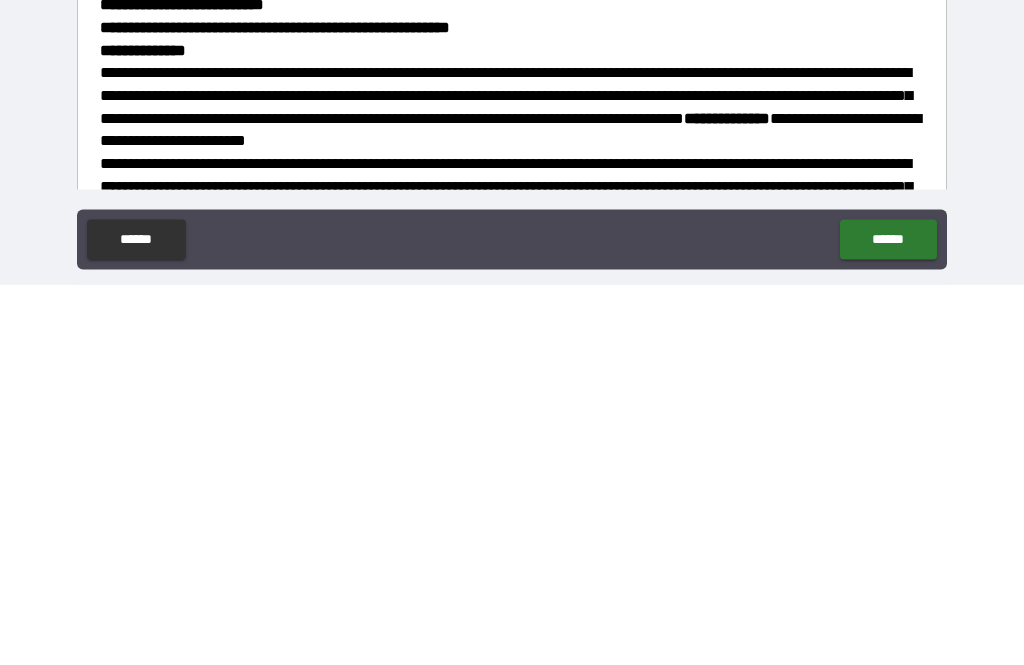 scroll, scrollTop: 64, scrollLeft: 0, axis: vertical 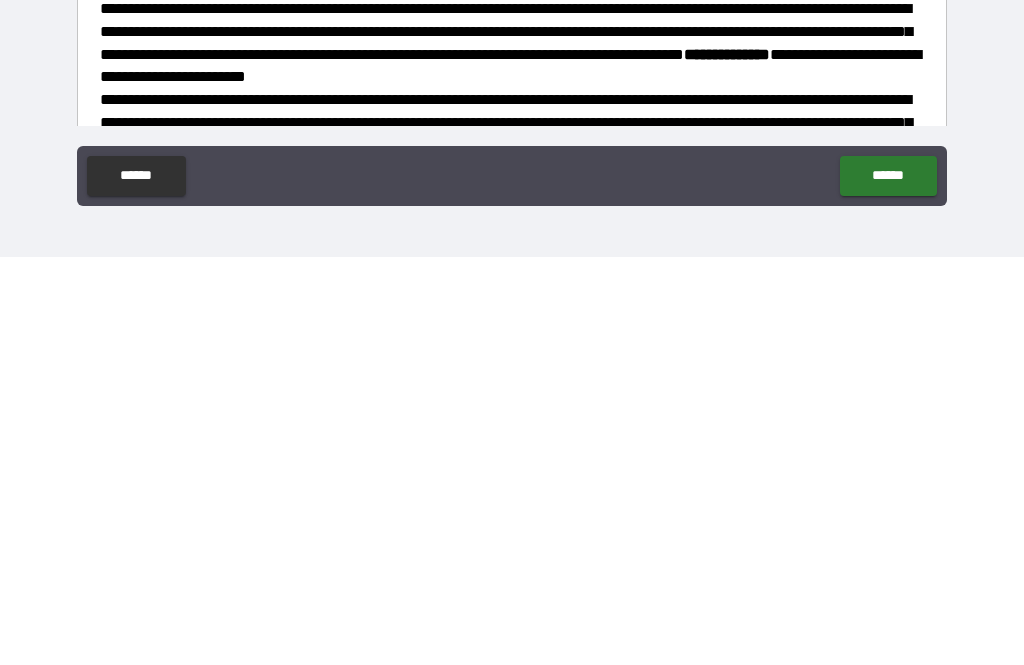 type on "*****" 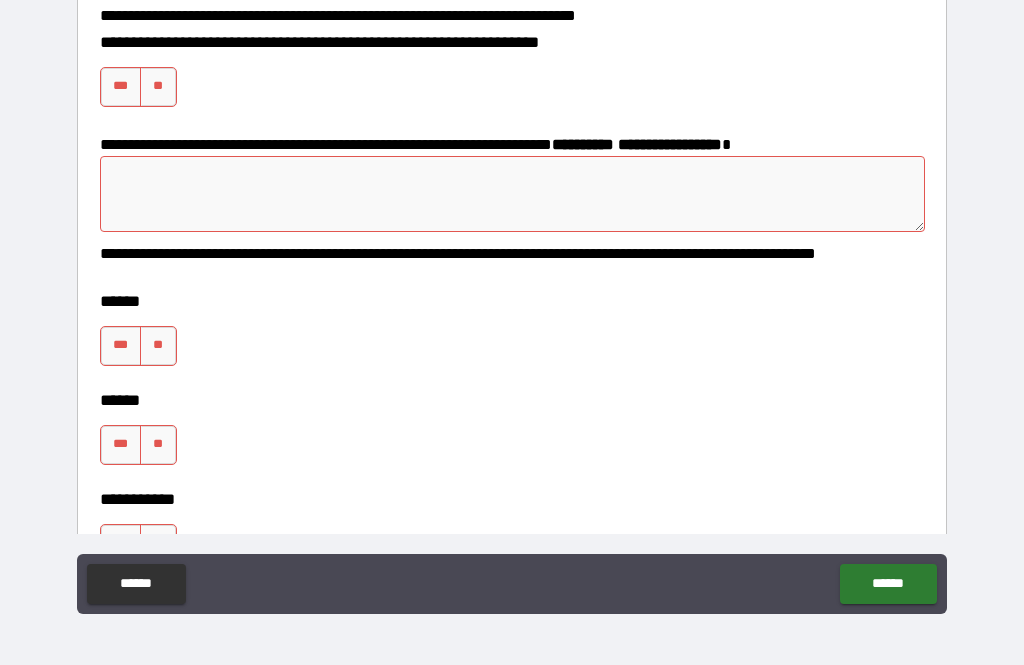 scroll, scrollTop: 2297, scrollLeft: 0, axis: vertical 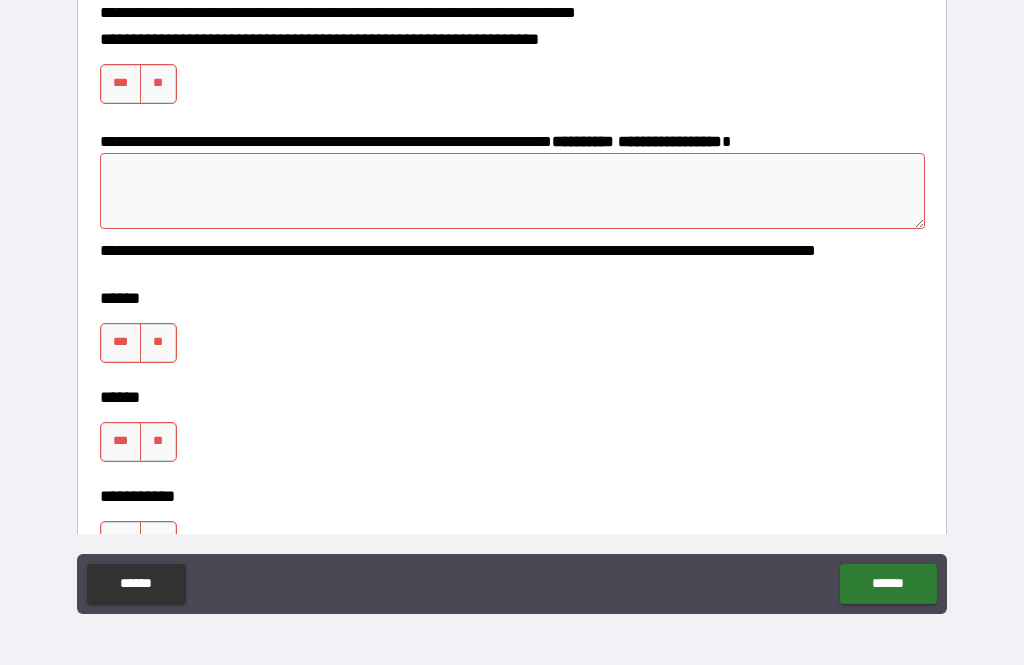 click on "***" at bounding box center (121, 84) 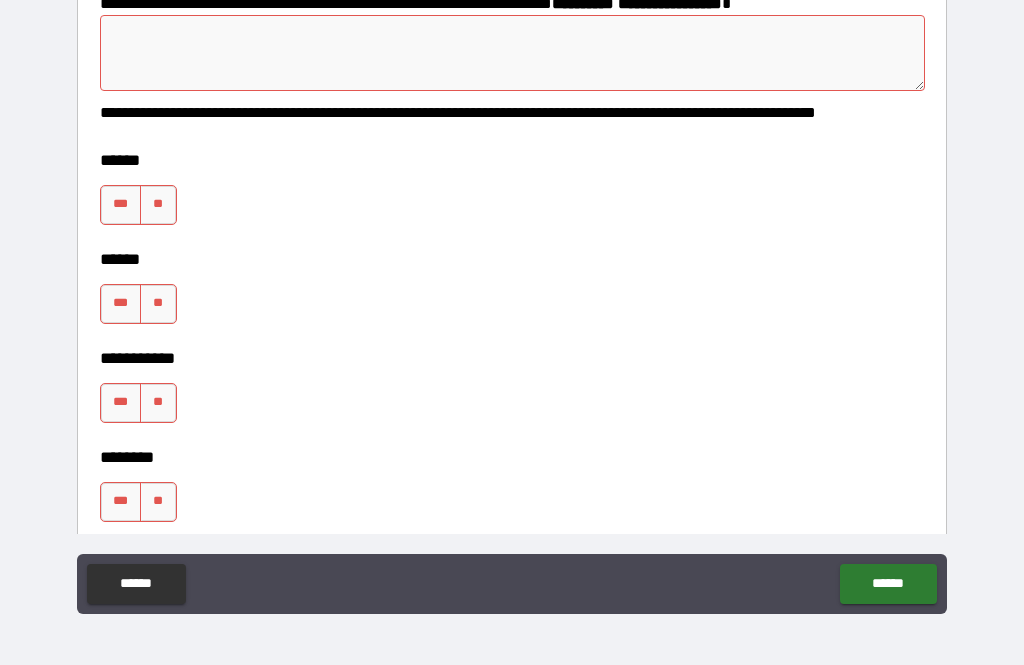 scroll, scrollTop: 2436, scrollLeft: 0, axis: vertical 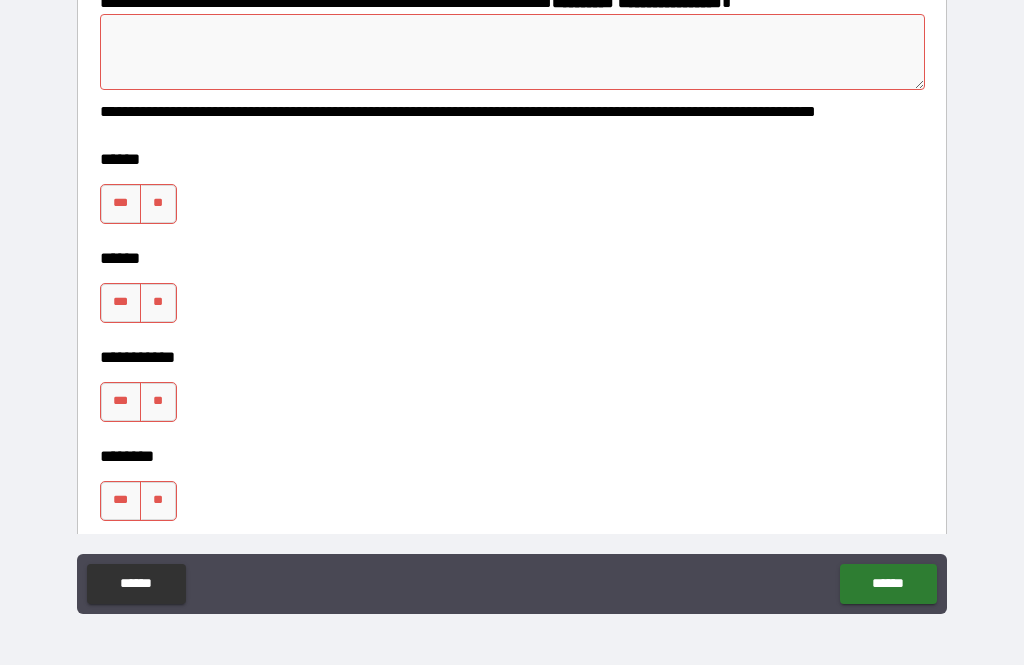 click at bounding box center (513, 52) 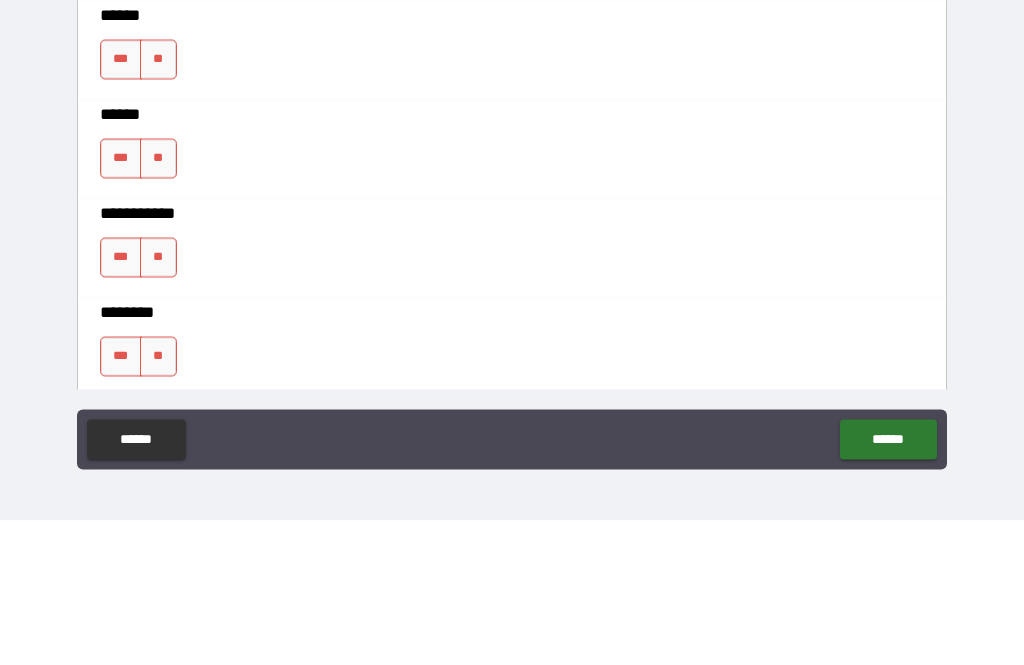 type on "*" 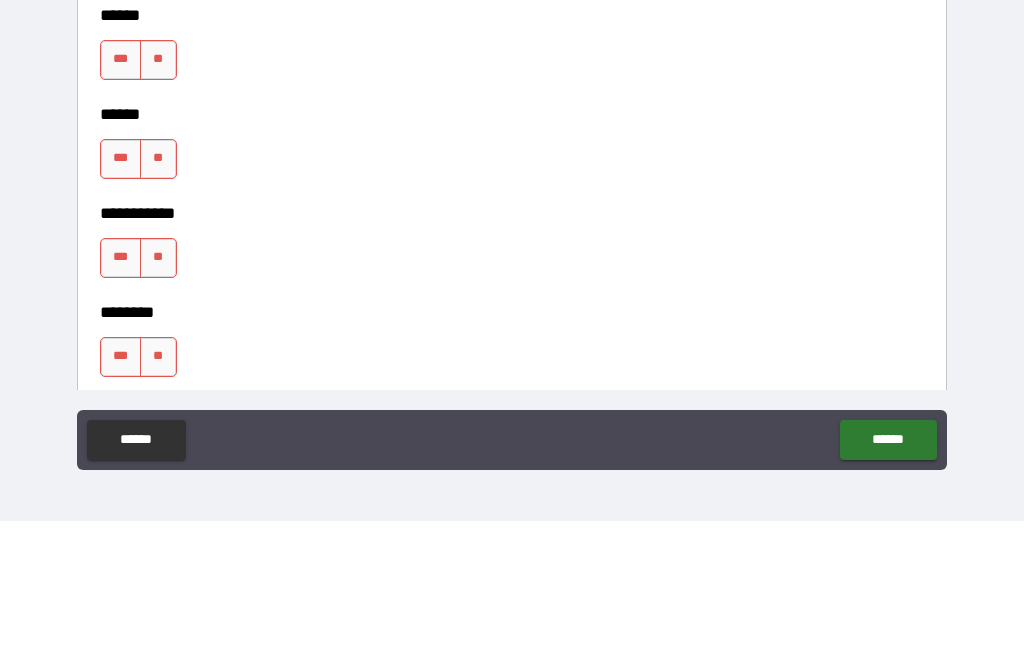 type on "*" 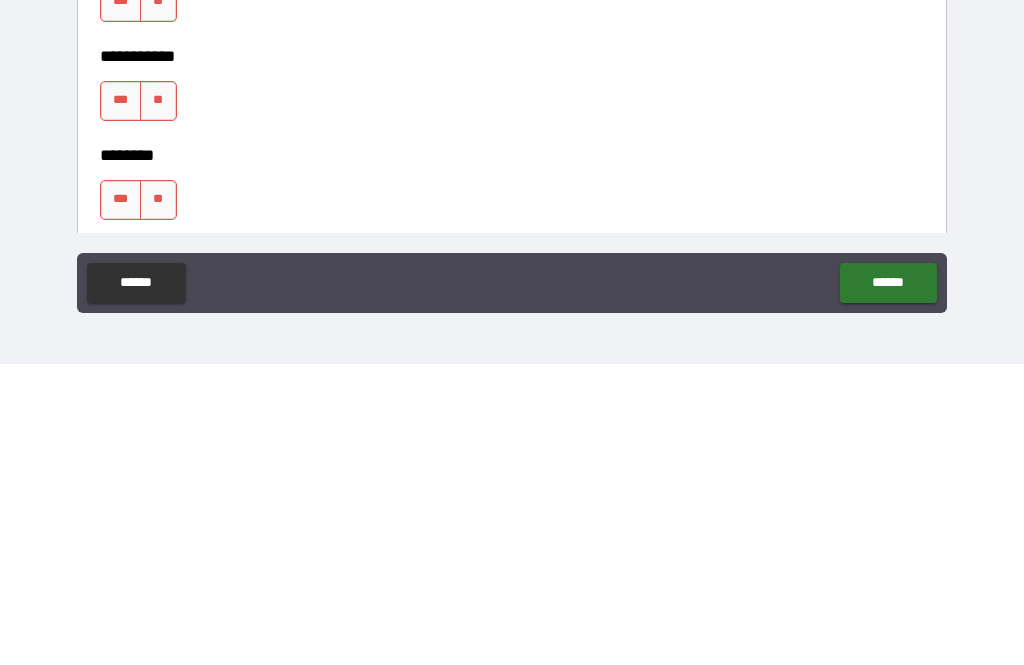 type on "**********" 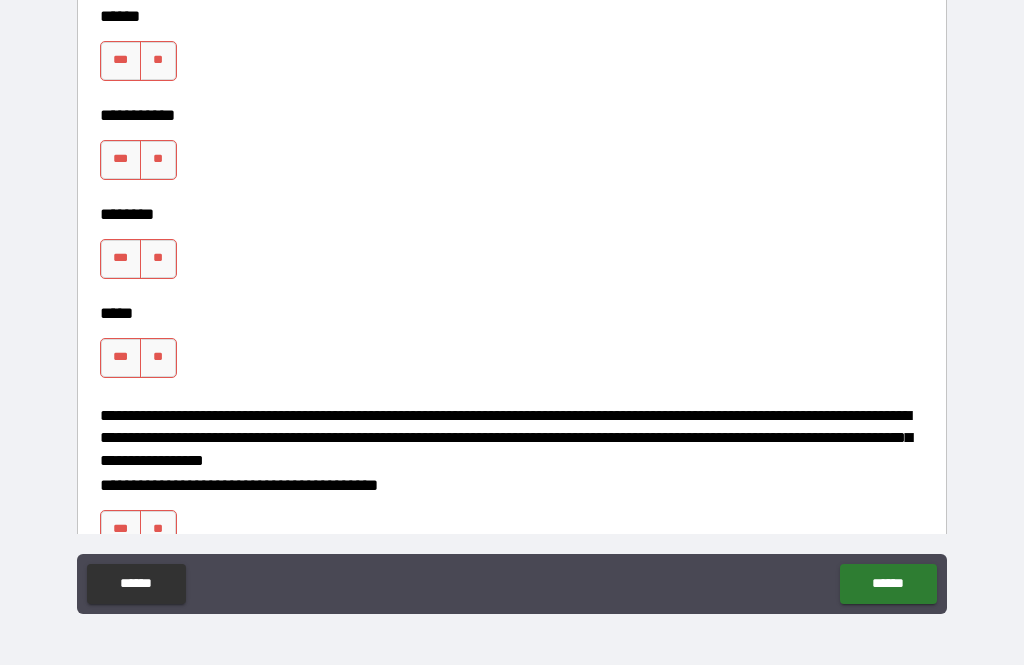 scroll, scrollTop: 2679, scrollLeft: 0, axis: vertical 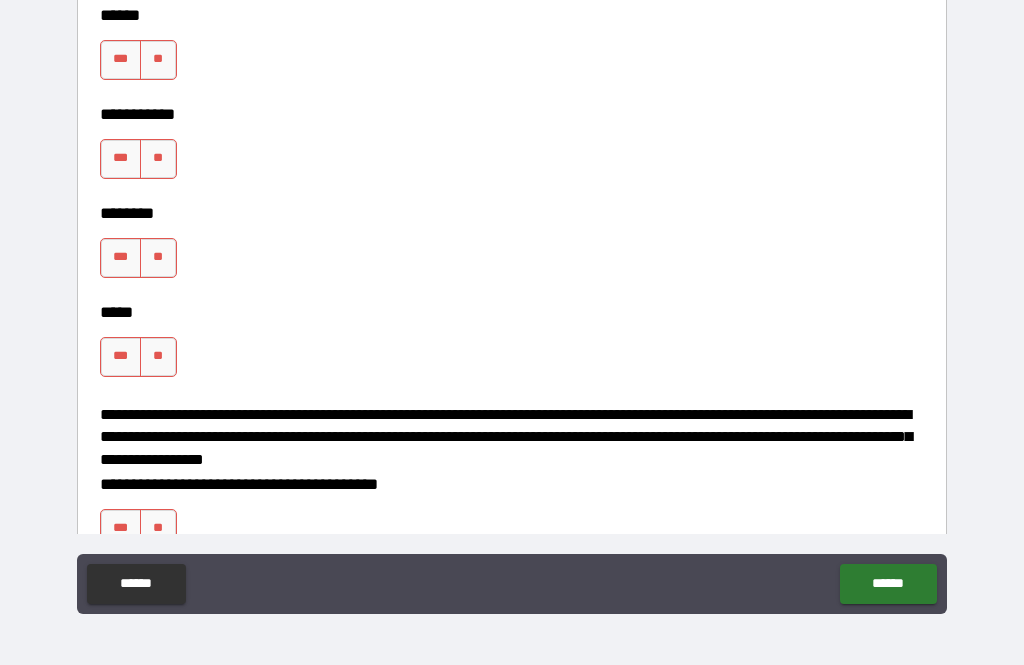 click on "***" at bounding box center (121, 60) 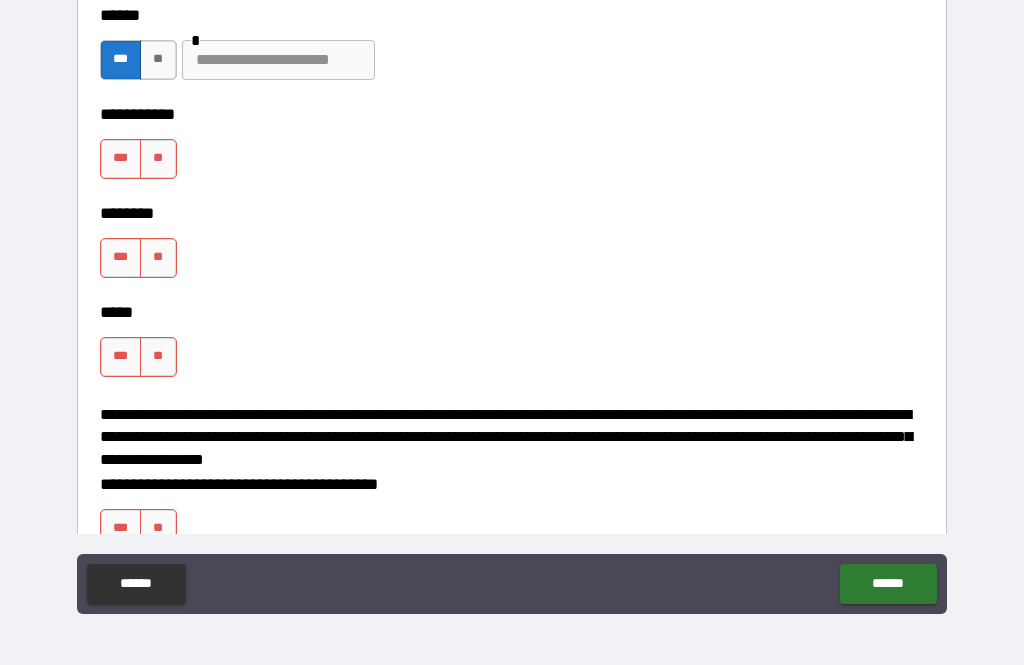 click on "***" at bounding box center (121, 159) 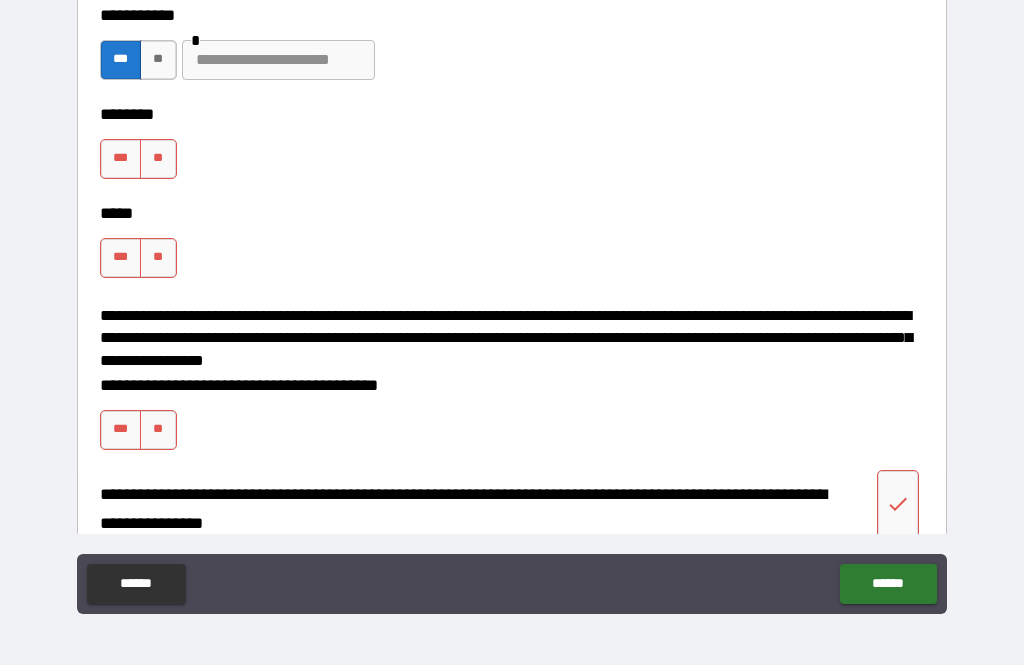 scroll, scrollTop: 2786, scrollLeft: 0, axis: vertical 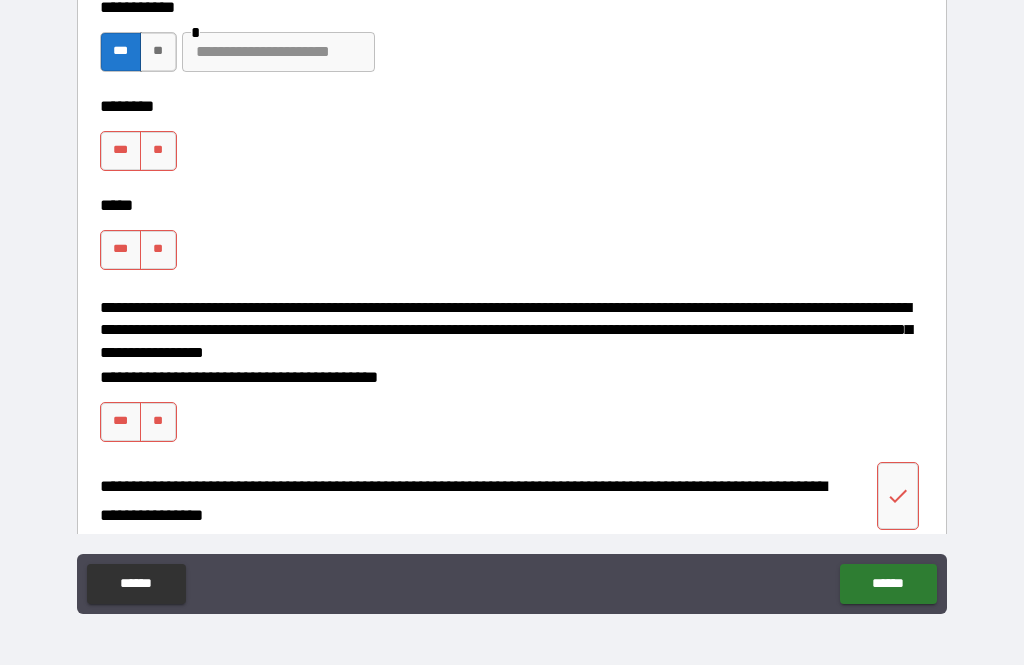 click on "***" at bounding box center [121, 151] 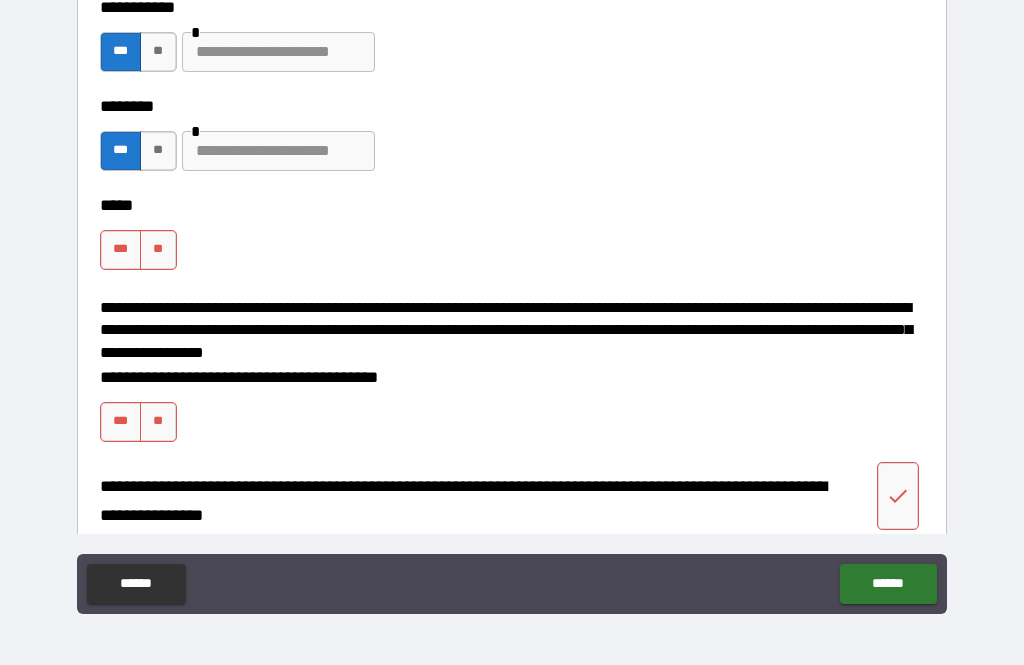 click on "***" at bounding box center (121, 250) 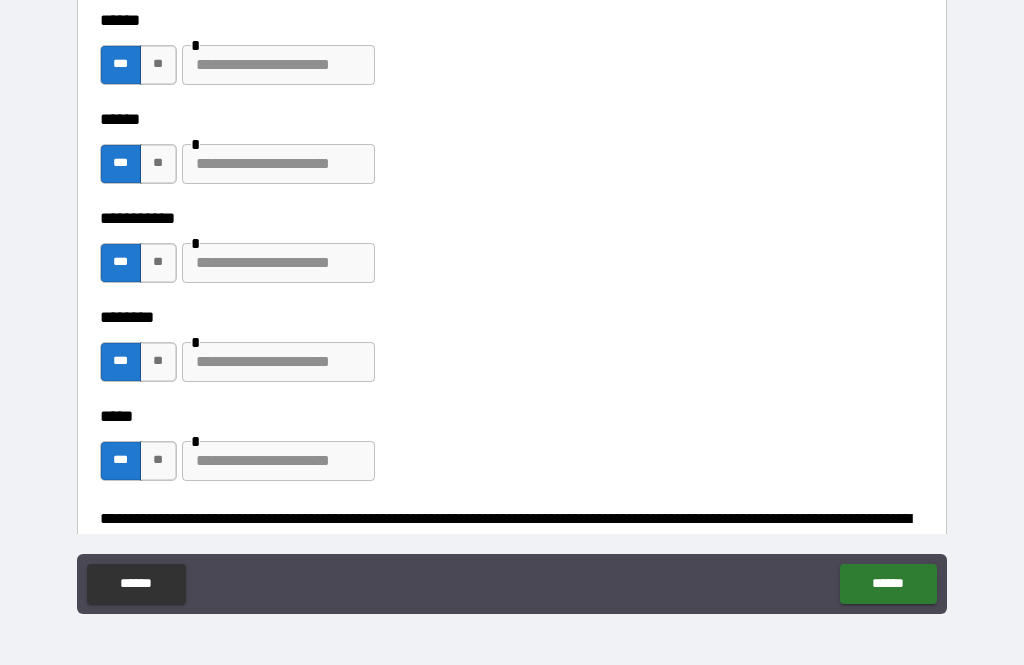 scroll, scrollTop: 2576, scrollLeft: 0, axis: vertical 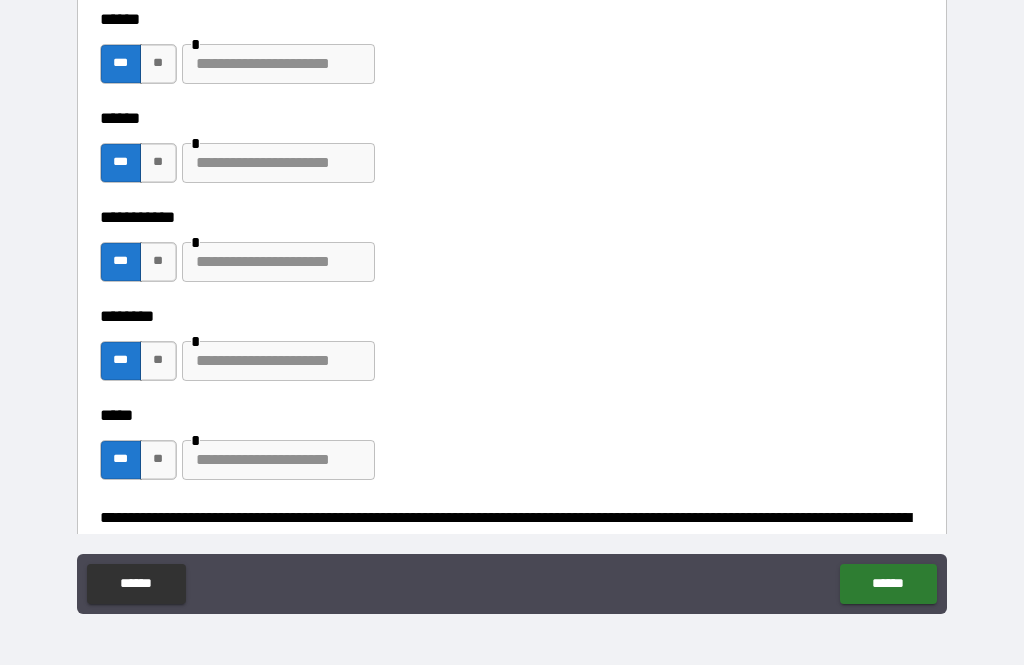 click on "**" at bounding box center (158, 64) 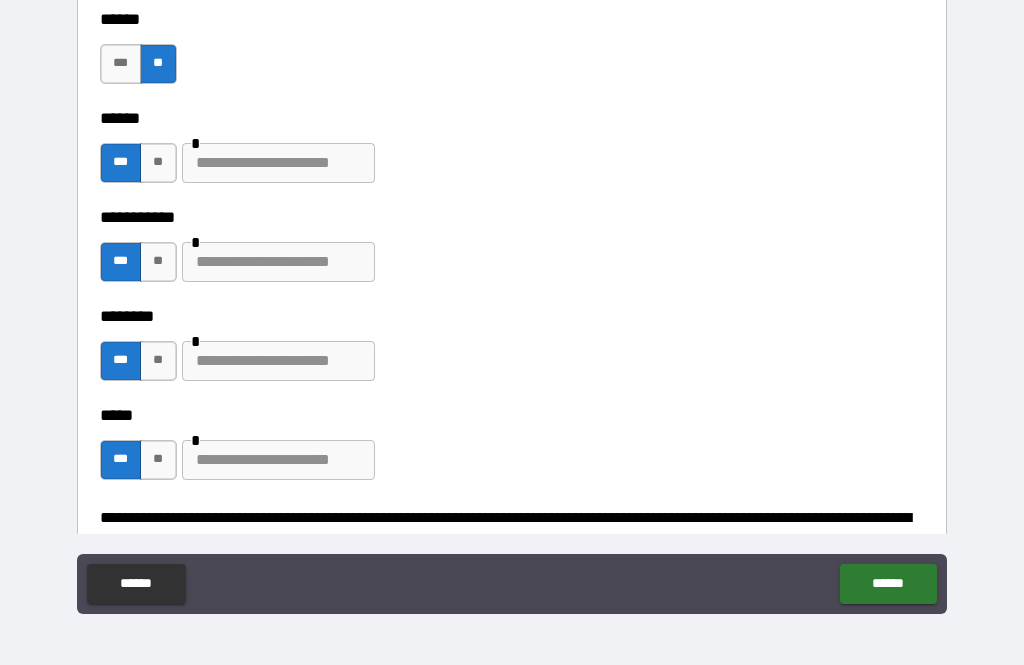 click on "**" at bounding box center (158, 163) 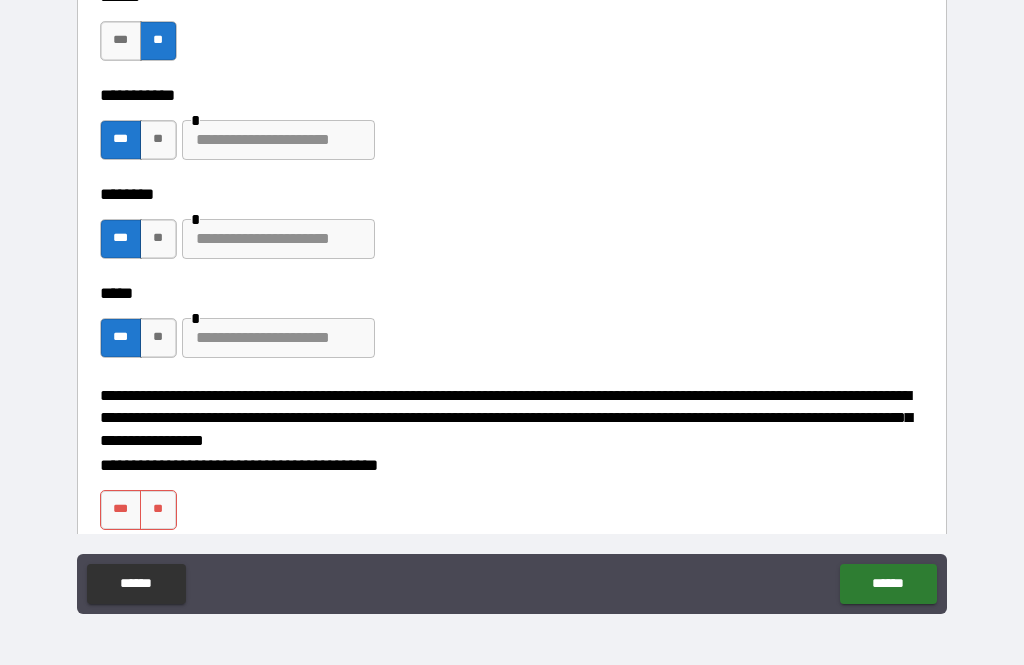 scroll, scrollTop: 2697, scrollLeft: 0, axis: vertical 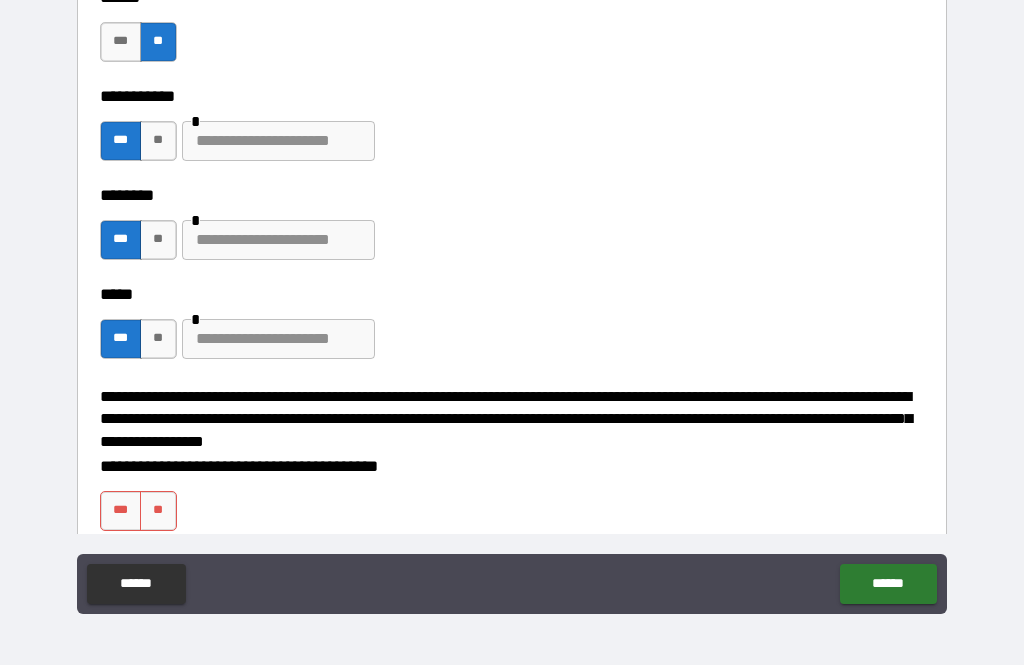 click on "**" at bounding box center [158, 141] 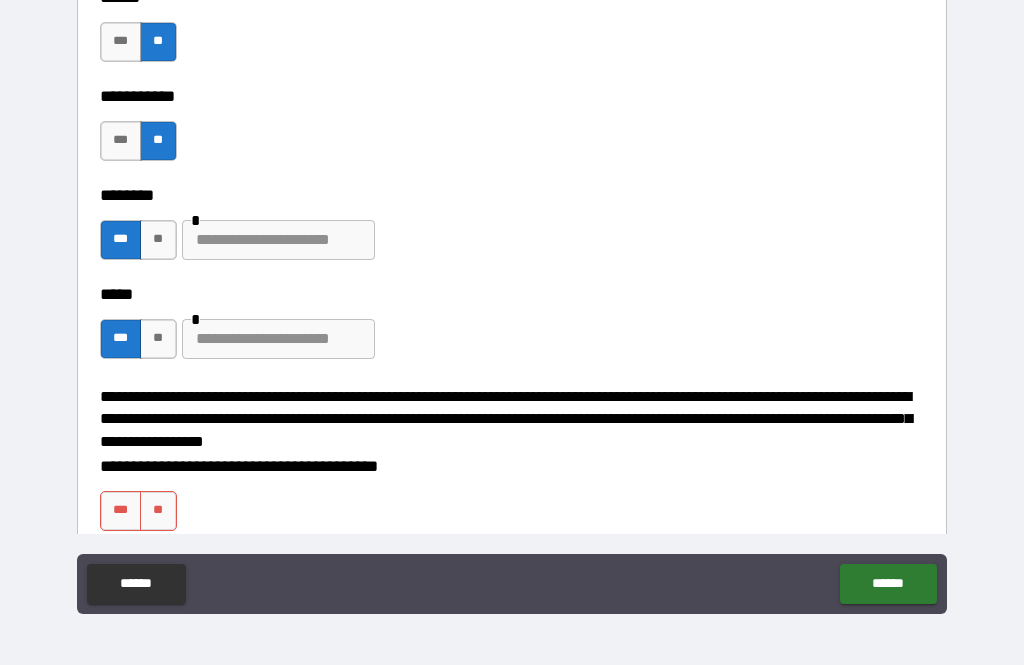 click on "**" at bounding box center (158, 240) 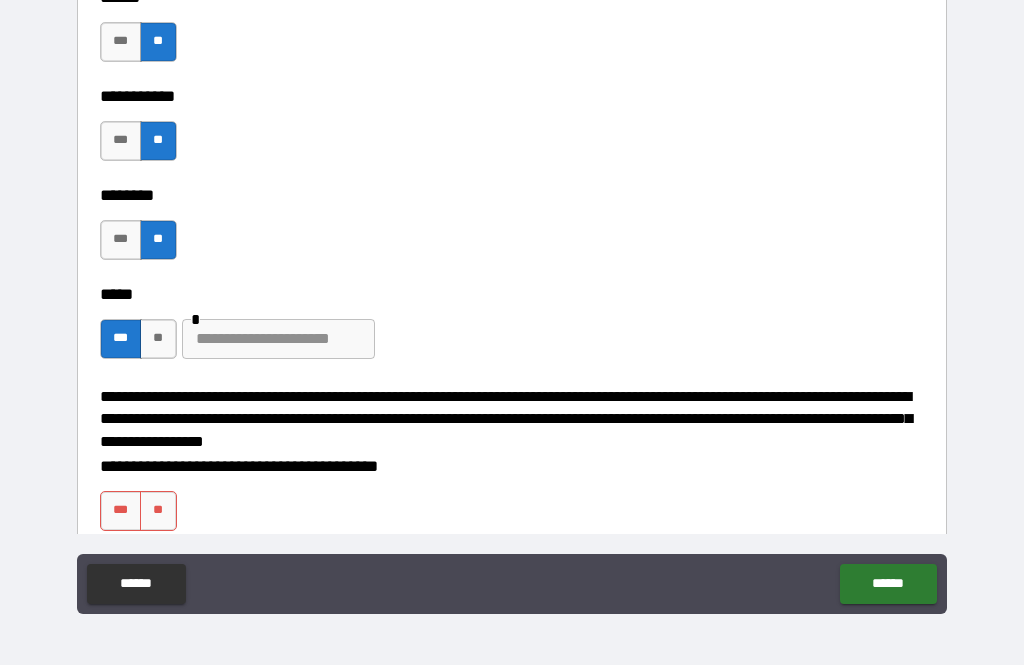 type on "*" 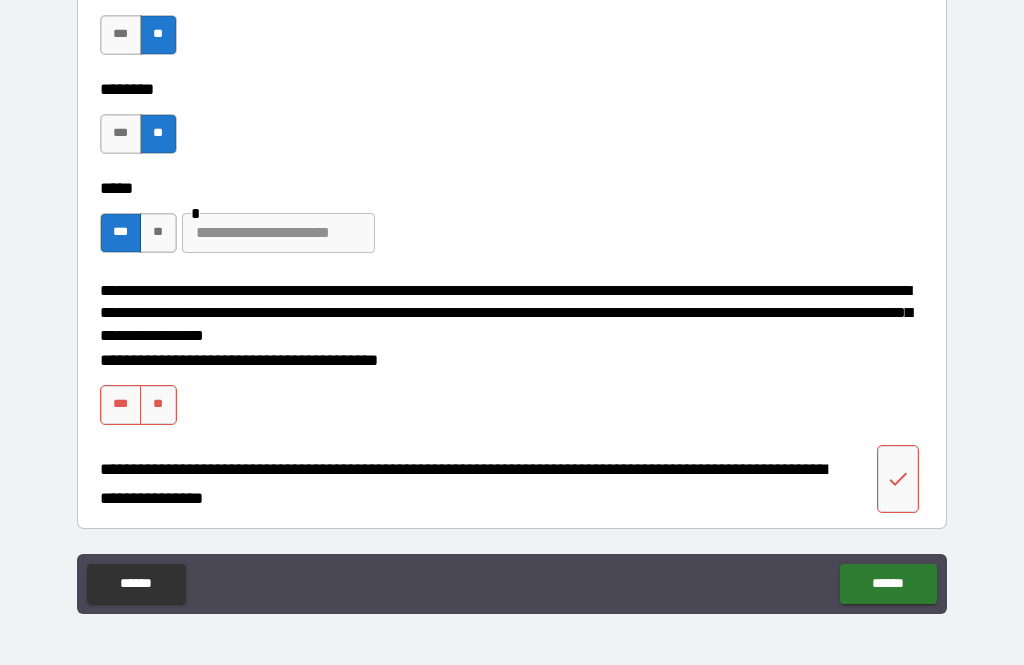 scroll, scrollTop: 2956, scrollLeft: 0, axis: vertical 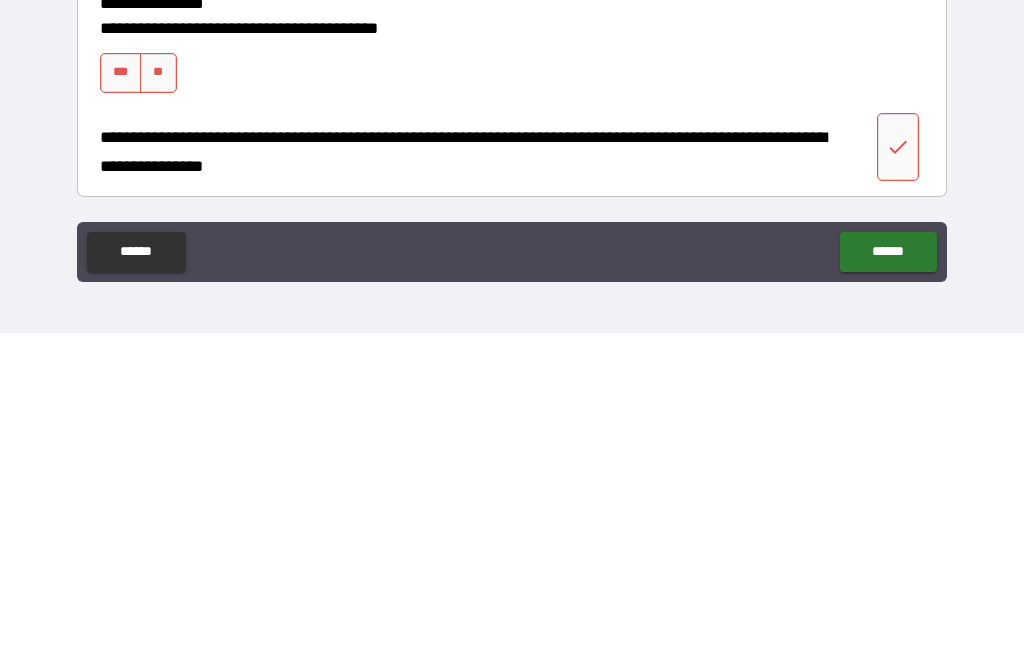 type on "**********" 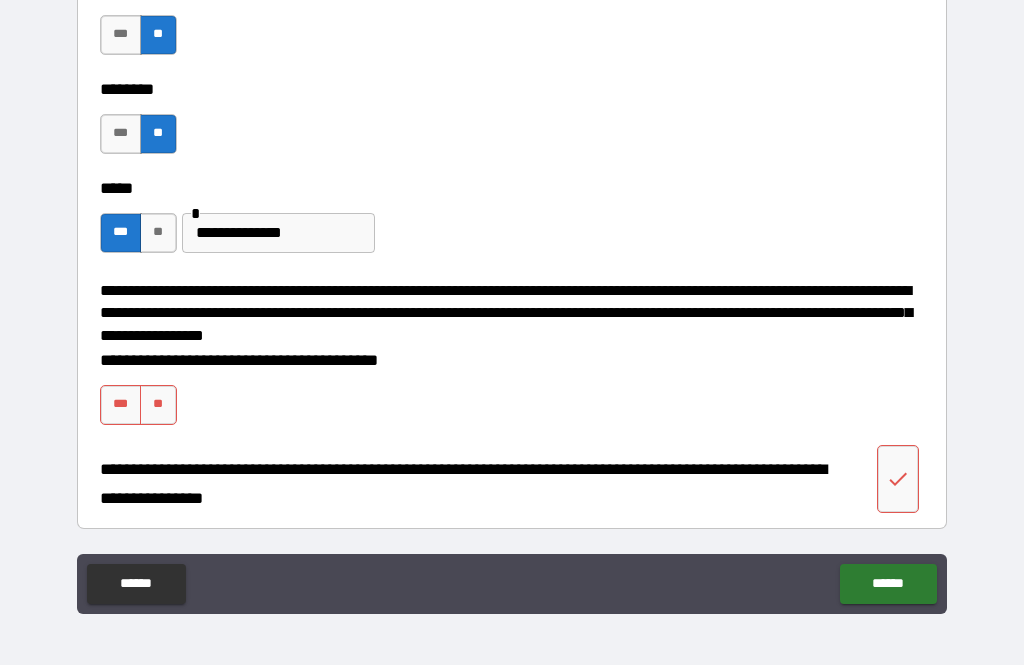 scroll, scrollTop: 3024, scrollLeft: 0, axis: vertical 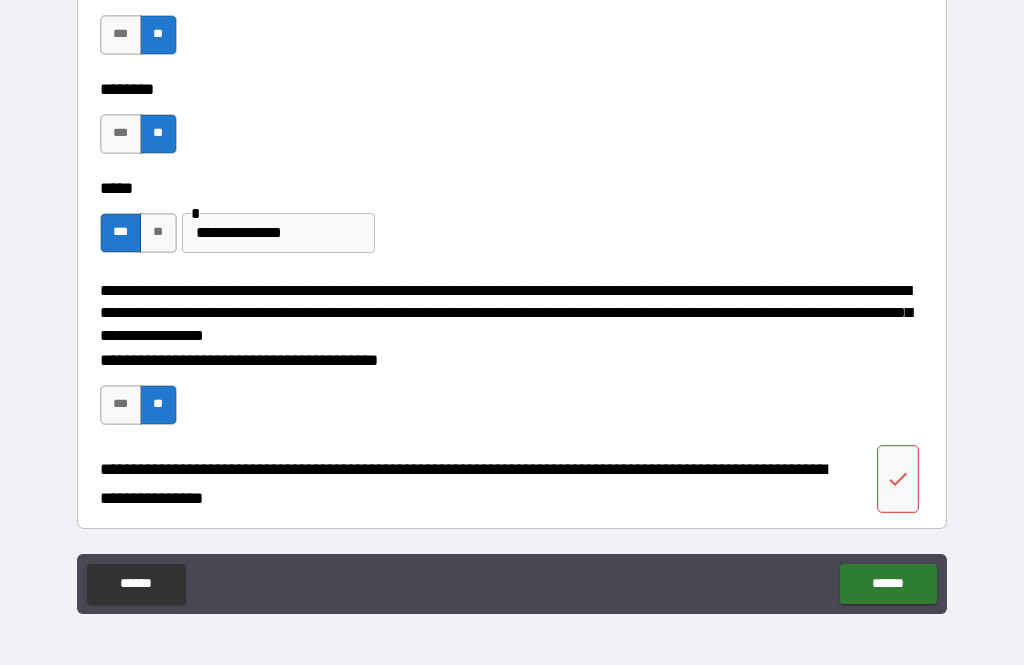 click 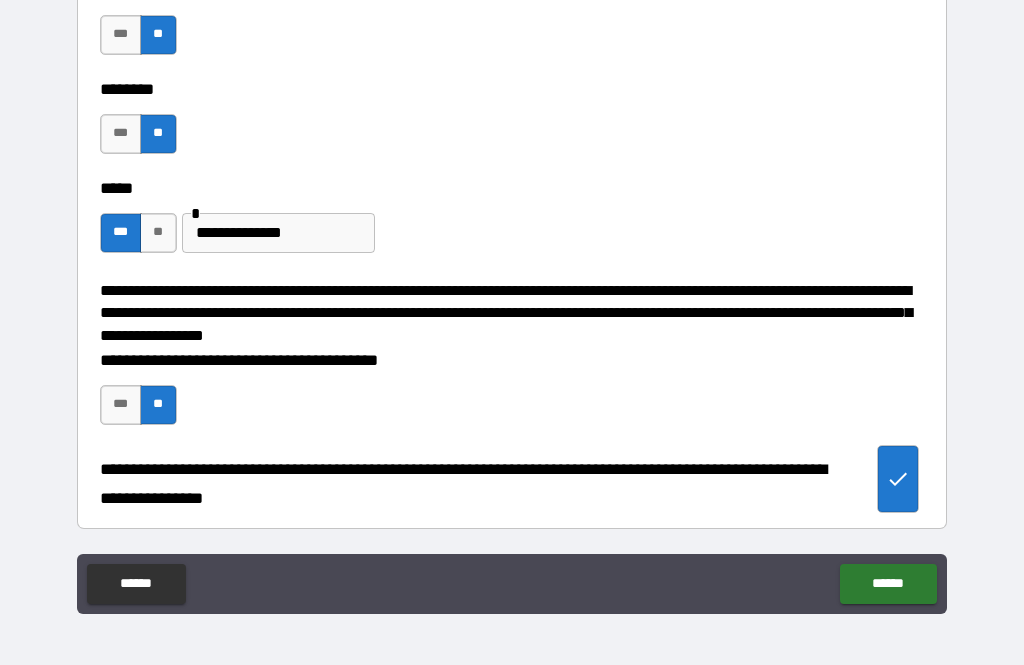 type on "*" 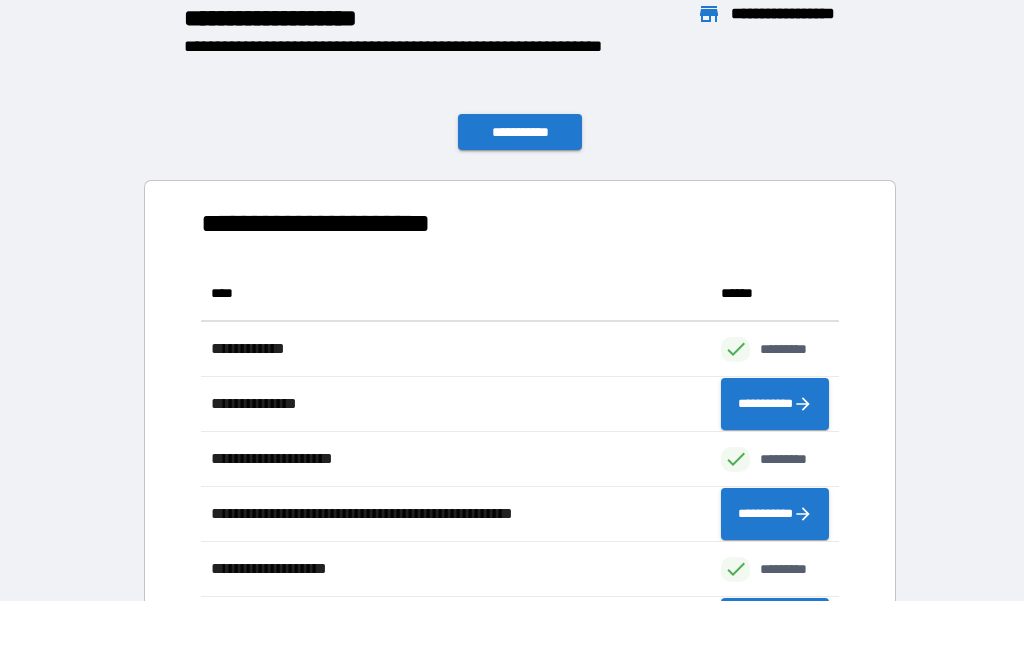 scroll, scrollTop: 1, scrollLeft: 1, axis: both 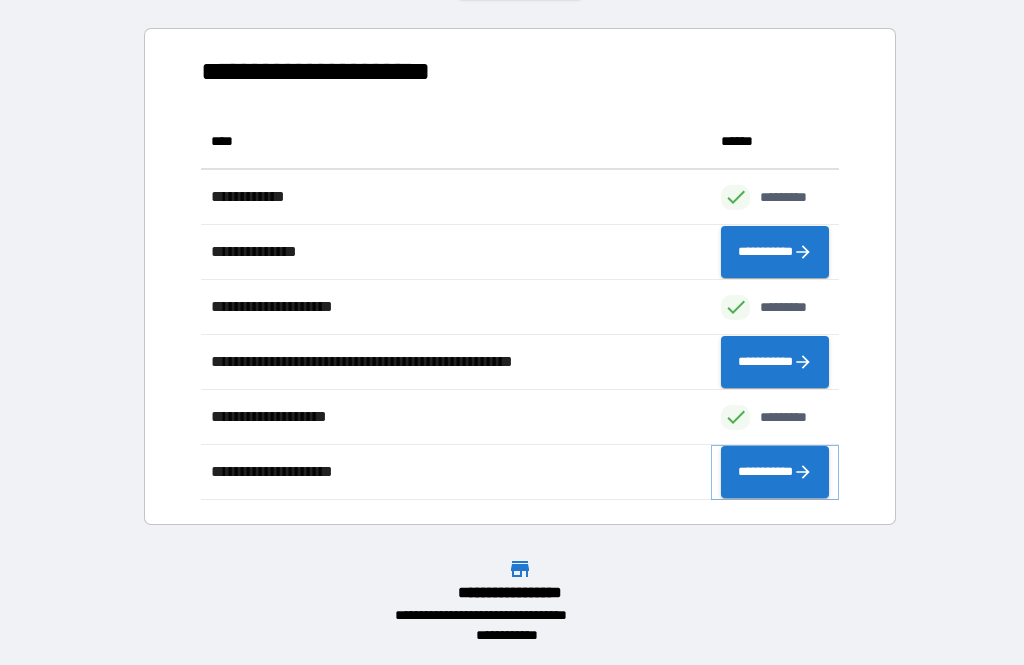 click on "**********" at bounding box center [775, 472] 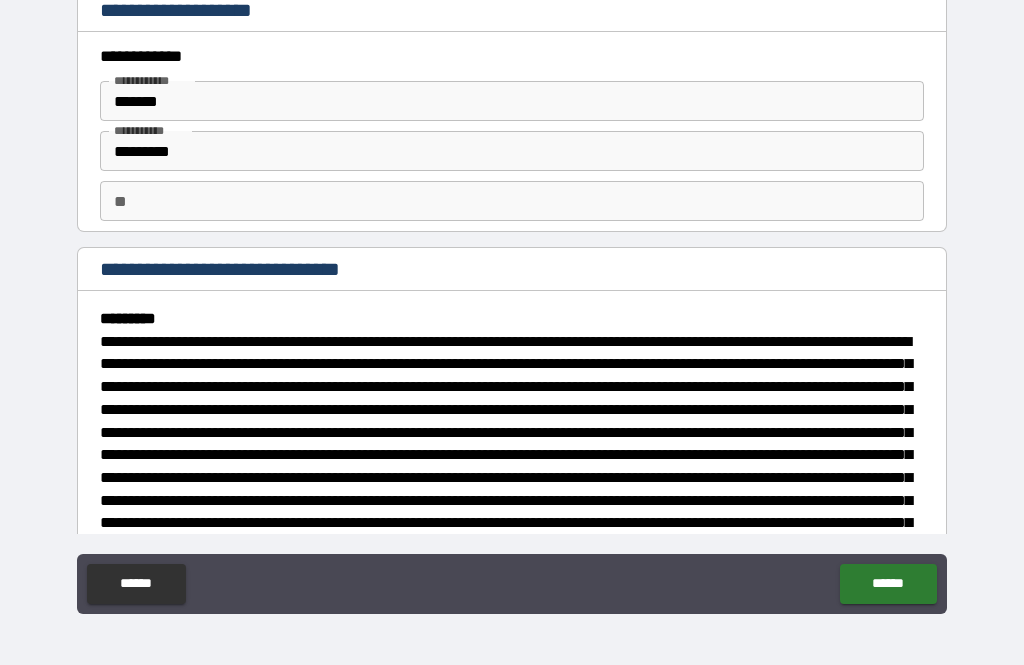 click on "**" at bounding box center (512, 201) 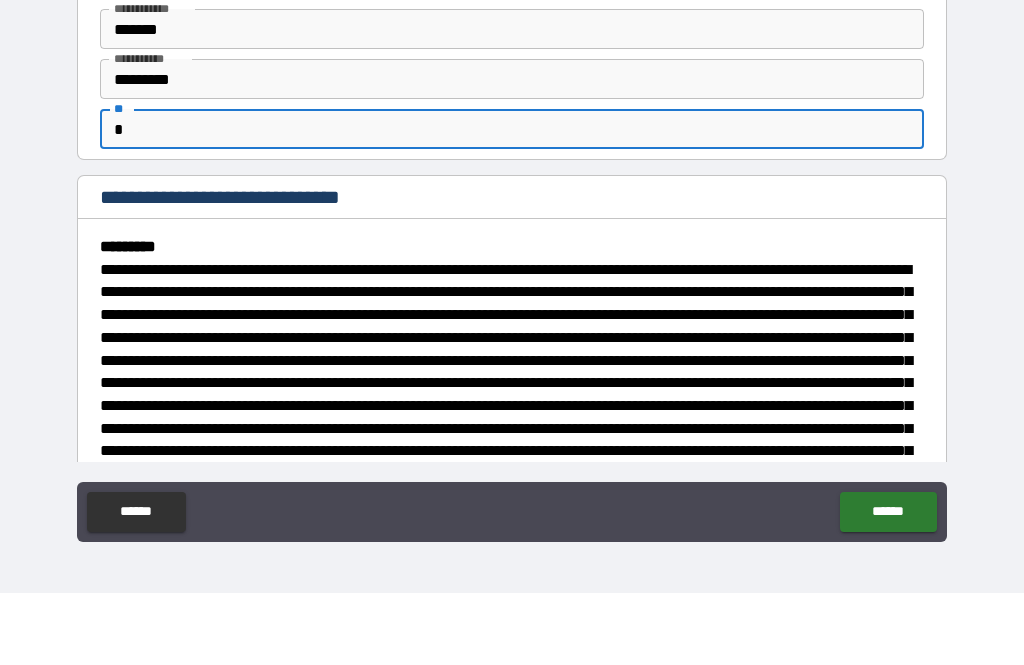 type on "*" 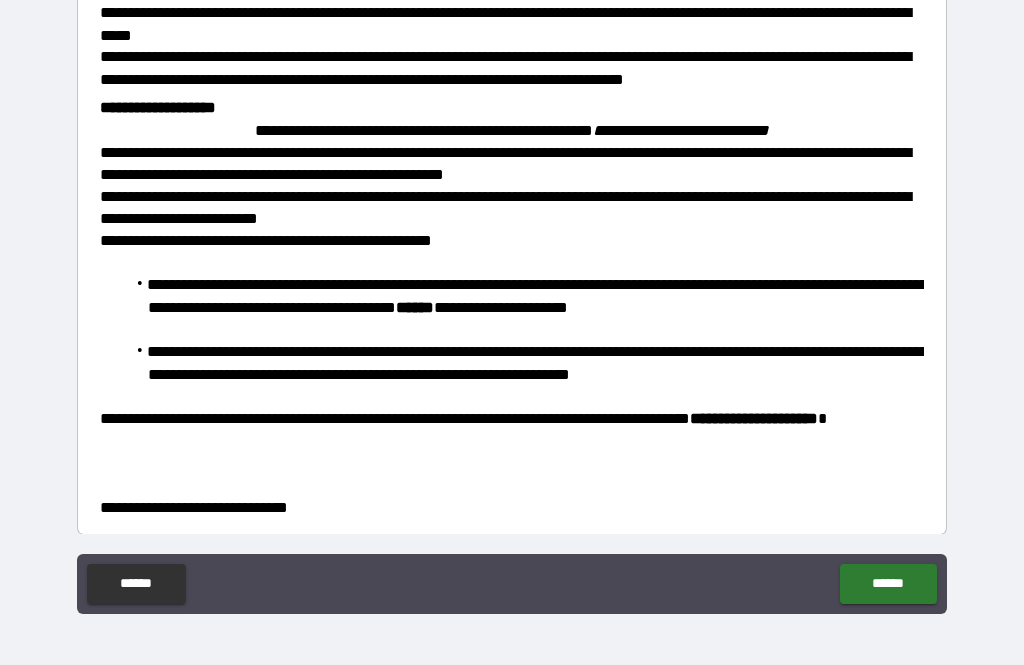 scroll, scrollTop: 1012, scrollLeft: 0, axis: vertical 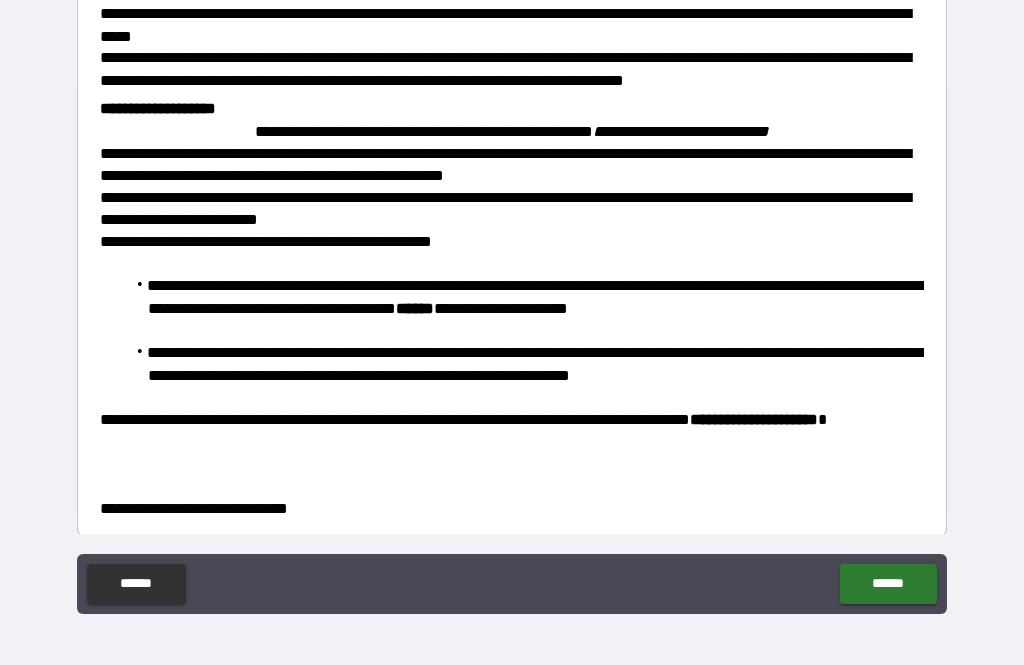 click on "******" at bounding box center (888, 584) 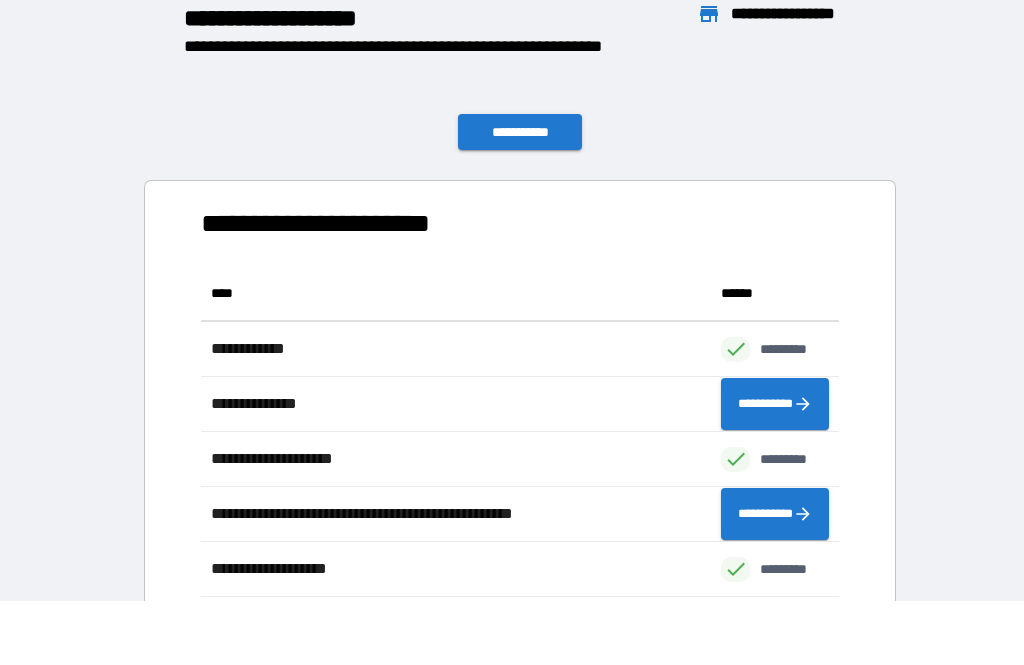 scroll, scrollTop: 386, scrollLeft: 638, axis: both 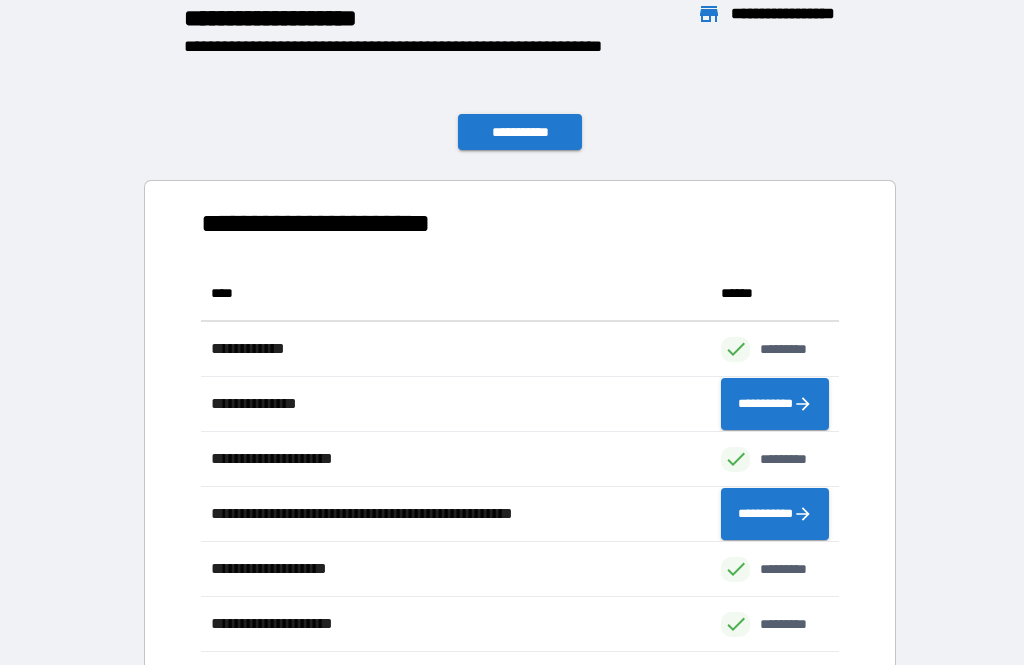 click on "**********" at bounding box center [520, 132] 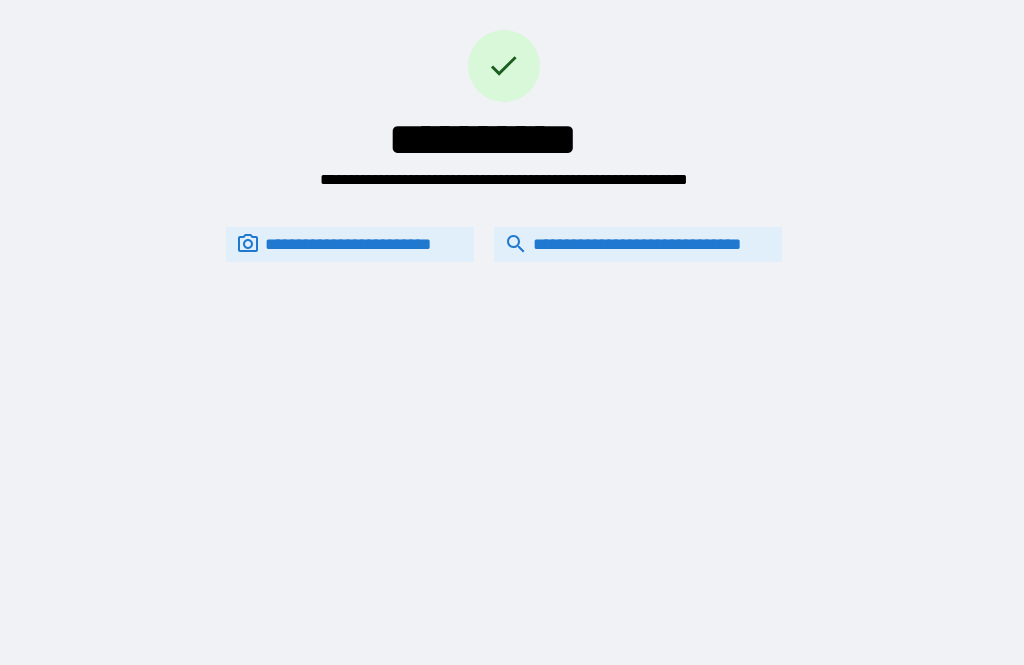 click on "**********" at bounding box center [638, 244] 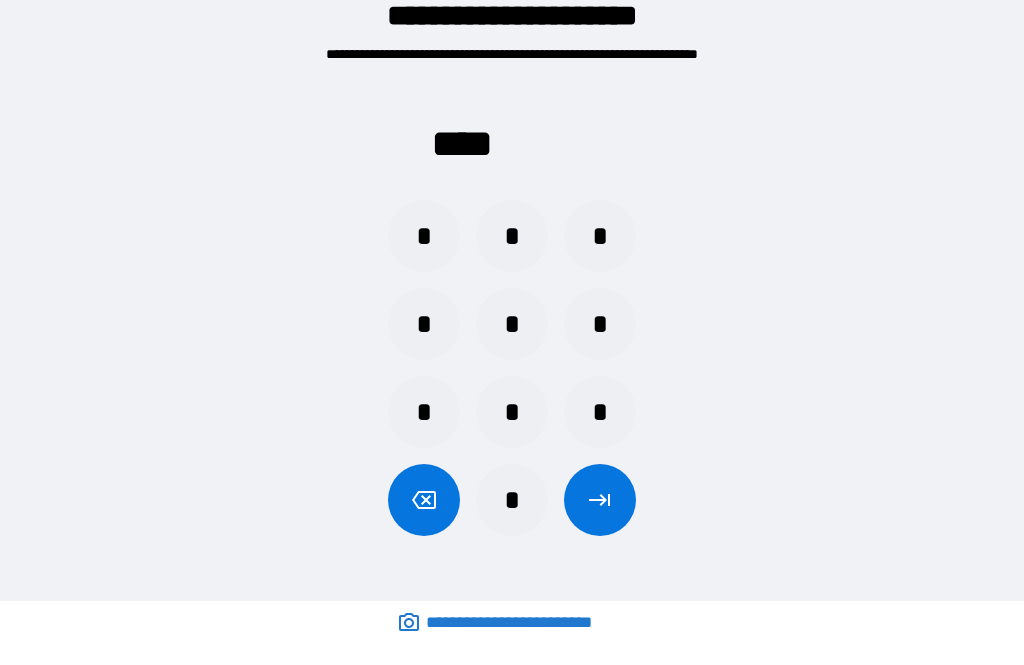 click on "*" at bounding box center (424, 236) 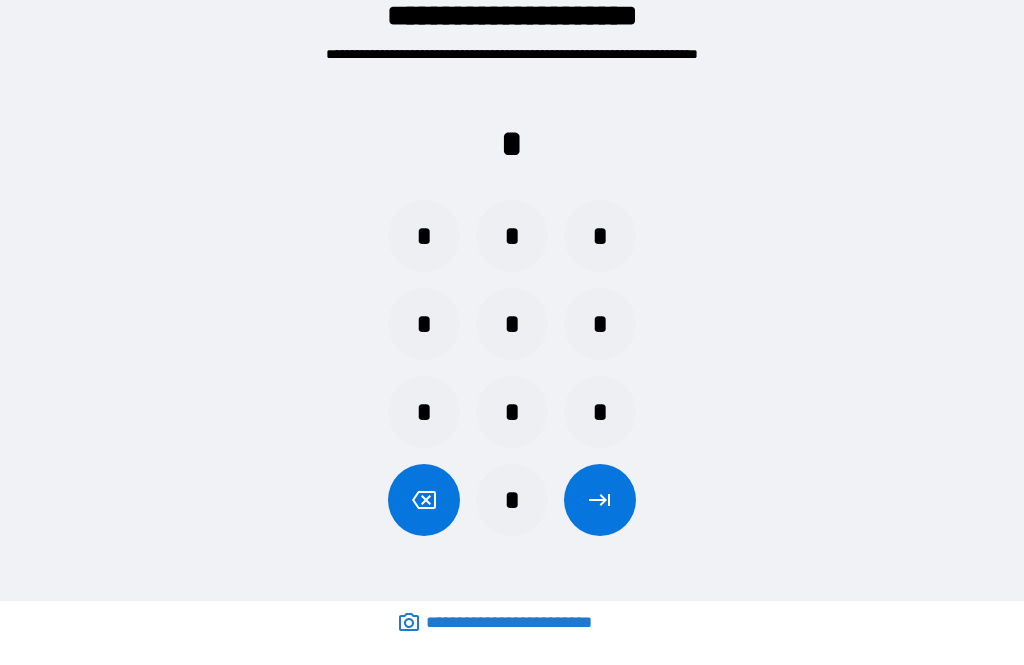 click on "*" at bounding box center [600, 412] 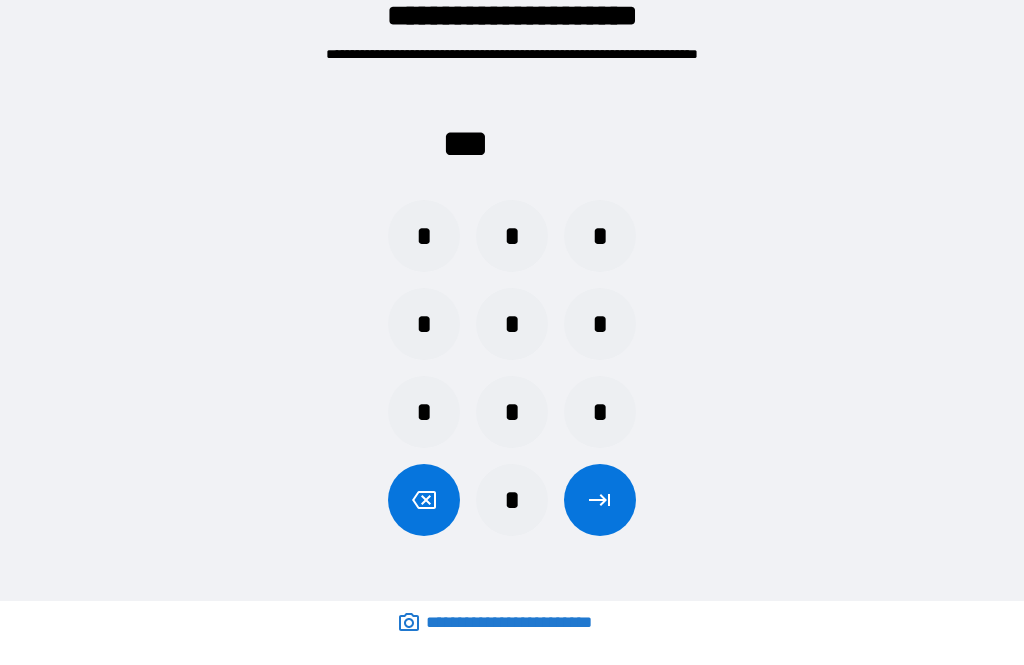 click on "*" at bounding box center (600, 324) 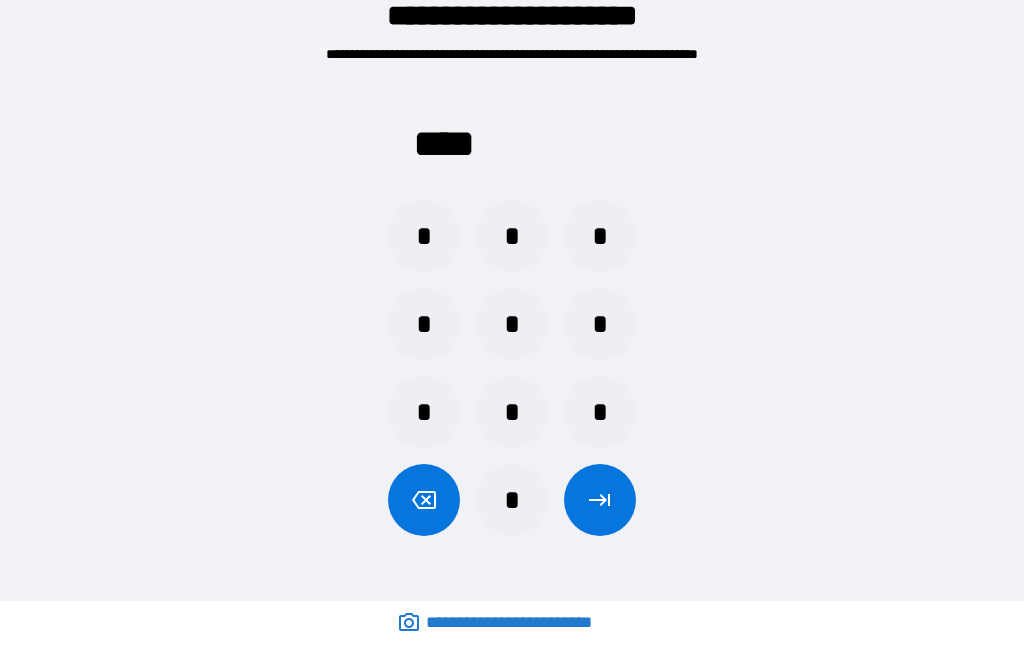 click 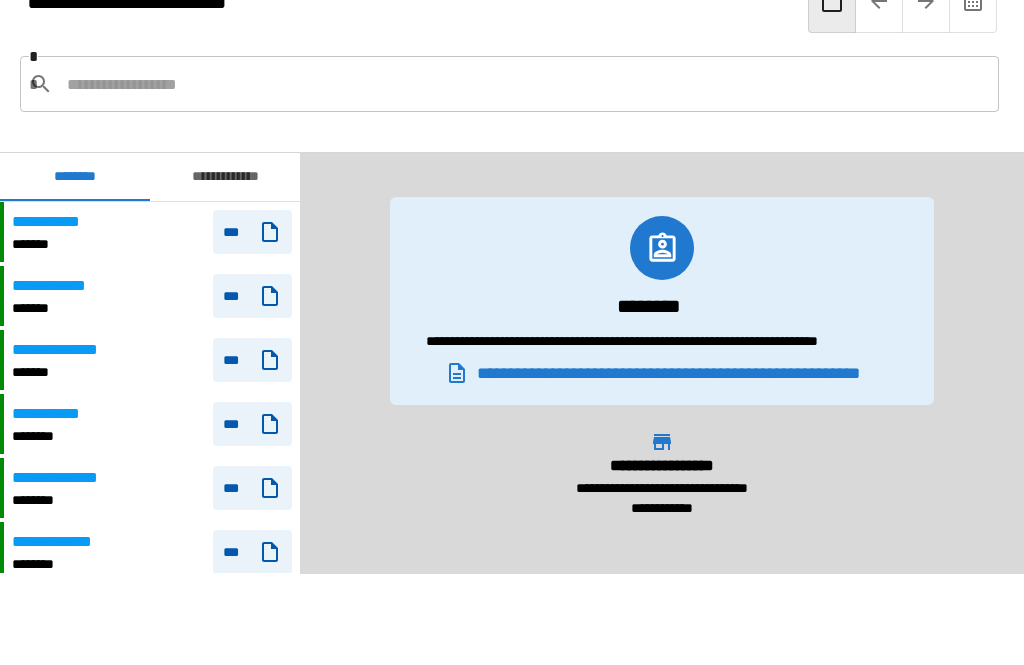 scroll, scrollTop: 180, scrollLeft: 0, axis: vertical 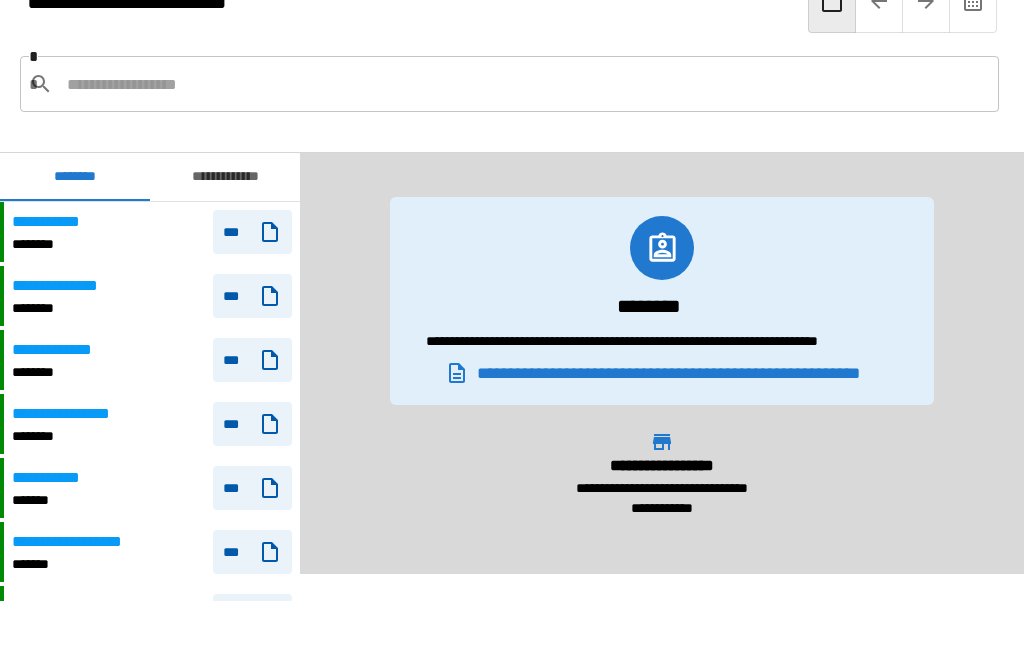 click at bounding box center [525, 84] 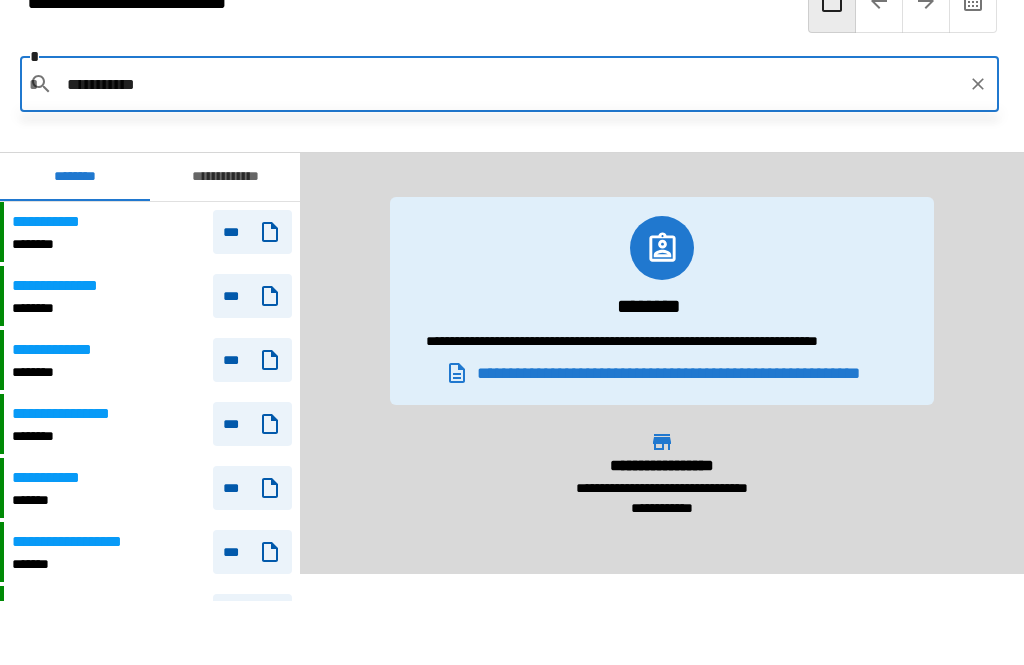 type on "**********" 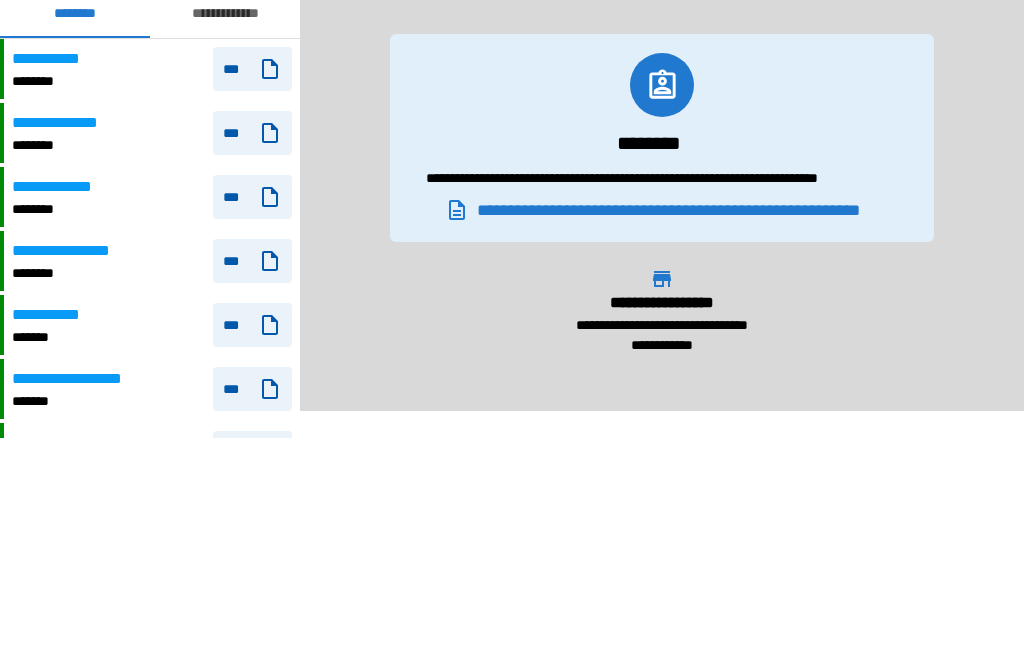 scroll, scrollTop: 17, scrollLeft: 0, axis: vertical 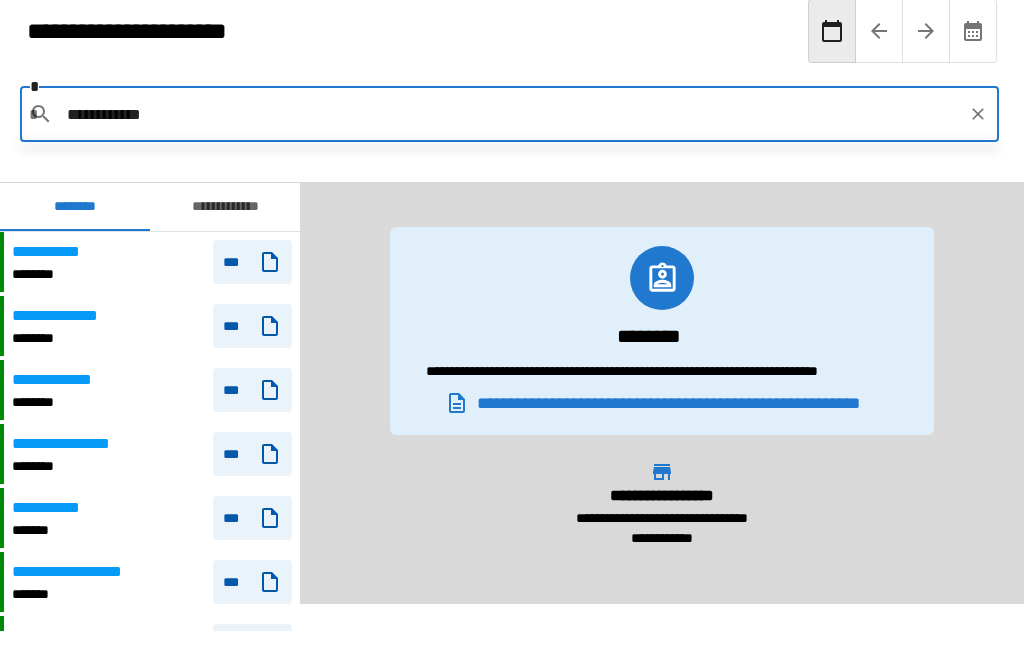 click 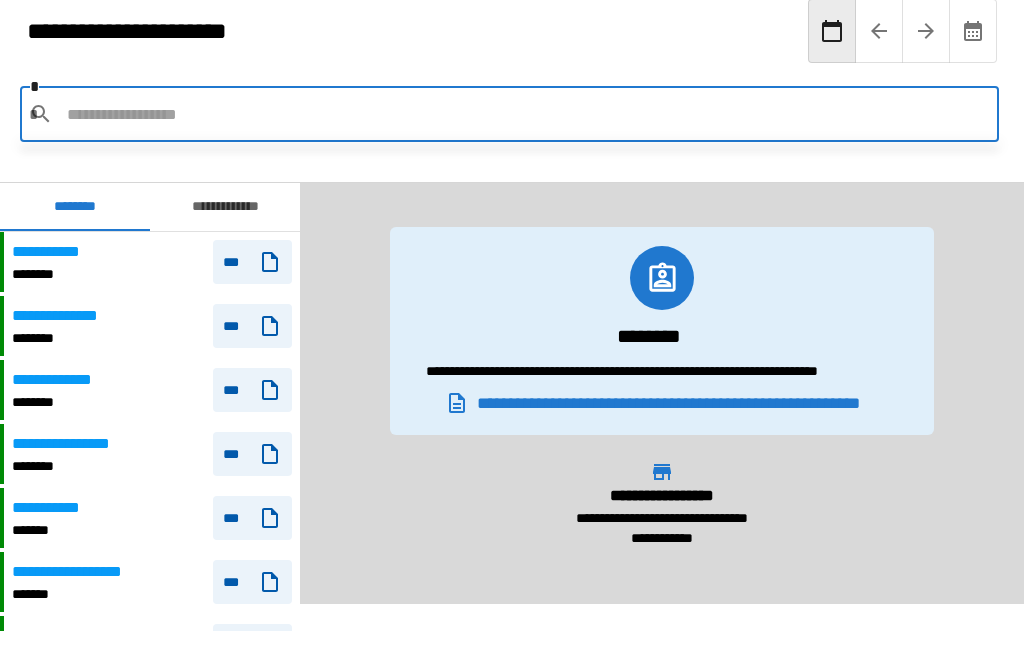 click on "**********" at bounding box center (662, 410) 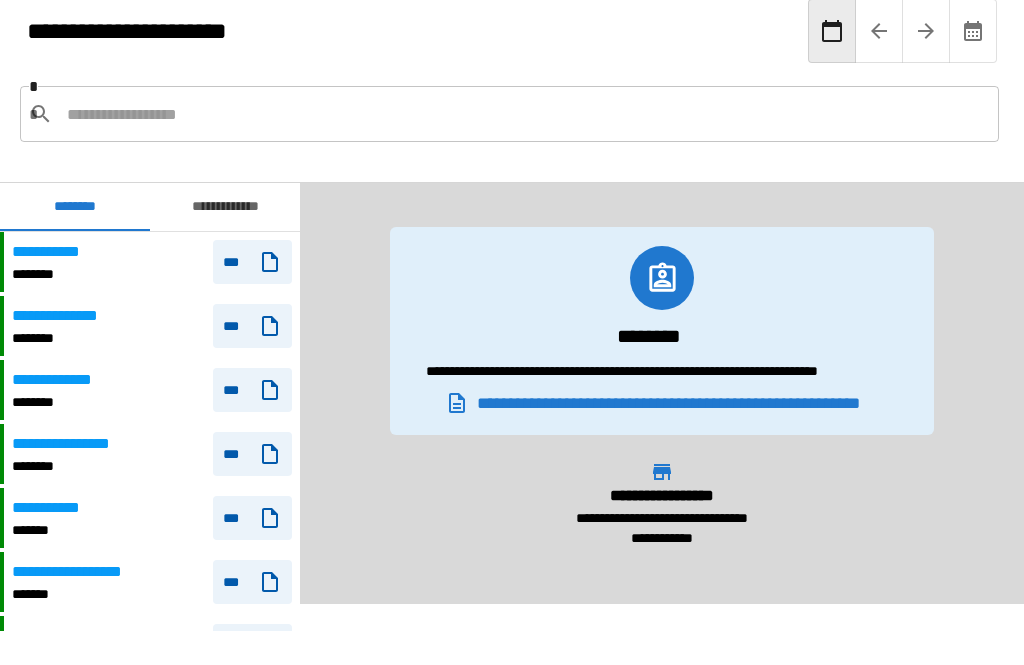 scroll, scrollTop: 33, scrollLeft: 0, axis: vertical 